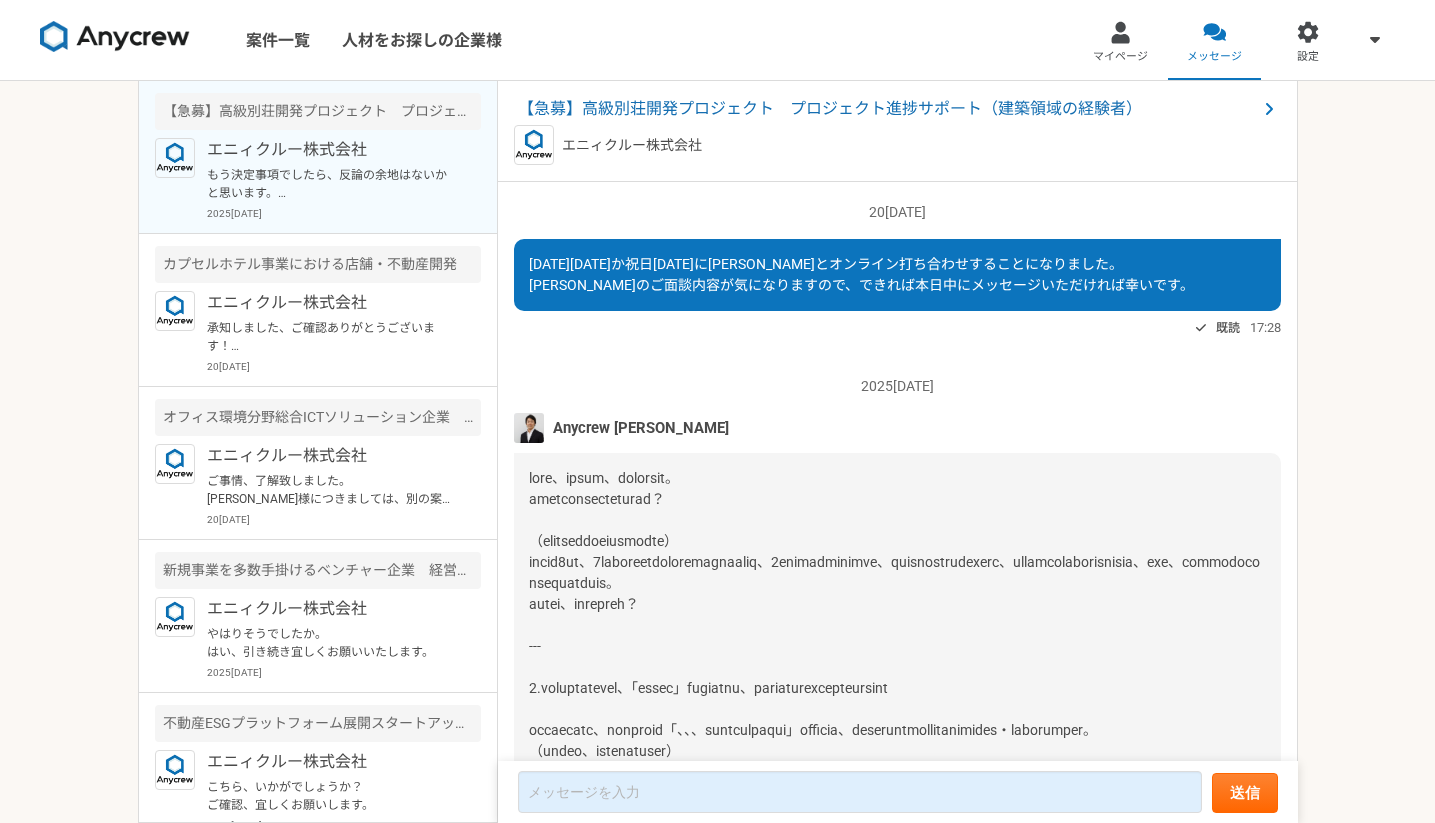 scroll, scrollTop: 0, scrollLeft: 0, axis: both 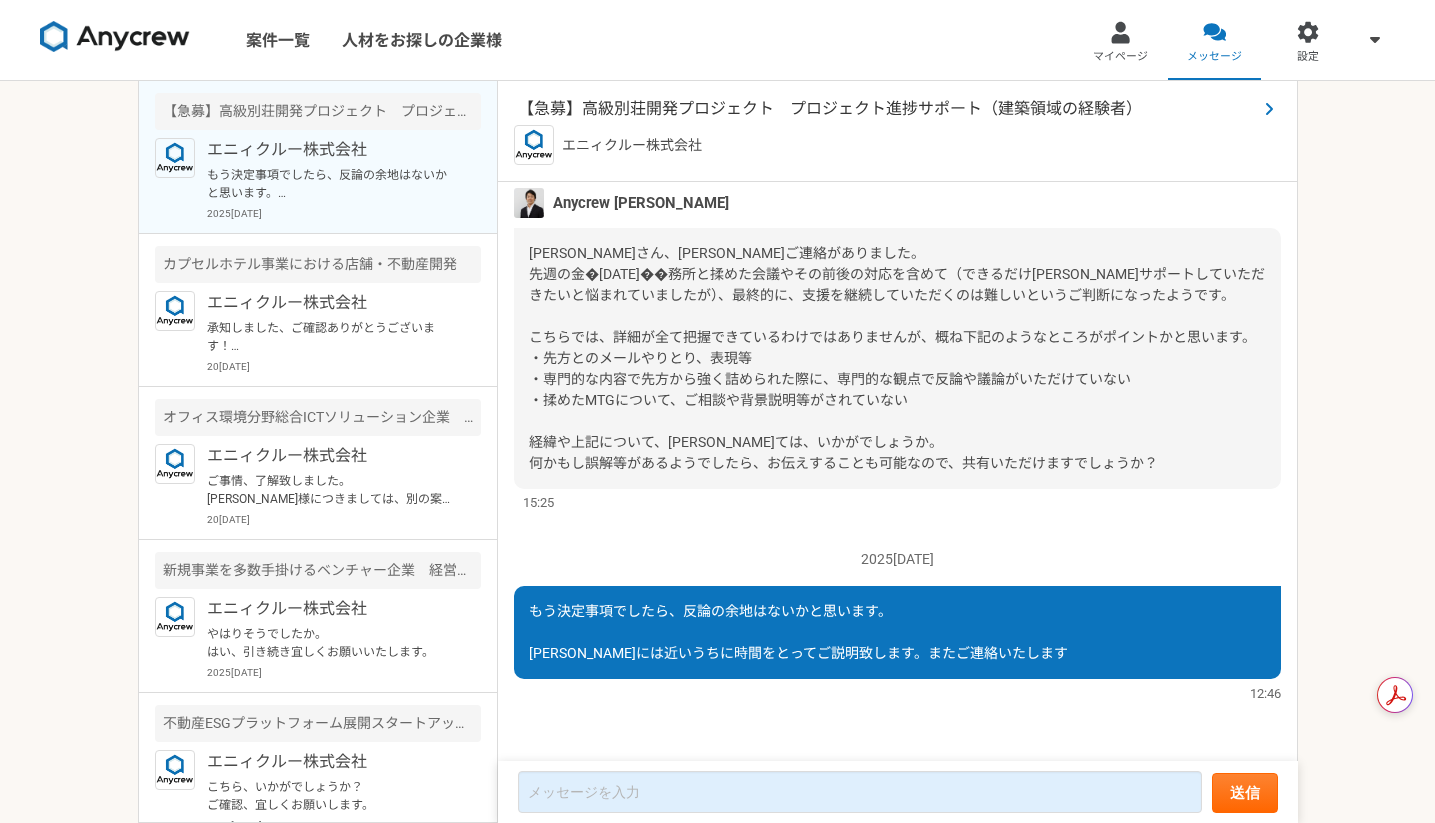 click on "【急募】高級別荘開発プロジェクト　プロジェクト進捗サポート（建築領域の経験者）" at bounding box center (887, 109) 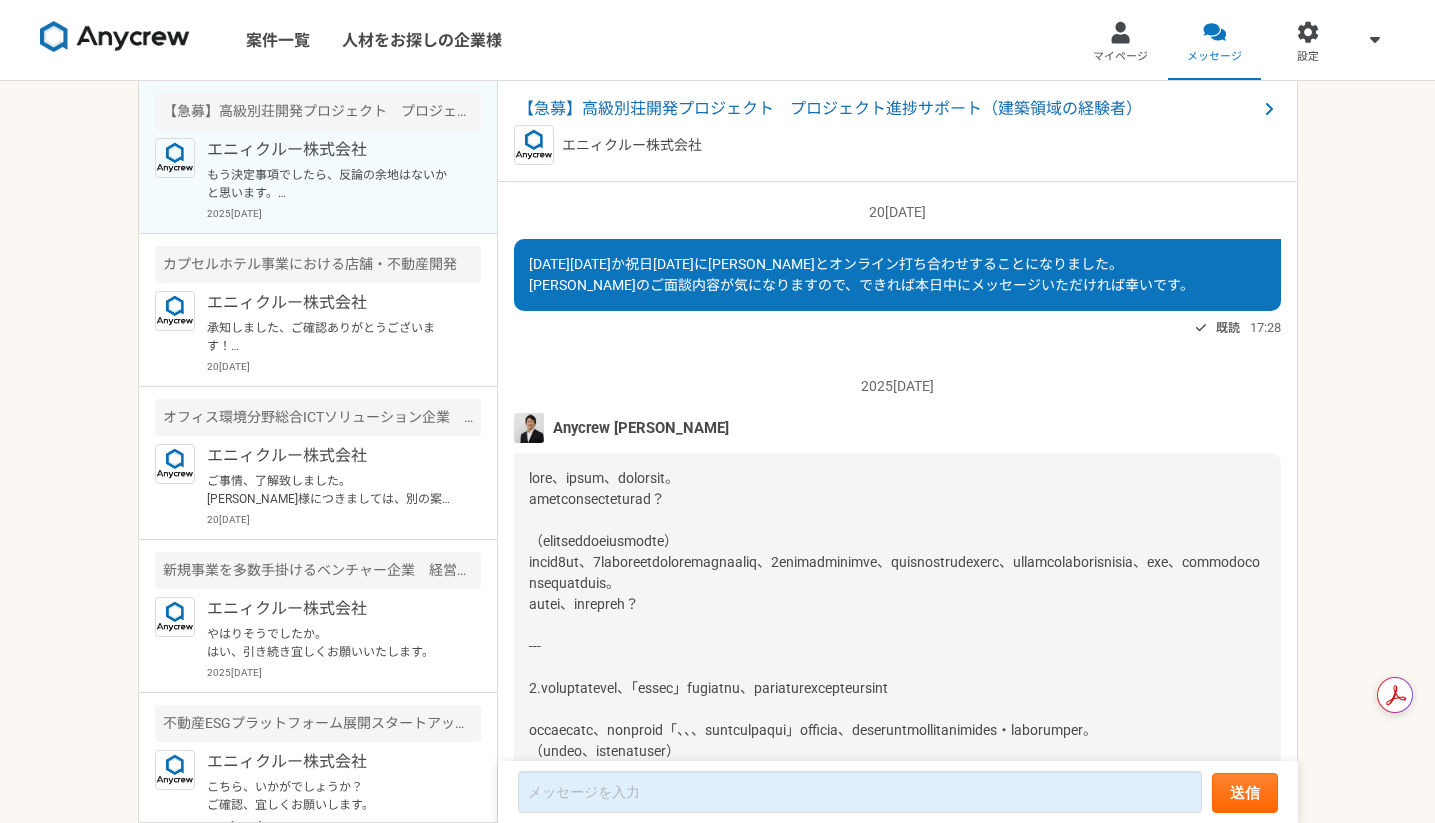 scroll, scrollTop: 1955, scrollLeft: 0, axis: vertical 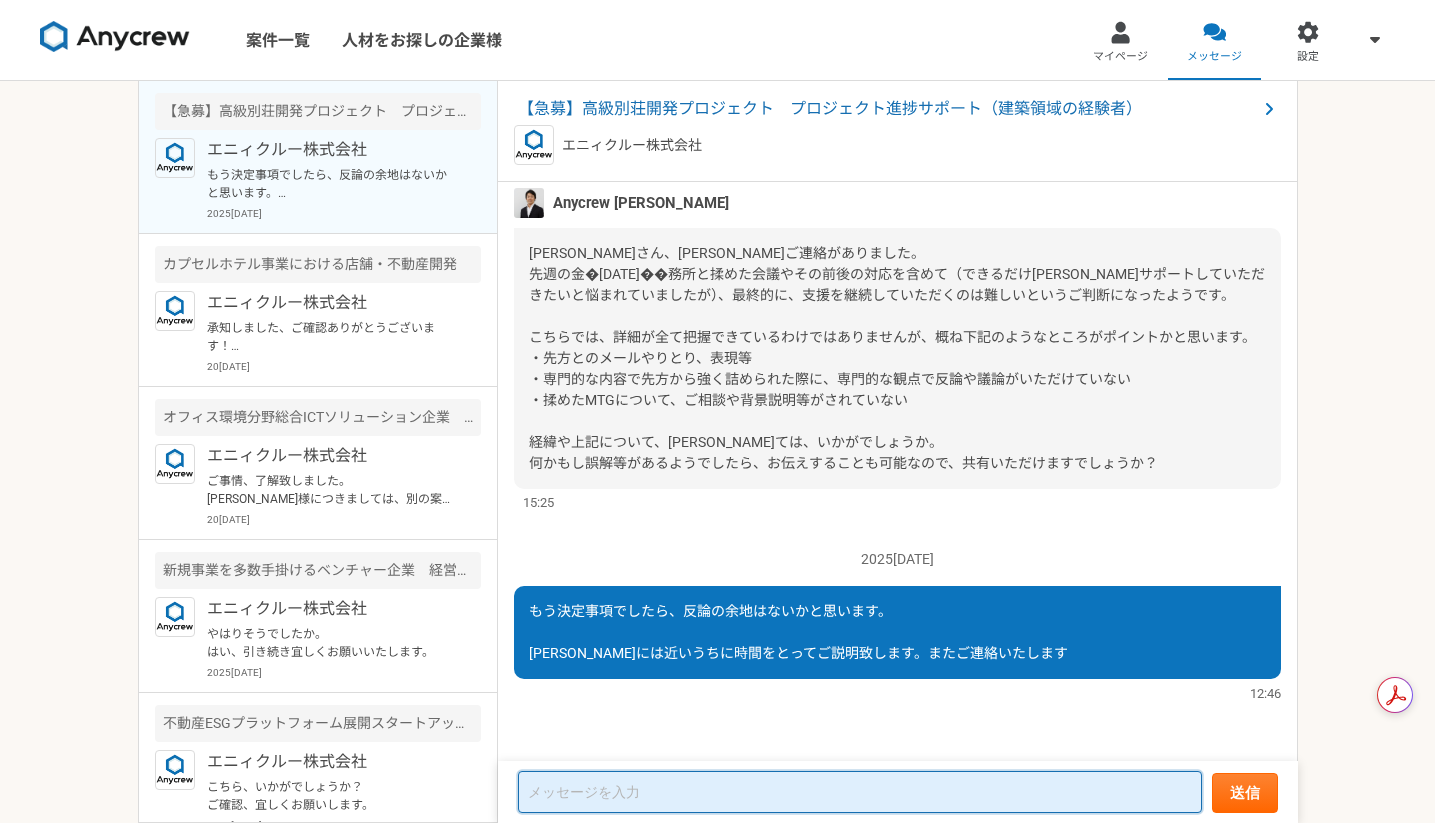 click at bounding box center [860, 792] 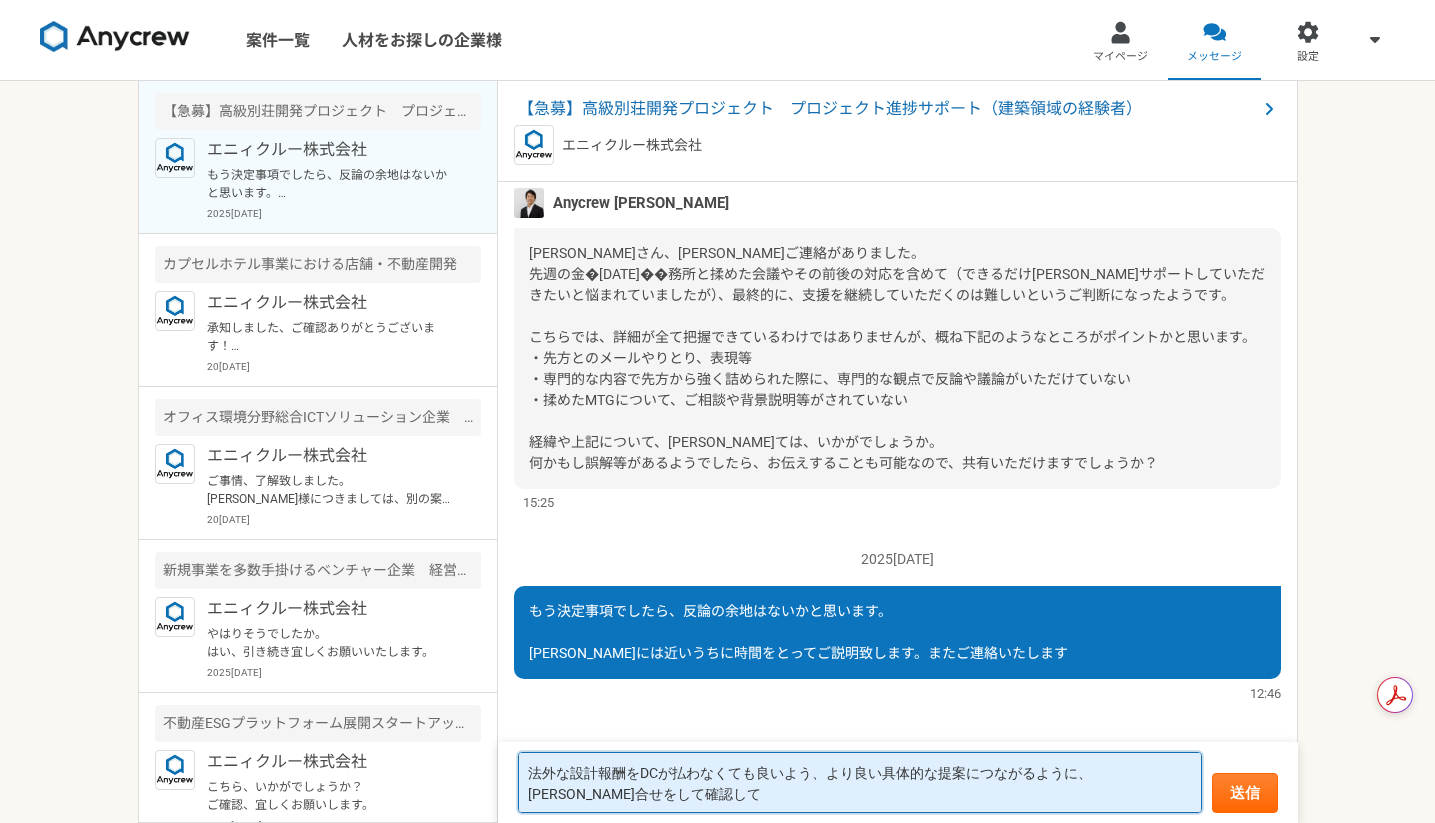 click on "法外な設計報酬をDCが払わなくても良いよう、より良い具体的な提案につながるように、村上さんと打合せをして確認して" at bounding box center [860, 782] 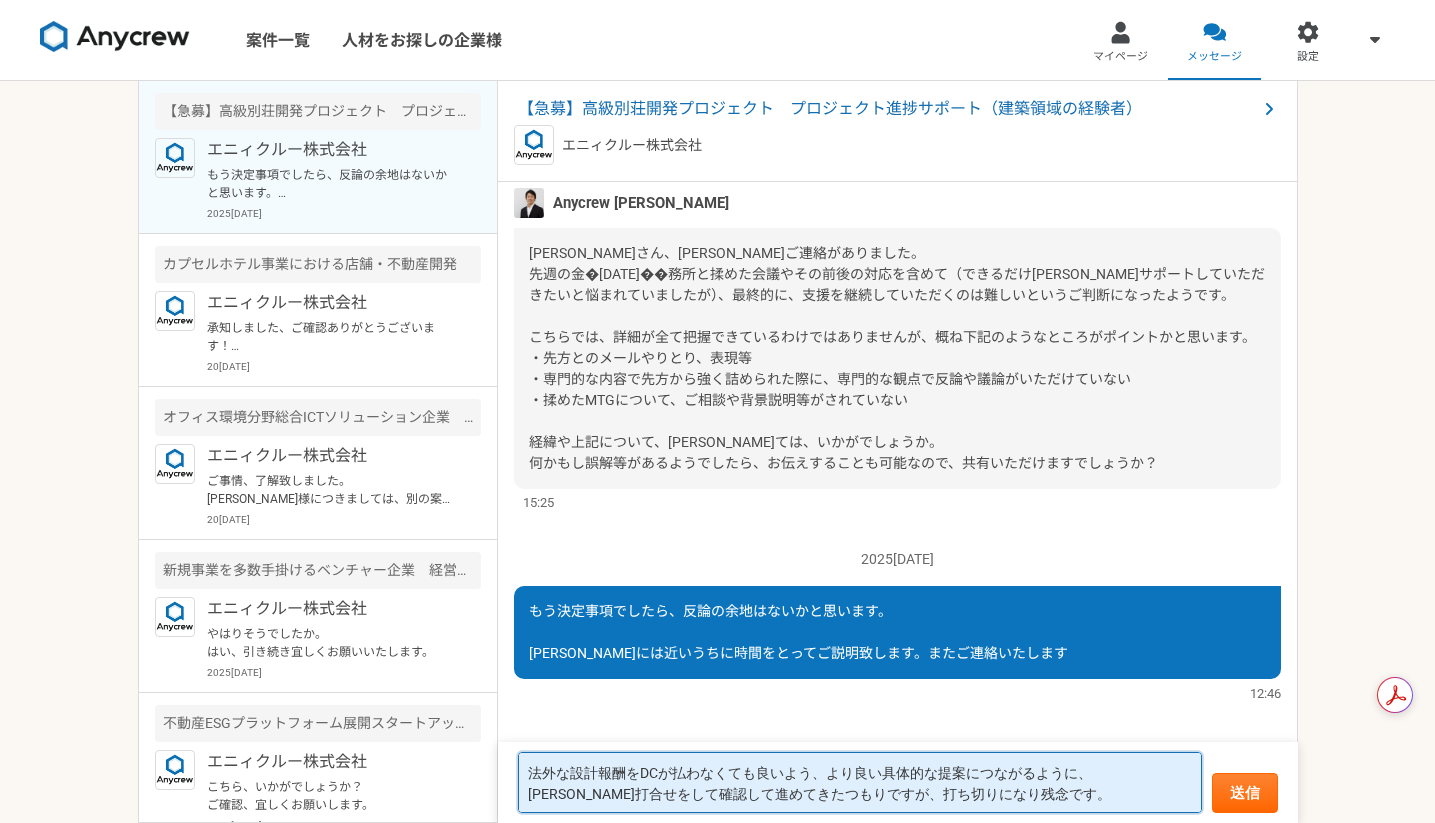 click on "法外な設計報酬をDCが払わなくても良いよう、より良い具体的な提案につながるように、村上さんと打合せをして確認して進めてきたつもりですが、打ち切りになり残念です。" at bounding box center [860, 782] 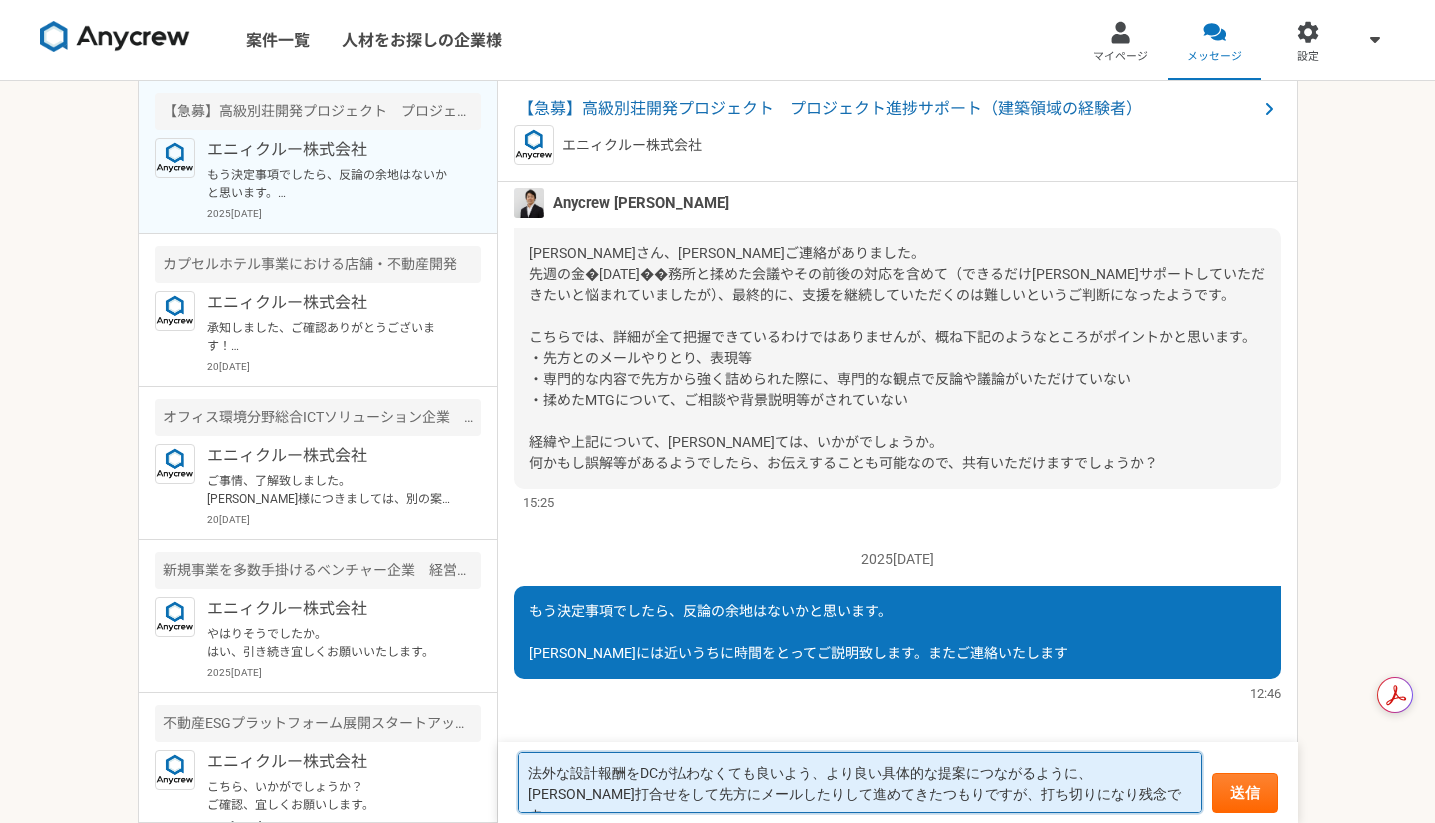 drag, startPoint x: 822, startPoint y: 792, endPoint x: 868, endPoint y: 793, distance: 46.010868 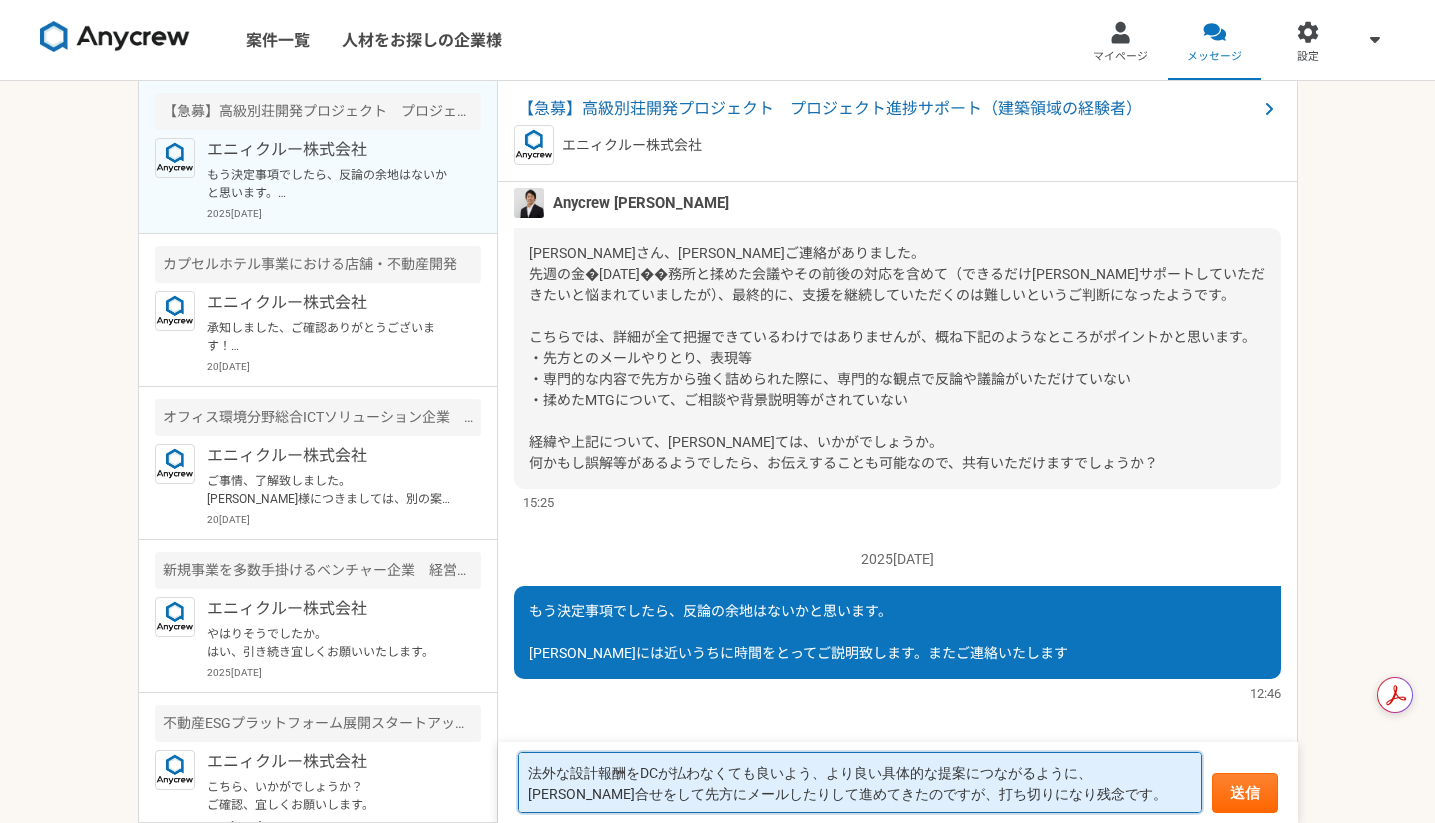 click on "法外な設計報酬をDCが払わなくても良いよう、より良い具体的な提案につながるように、村上さんと打合せをして先方にメールしたりして進めてきたのですが、打ち切りになり残念です。" at bounding box center [860, 782] 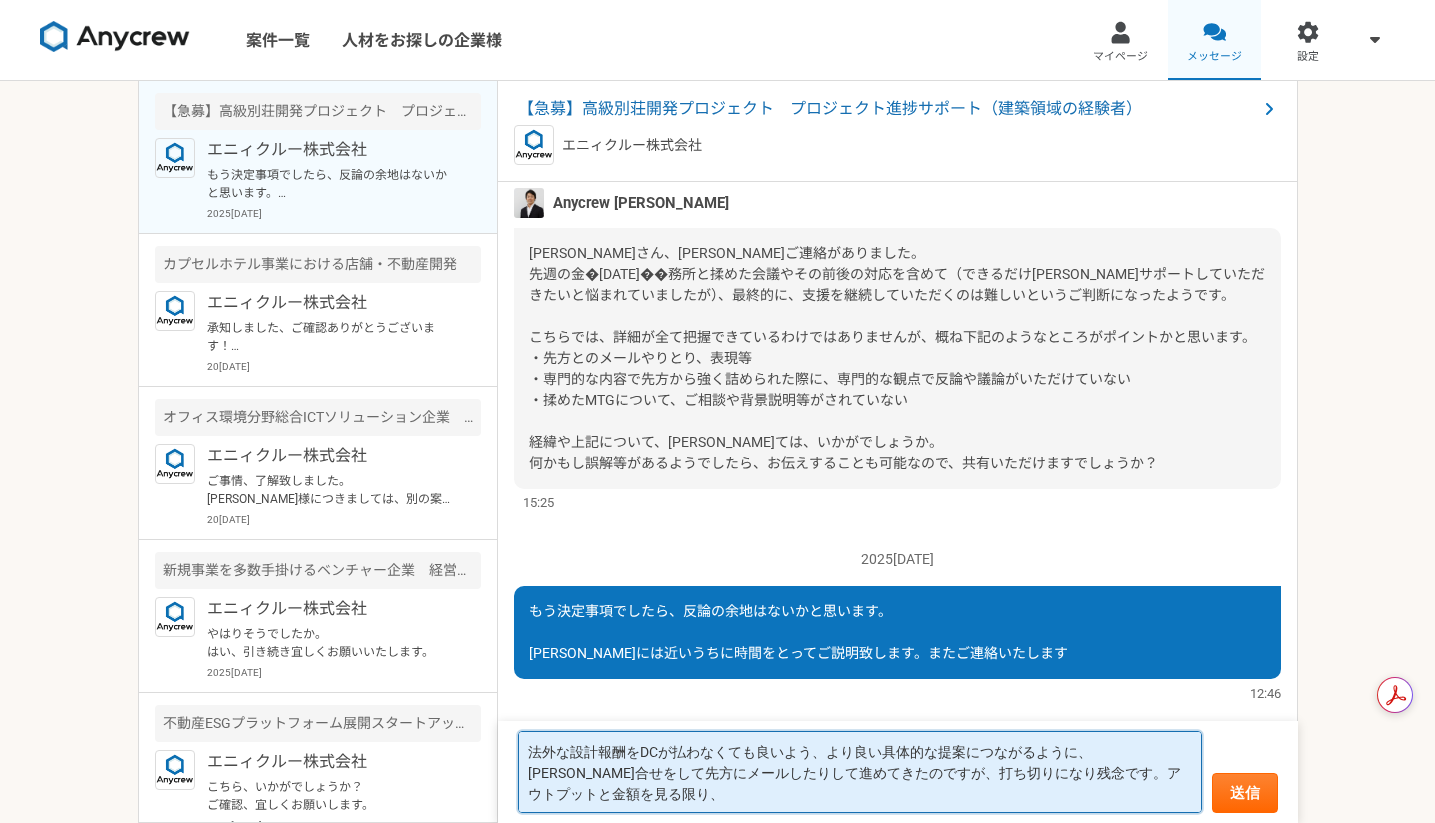 type on "法外な設計報酬をDCが払わなくても良いよう、より良い具体的な提案につながるように、村上さんと打合せをして先方にメールしたりして進めてきたのですが、打ち切りになり残念です。アウトプットと金額を見る限り、" 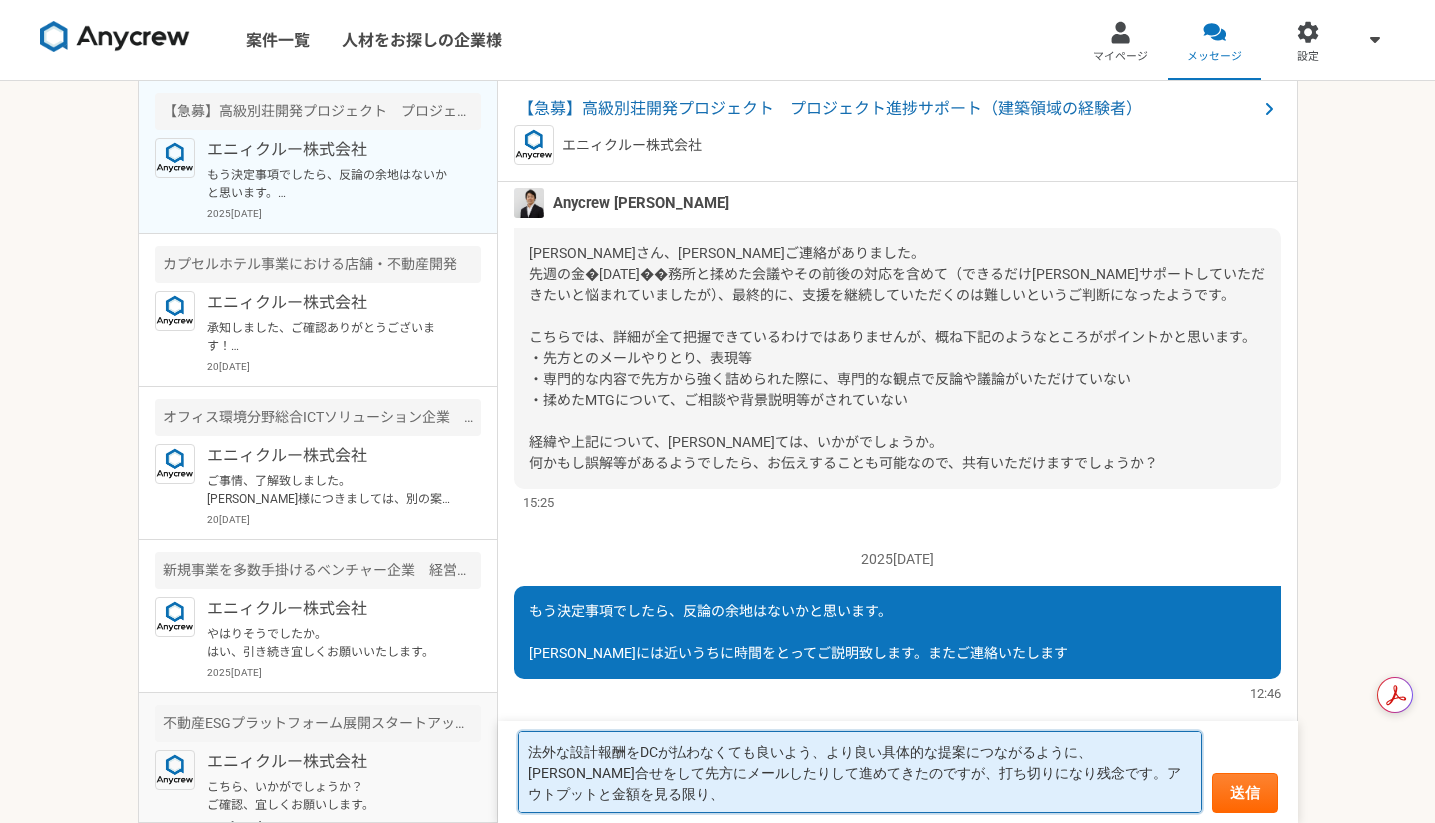 drag, startPoint x: 629, startPoint y: 796, endPoint x: 483, endPoint y: 724, distance: 162.78821 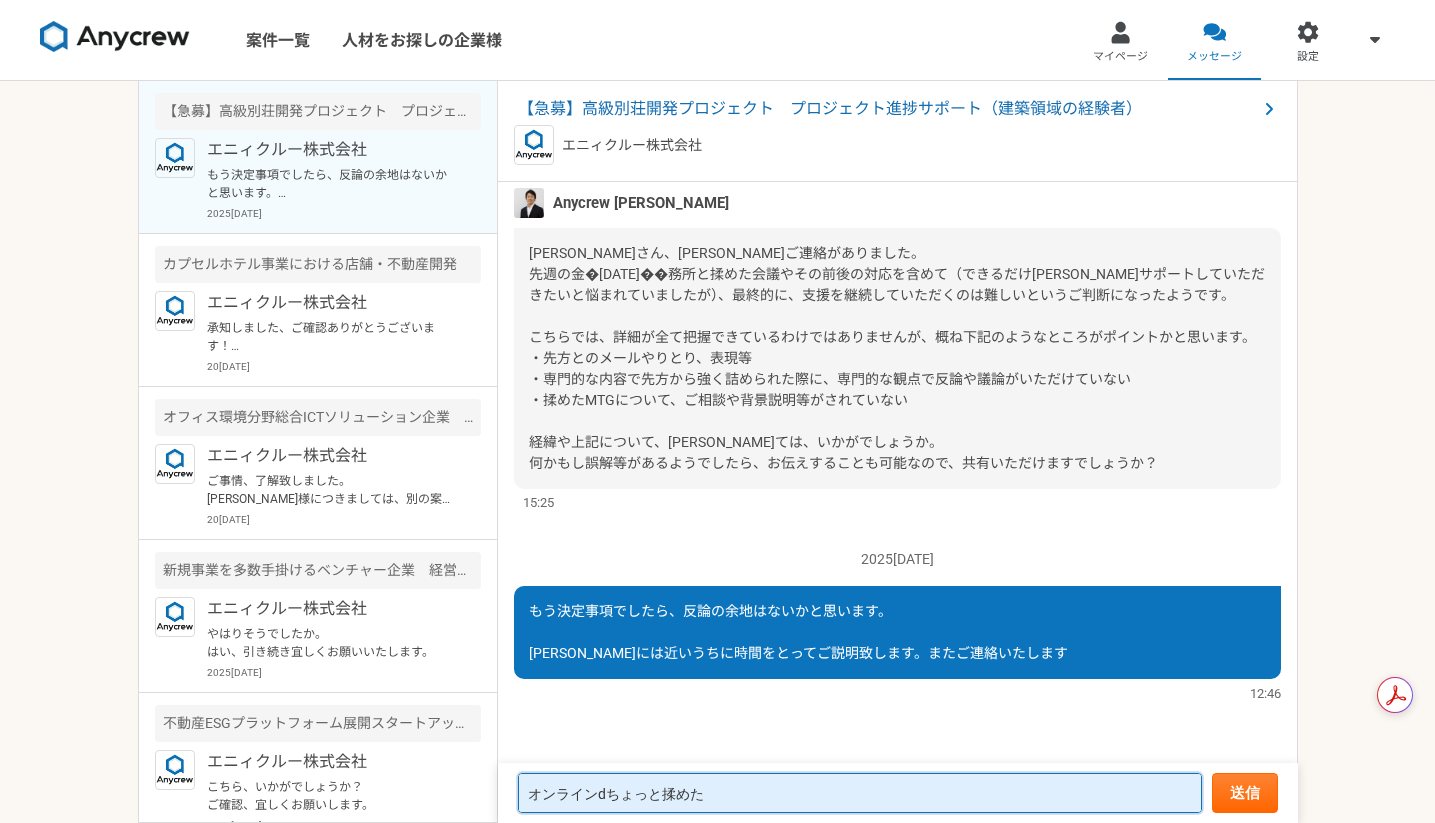 type on "オンラインでちょっと揉めた" 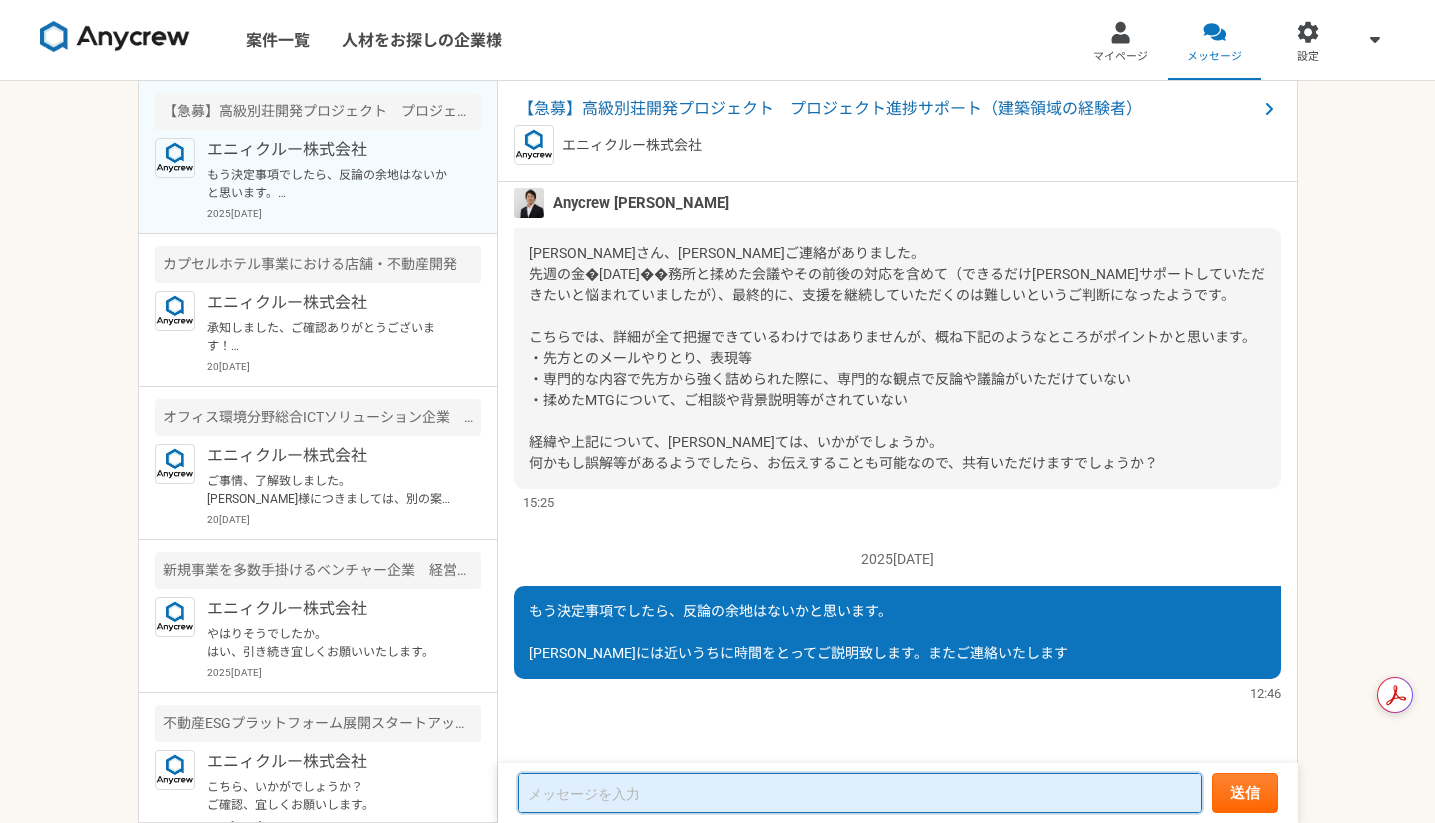 type on "２" 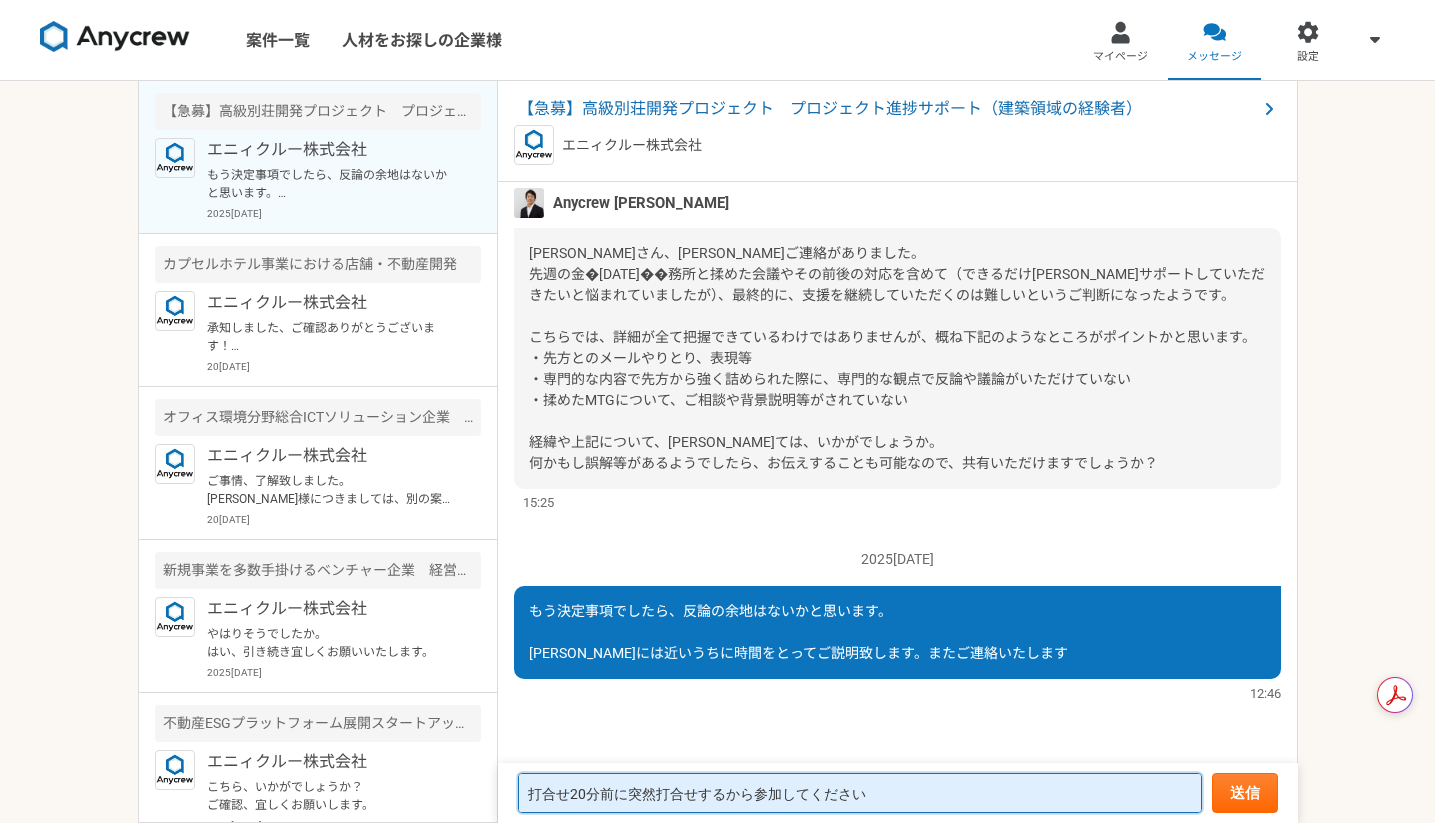 click on "打合せ20分前に突然打合せするから参加してください" at bounding box center (860, 793) 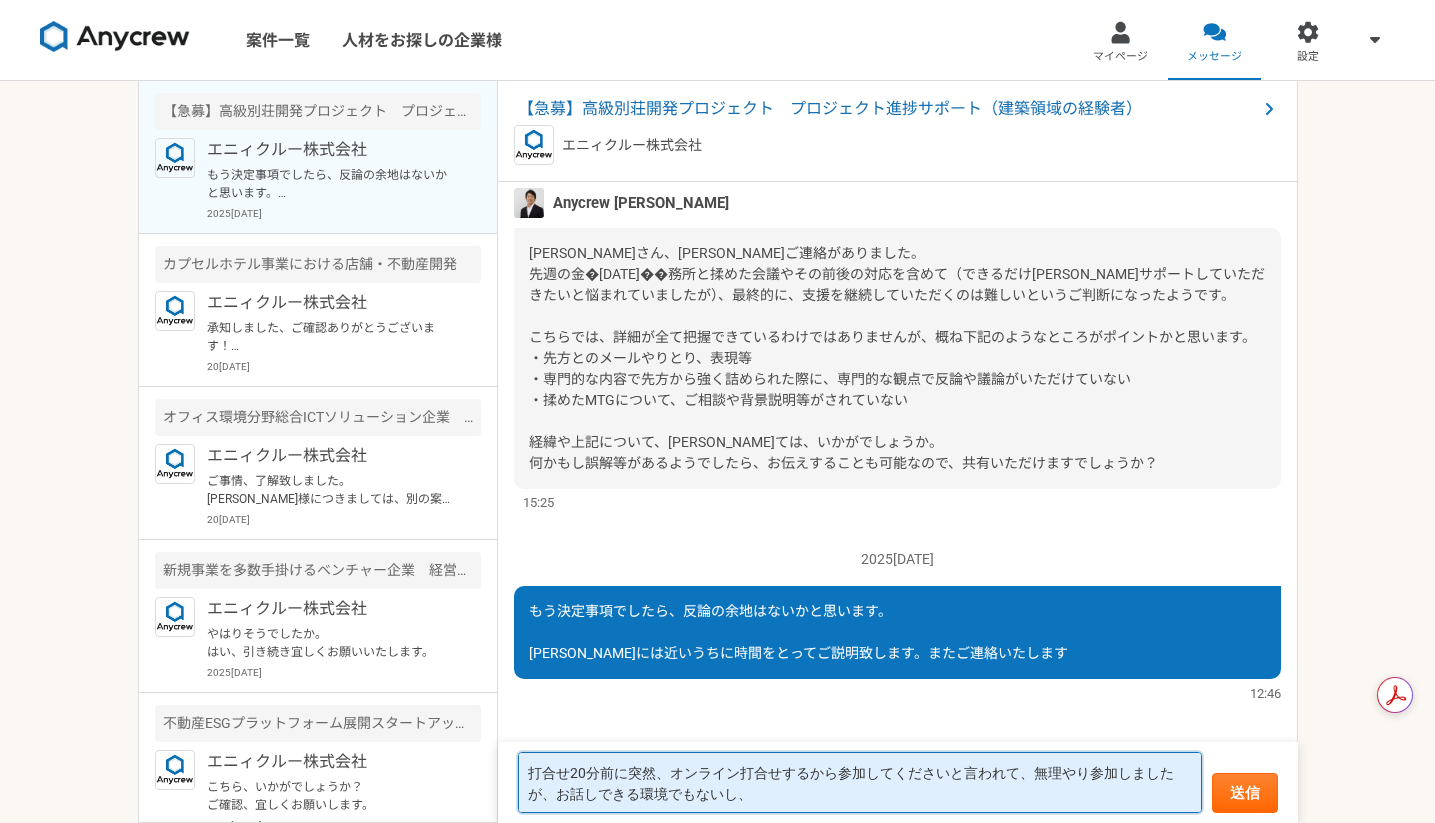 click on "打合せ20分前に突然、オンライン打合せするから参加してくださいと言われて、無理やり参加しましたが、お話しできる環境でもないし、" at bounding box center [860, 782] 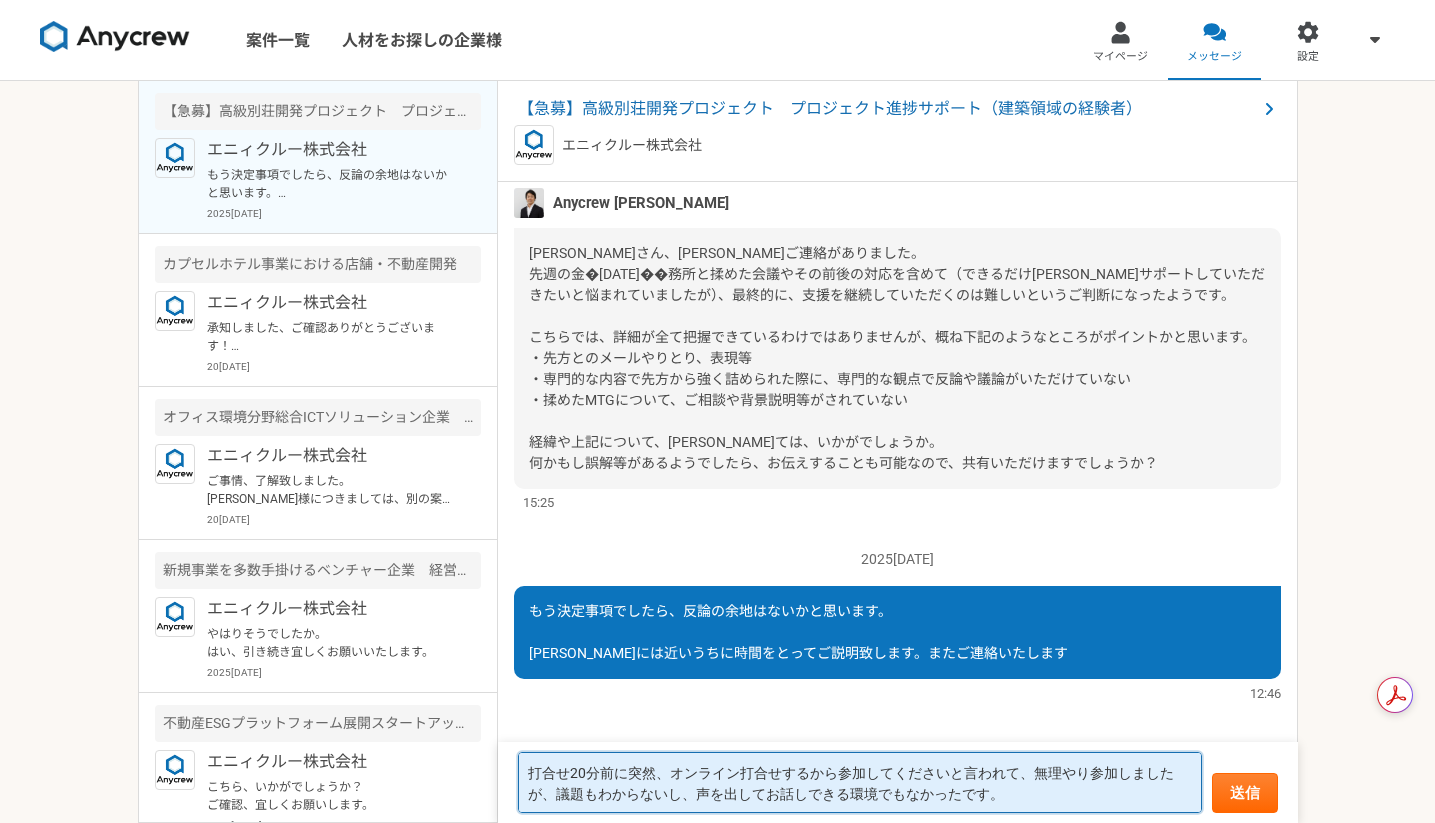 click on "打合せ20分前に突然、オンライン打合せするから参加してくださいと言われて、無理やり参加しましたが、議題もわからないし、声を出してお話しできる環境でもなかったです。" at bounding box center (860, 782) 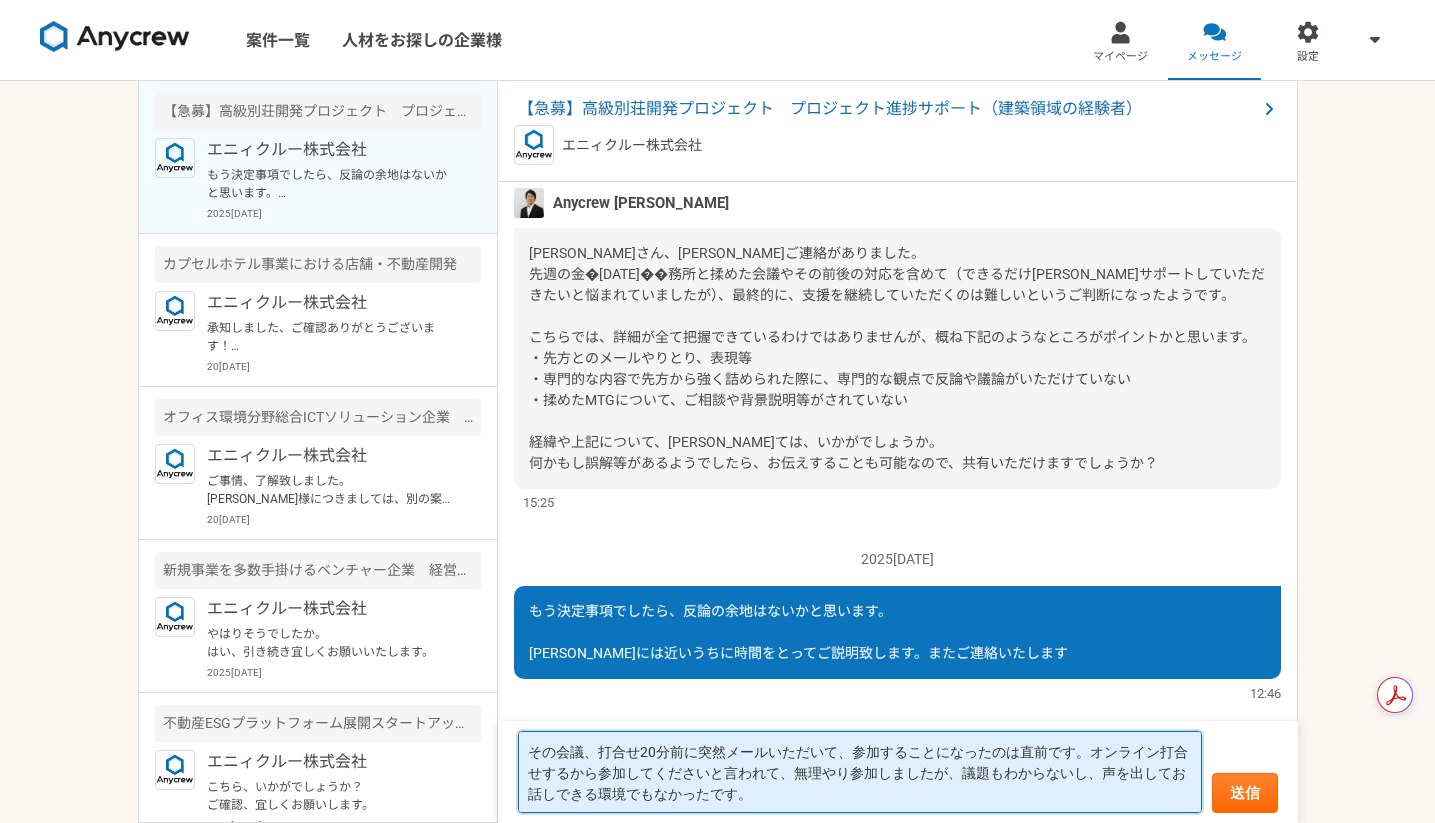 click on "その会議、打合せ20分前に突然メールいただいて、参加することになったのは直前です。オンライン打合せするから参加してくださいと言われて、無理やり参加しましたが、議題もわからないし、声を出してお話しできる環境でもなかったです。" at bounding box center (860, 772) 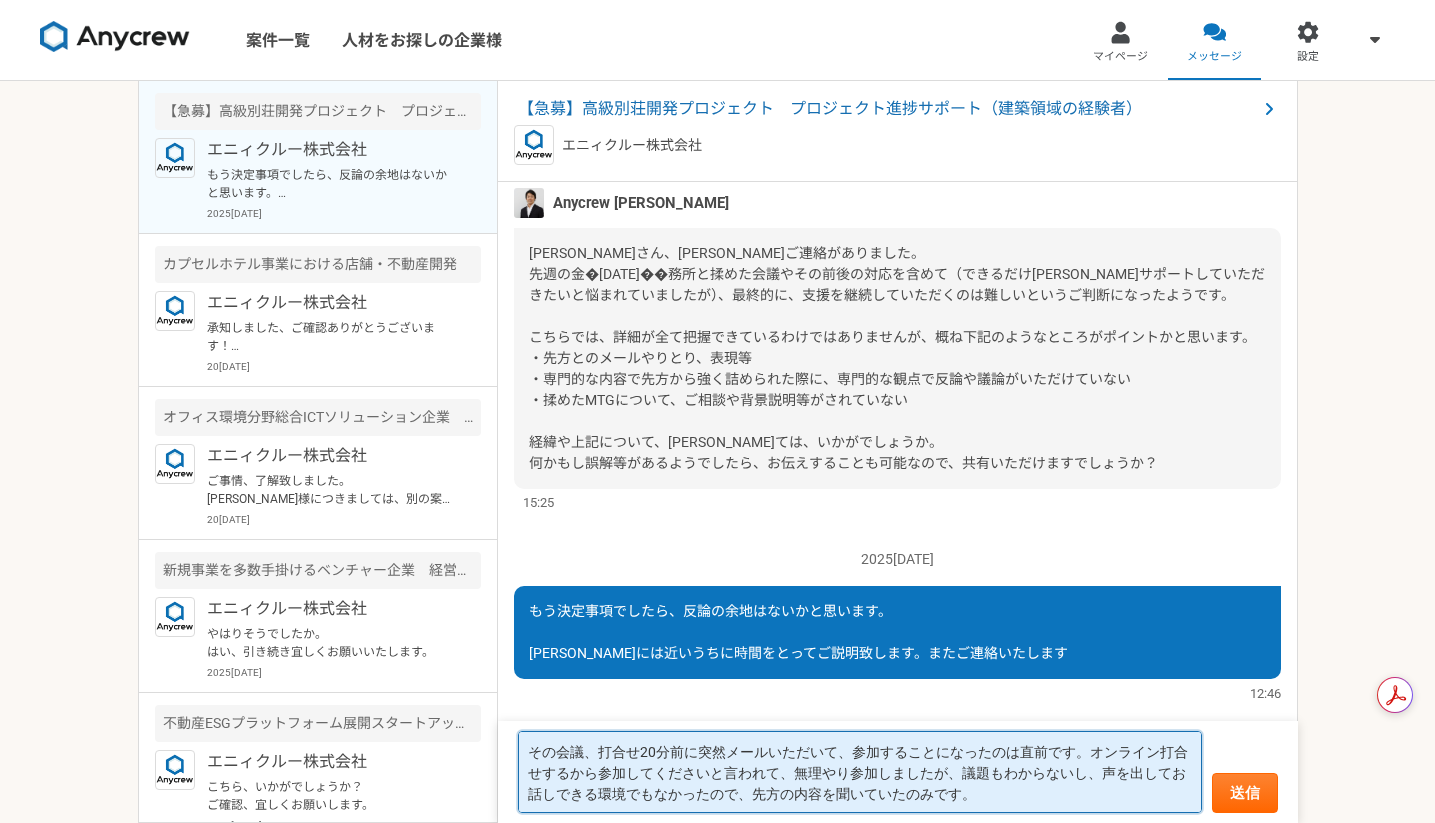 click on "その会議、打合せ20分前に突然メールいただいて、参加することになったのは直前です。オンライン打合せするから参加してくださいと言われて、無理やり参加しましたが、議題もわからないし、声を出してお話しできる環境でもなかったので、先方の内容を聞いていたのみです。" at bounding box center [860, 772] 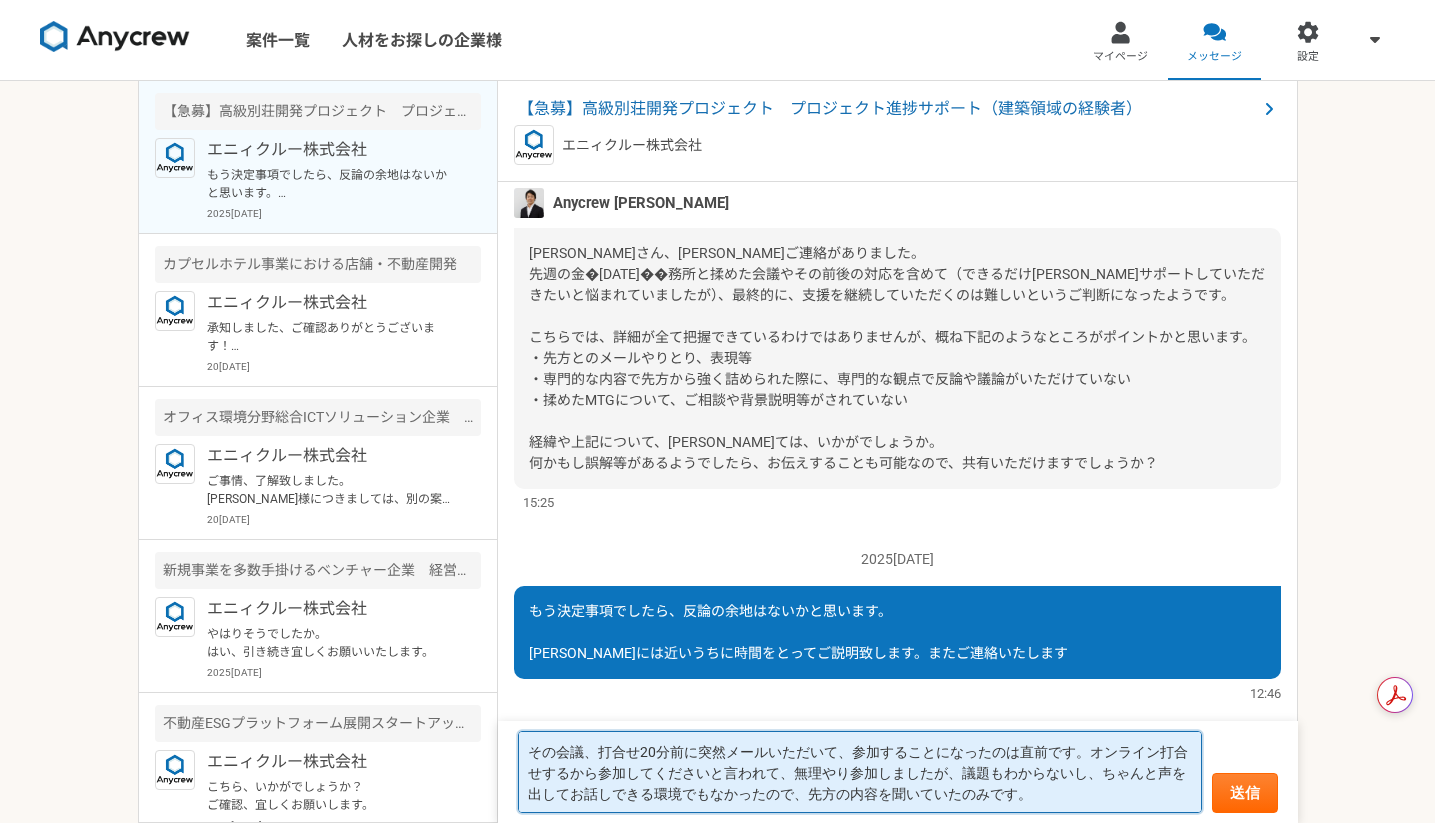 click on "その会議、打合せ20分前に突然メールいただいて、参加することになったのは直前です。オンライン打合せするから参加してくださいと言われて、無理やり参加しましたが、議題もわからないし、ちゃんと声を出してお話しできる環境でもなかったので、先方の内容を聞いていたのみです。" at bounding box center (860, 772) 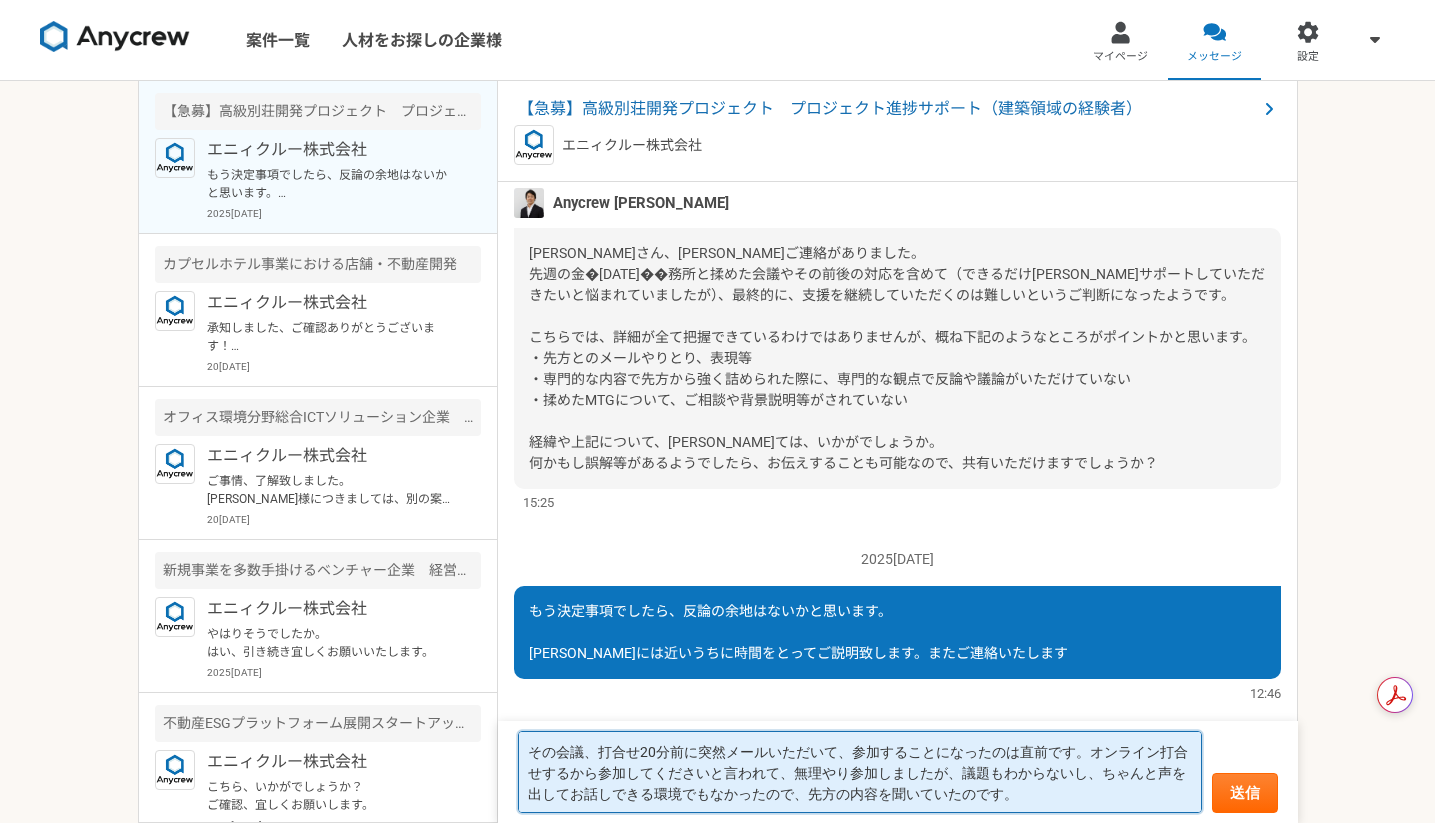 click on "その会議、打合せ20分前に突然メールいただいて、参加することになったのは直前です。オンライン打合せするから参加してくださいと言われて、無理やり参加しましたが、議題もわからないし、ちゃんと声を出してお話しできる環境でもなかったので、先方の内容を聞いていたのです。" at bounding box center [860, 772] 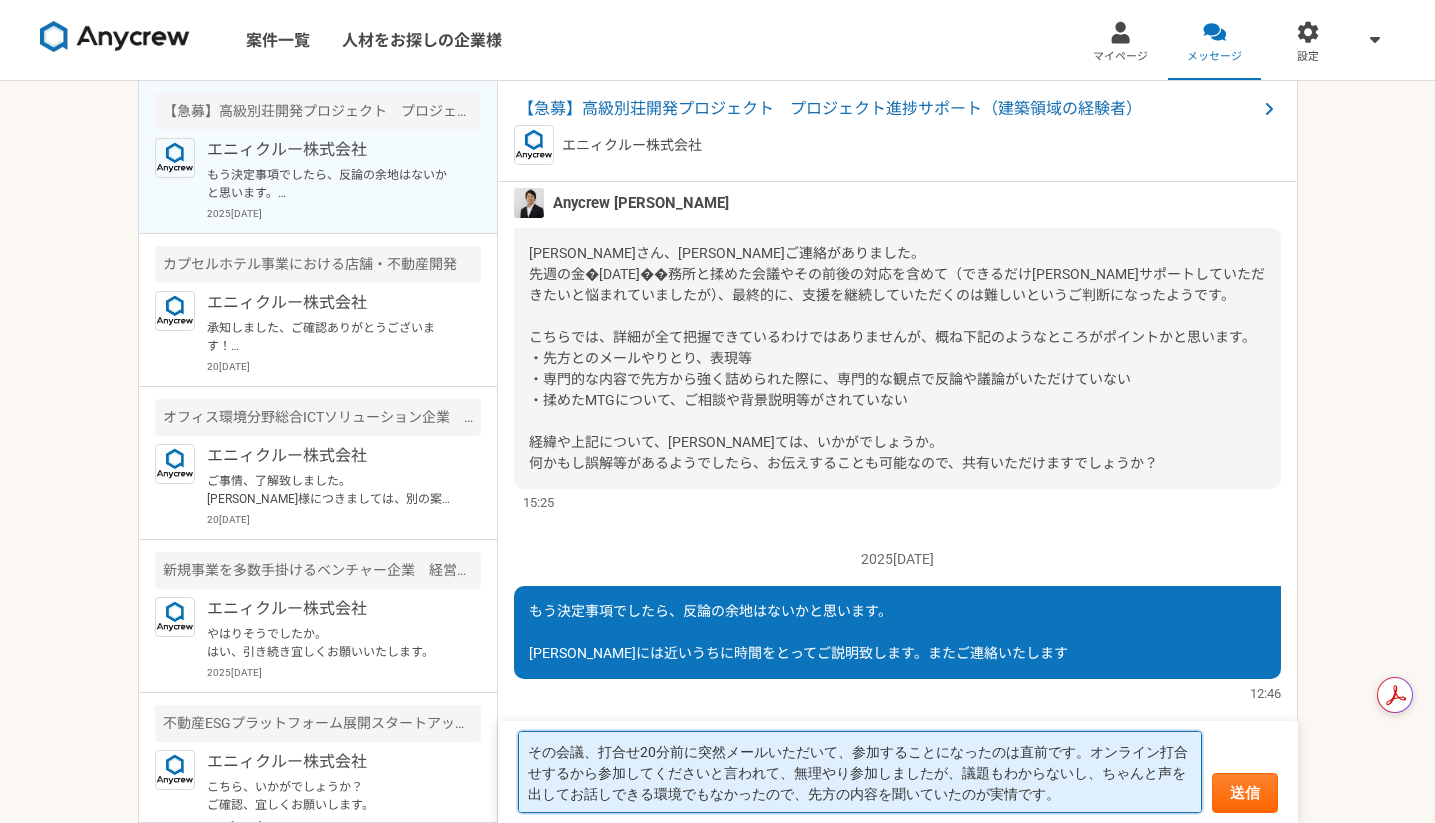 click on "その会議、打合せ20分前に突然メールいただいて、参加することになったのは直前です。オンライン打合せするから参加してくださいと言われて、無理やり参加しましたが、議題もわからないし、ちゃんと声を出してお話しできる環境でもなかったので、先方の内容を聞いていたのが実情です。" at bounding box center [860, 772] 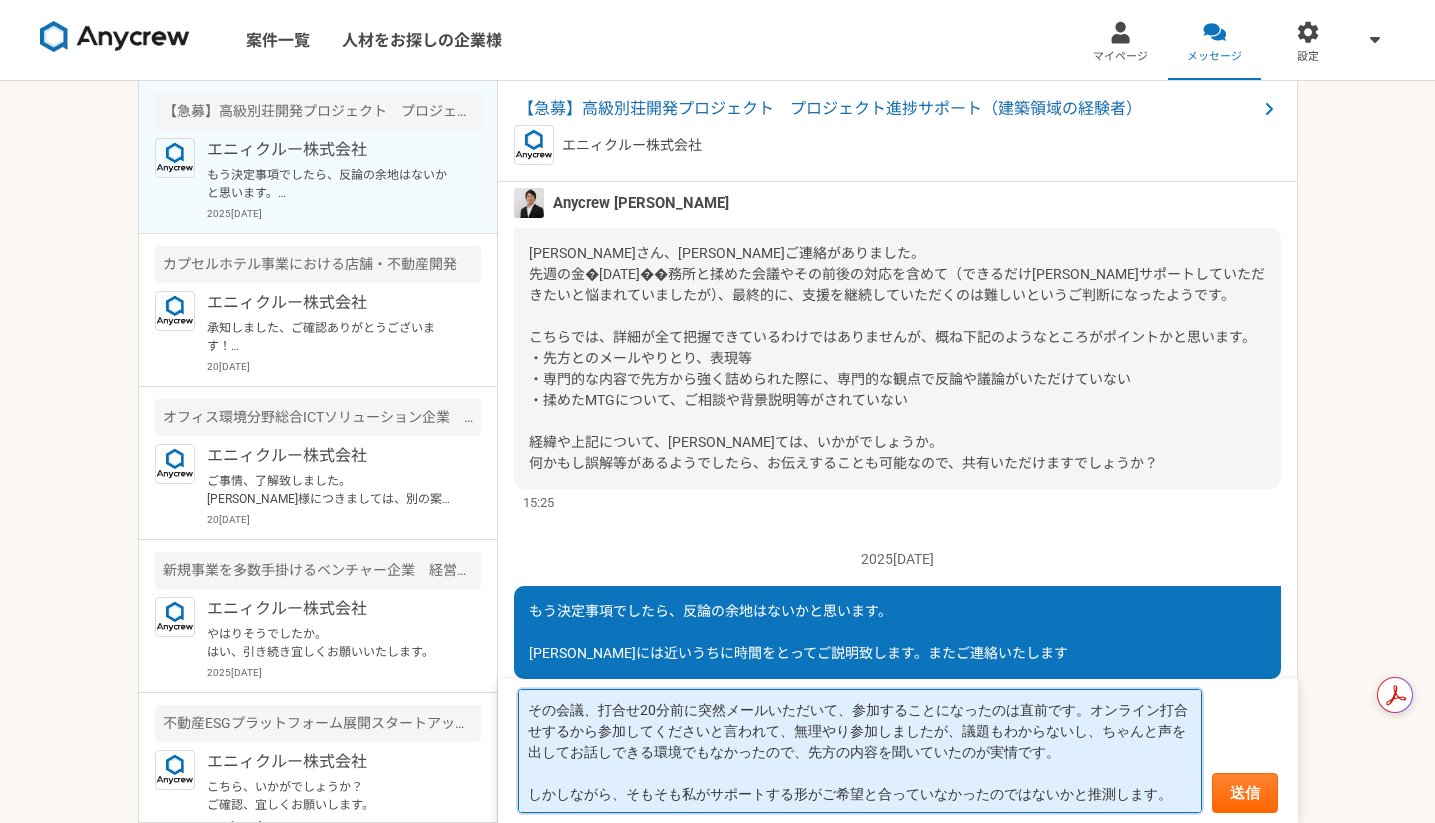 click on "その会議、打合せ20分前に突然メールいただいて、参加することになったのは直前です。オンライン打合せするから参加してくださいと言われて、無理やり参加しましたが、議題もわからないし、ちゃんと声を出してお話しできる環境でもなかったので、先方の内容を聞いていたのが実情です。
しかしながら、そもそも私がサポートする形がご希望と合っていなかったのではないかと推測します。" at bounding box center [860, 751] 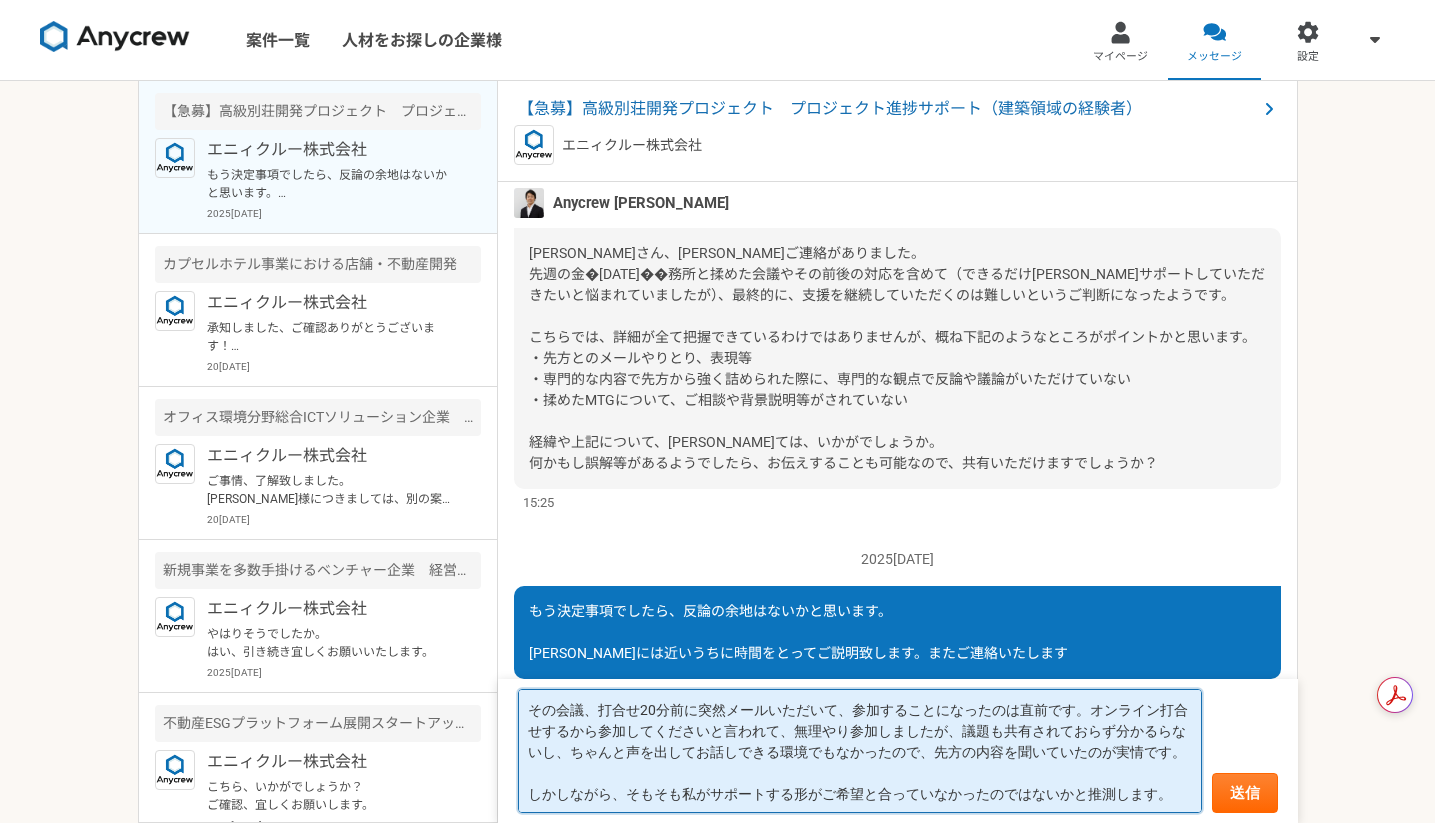 click on "その会議、打合せ20分前に突然メールいただいて、参加することになったのは直前です。オンライン打合せするから参加してくださいと言われて、無理やり参加しましたが、議題も共有されておらず分かるらないし、ちゃんと声を出してお話しできる環境でもなかったので、先方の内容を聞いていたのが実情です。
しかしながら、そもそも私がサポートする形がご希望と合っていなかったのではないかと推測します。" at bounding box center (860, 751) 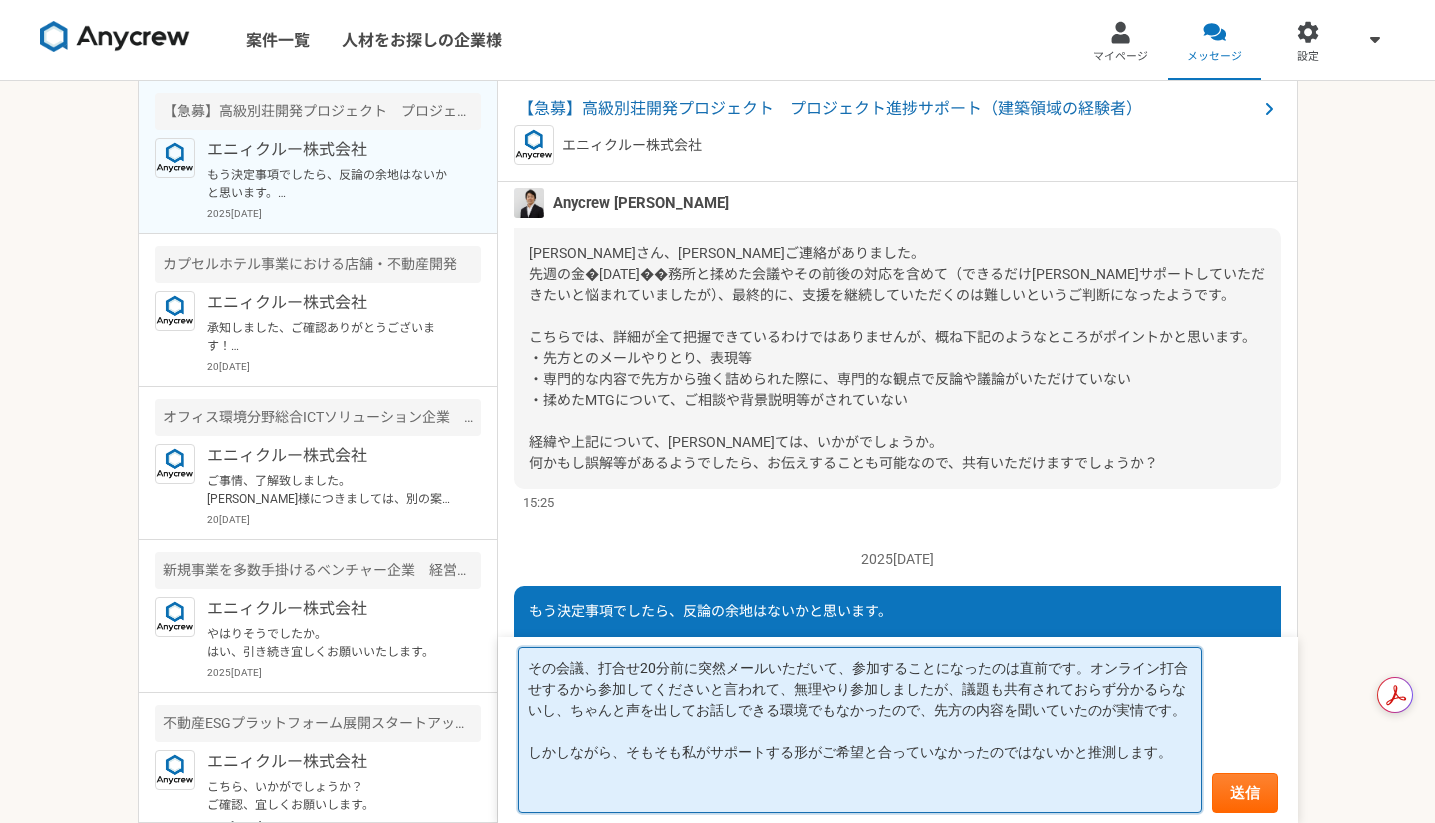 drag, startPoint x: 876, startPoint y: 789, endPoint x: 877, endPoint y: 805, distance: 16.03122 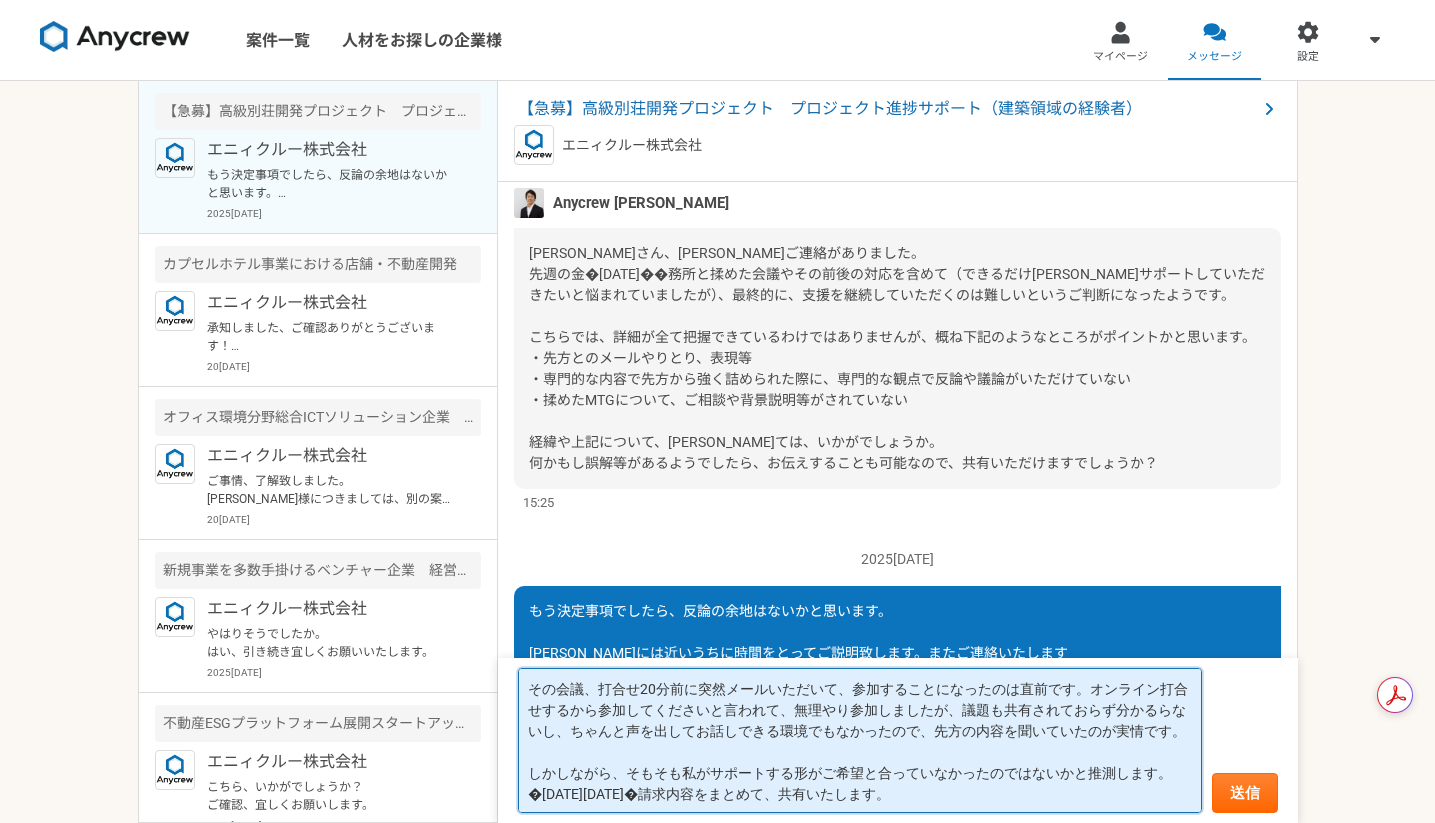 click on "その会議、打合せ20分前に突然メールいただいて、参加することになったのは直前です。オンライン打合せするから参加してくださいと言われて、無理やり参加しましたが、議題も共有されておらず分かるらないし、ちゃんと声を出してお話しできる環境でもなかったので、先方の内容を聞いていたのが実情です。
しかしながら、そもそも私がサポートする形がご希望と合っていなかったのではないかと推測します。
今日明日でご請求内容をまとめて、共有いたします。" at bounding box center (860, 740) 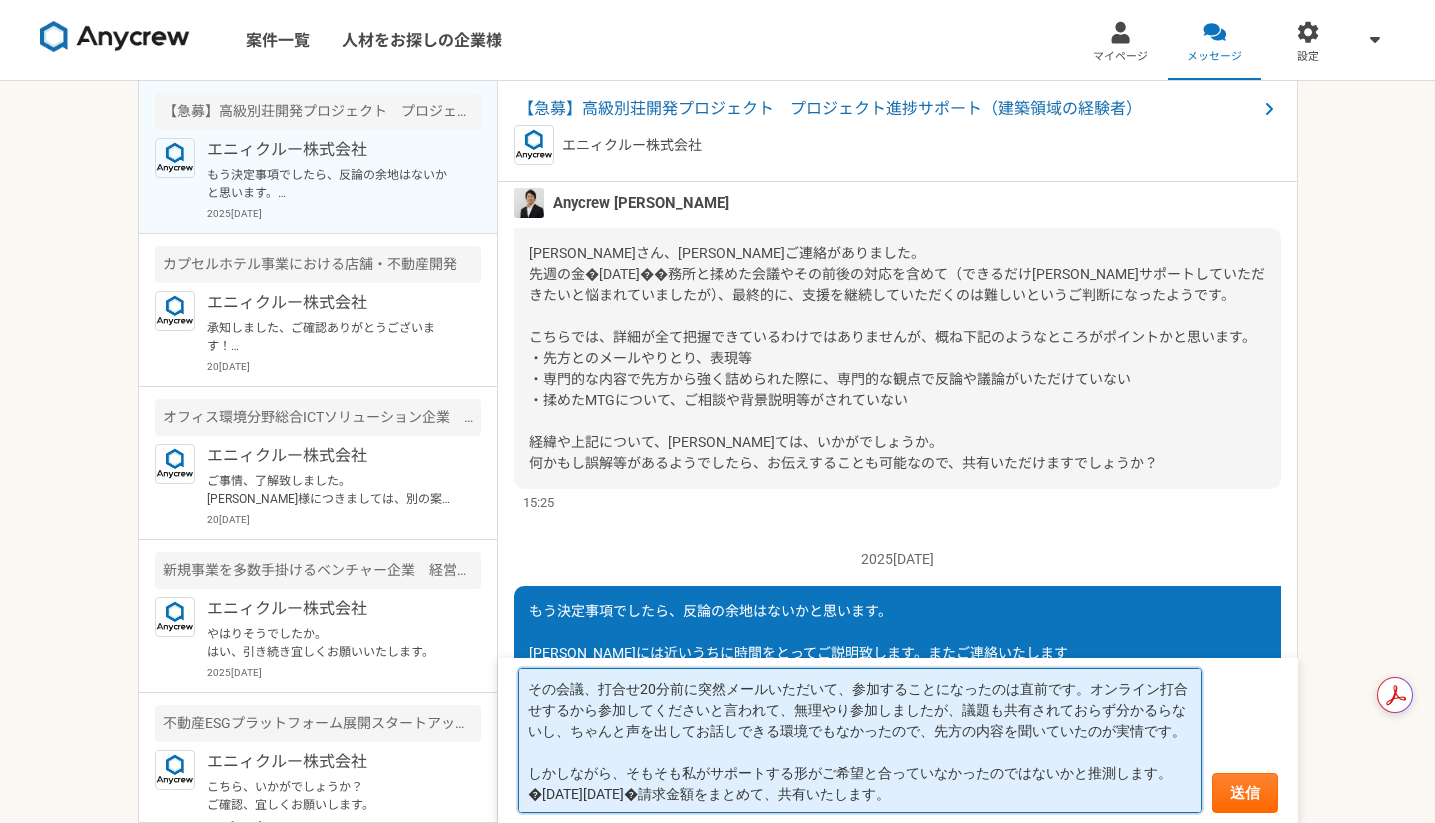 click on "その会議、打合せ20分前に突然メールいただいて、参加することになったのは直前です。オンライン打合せするから参加してくださいと言われて、無理やり参加しましたが、議題も共有されておらず分かるらないし、ちゃんと声を出してお話しできる環境でもなかったので、先方の内容を聞いていたのが実情です。
しかしながら、そもそも私がサポートする形がご希望と合っていなかったのではないかと推測します。
今日明日でご請求金額をまとめて、共有いたします。" at bounding box center (860, 740) 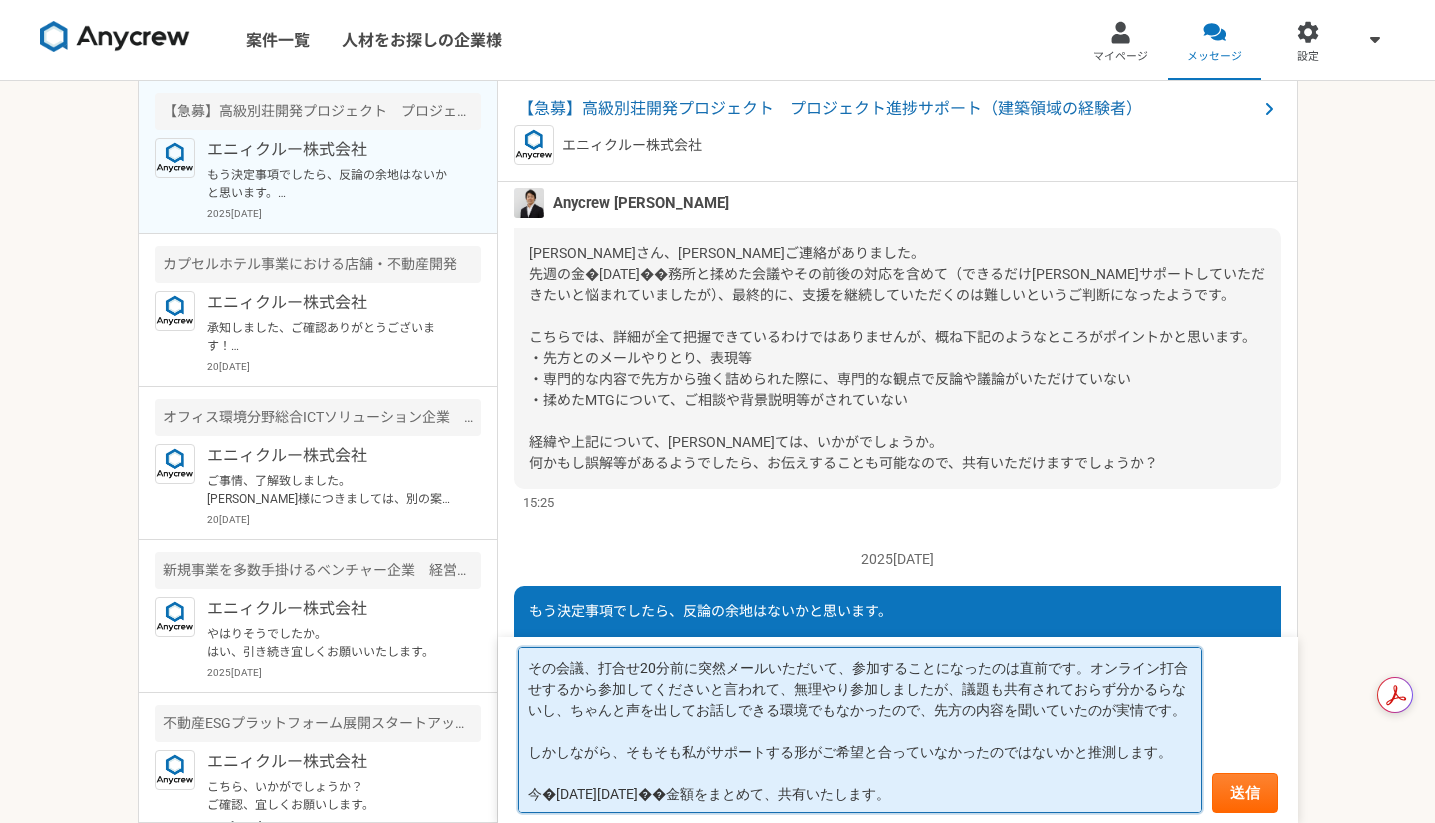 drag, startPoint x: 776, startPoint y: 788, endPoint x: 746, endPoint y: 788, distance: 30 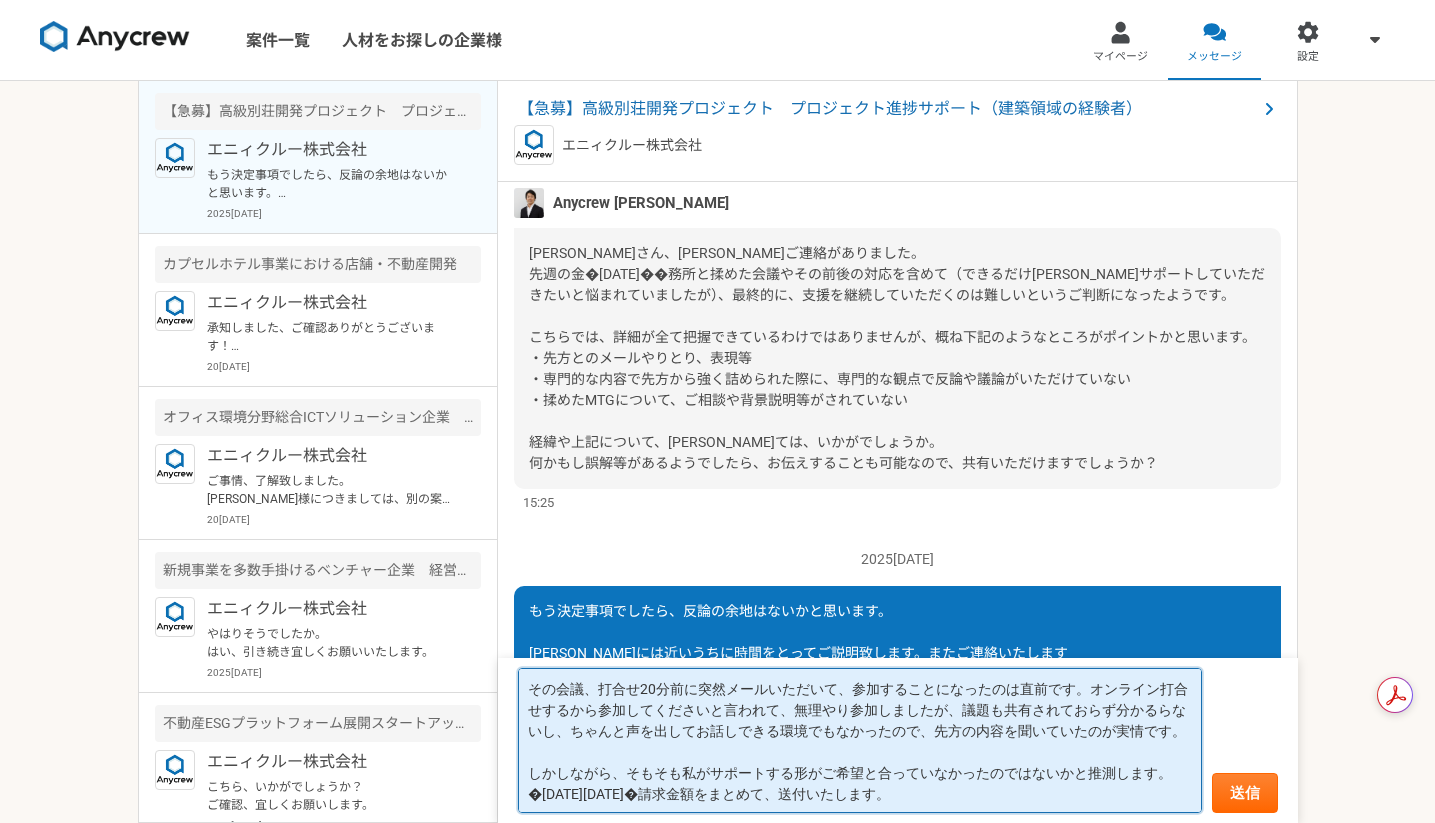 click on "その会議、打合せ20分前に突然メールいただいて、参加することになったのは直前です。オンライン打合せするから参加してくださいと言われて、無理やり参加しましたが、議題も共有されておらず分かるらないし、ちゃんと声を出してお話しできる環境でもなかったので、先方の内容を聞いていたのが実情です。
しかしながら、そもそも私がサポートする形がご希望と合っていなかったのではないかと推測します。
今日明日でご請求金額をまとめて、送付いたします。" at bounding box center (860, 740) 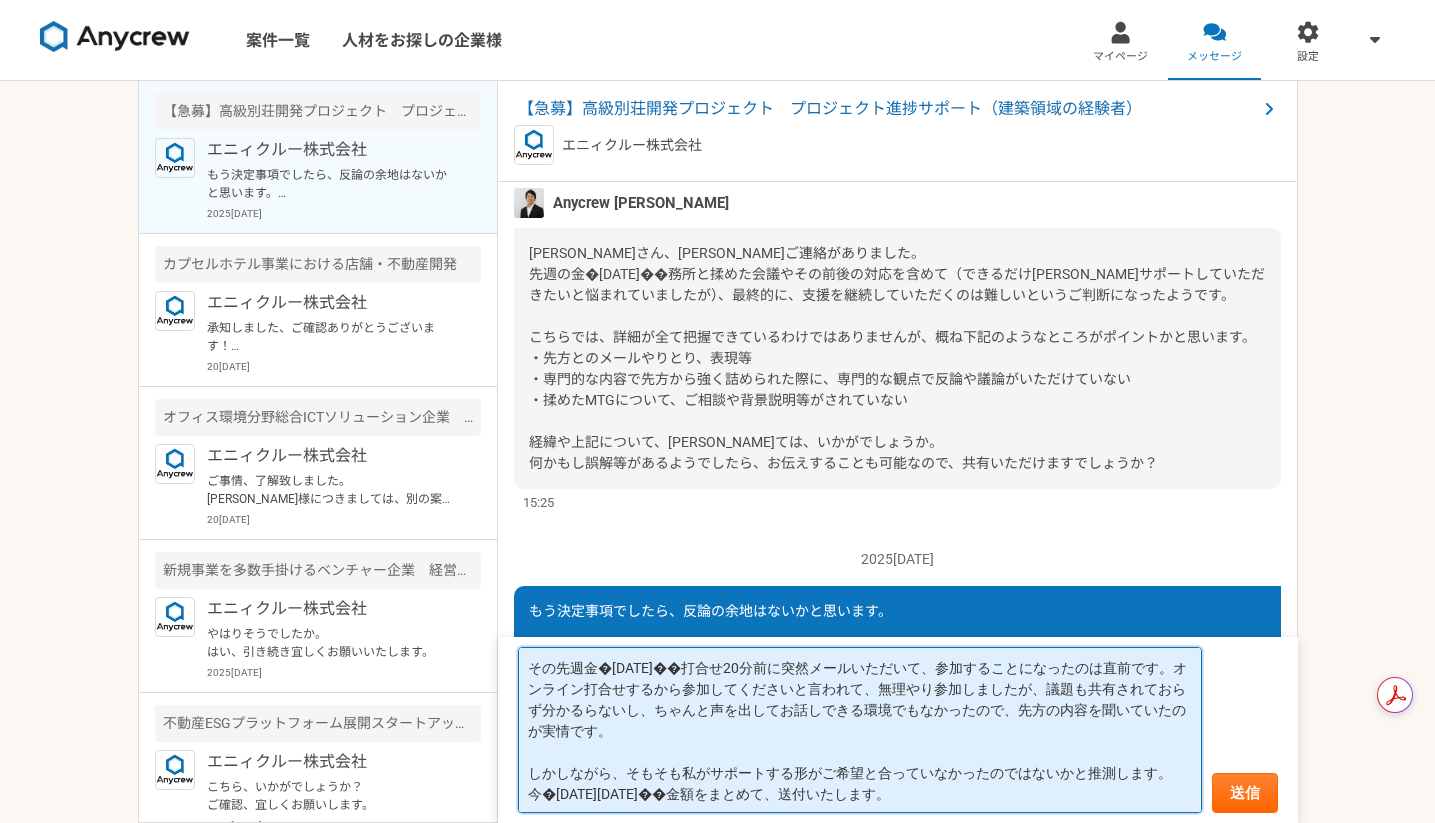 click on "その先週金曜日の会議、打合せ20分前に突然メールいただいて、参加することになったのは直前です。オンライン打合せするから参加してくださいと言われて、無理やり参加しましたが、議題も共有されておらず分かるらないし、ちゃんと声を出してお話しできる環境でもなかったので、先方の内容を聞いていたのが実情です。
しかしながら、そもそも私がサポートする形がご希望と合っていなかったのではないかと推測します。
今日明日でご請求金額をまとめて、送付いたします。" at bounding box center [860, 730] 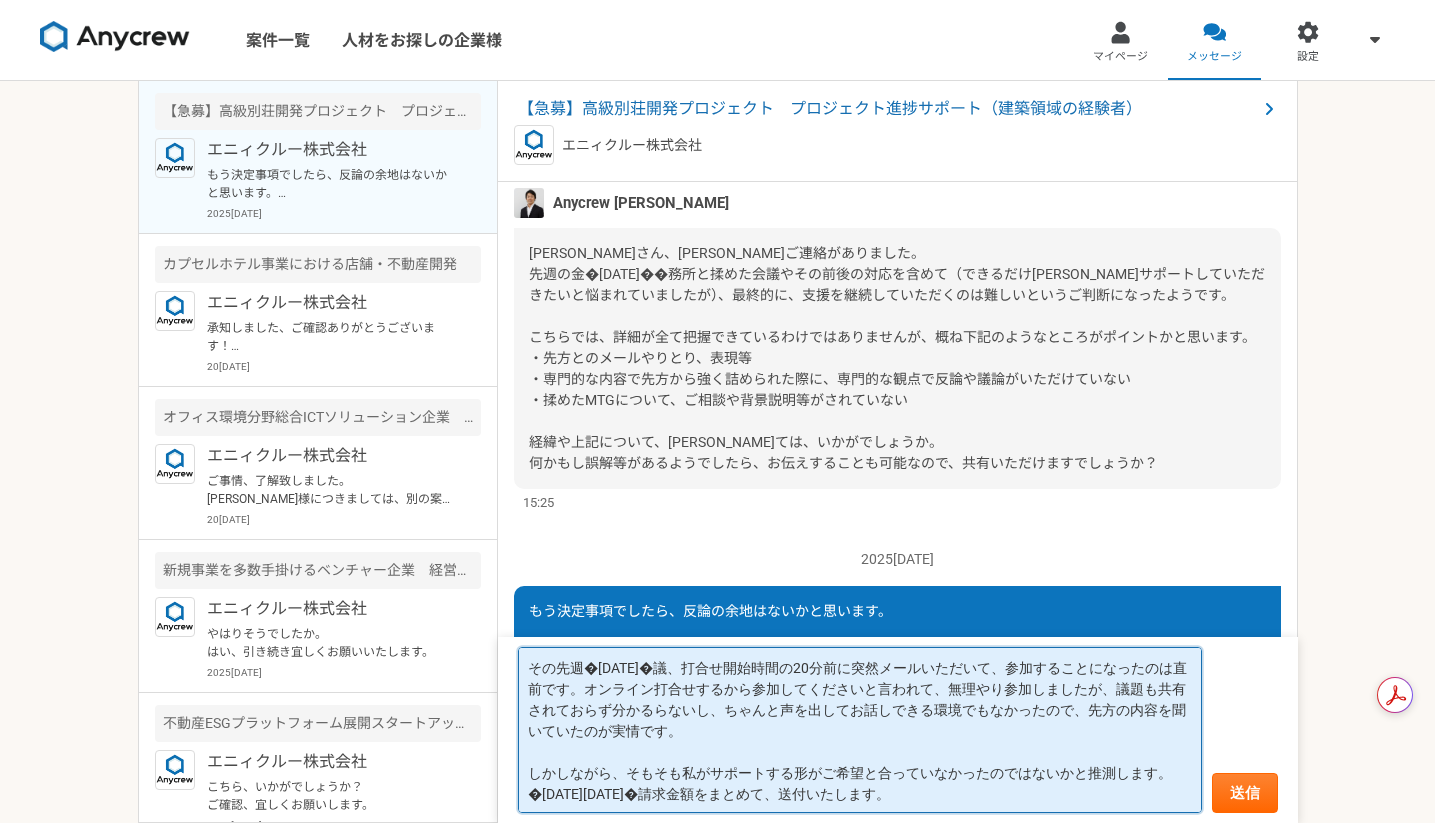 click on "その先週金曜日の会議、打合せ開始時間の20分前に突然メールいただいて、参加することになったのは直前です。オンライン打合せするから参加してくださいと言われて、無理やり参加しましたが、議題も共有されておらず分かるらないし、ちゃんと声を出してお話しできる環境でもなかったので、先方の内容を聞いていたのが実情です。
しかしながら、そもそも私がサポートする形がご希望と合っていなかったのではないかと推測します。
今日明日でご請求金額をまとめて、送付いたします。" at bounding box center (860, 730) 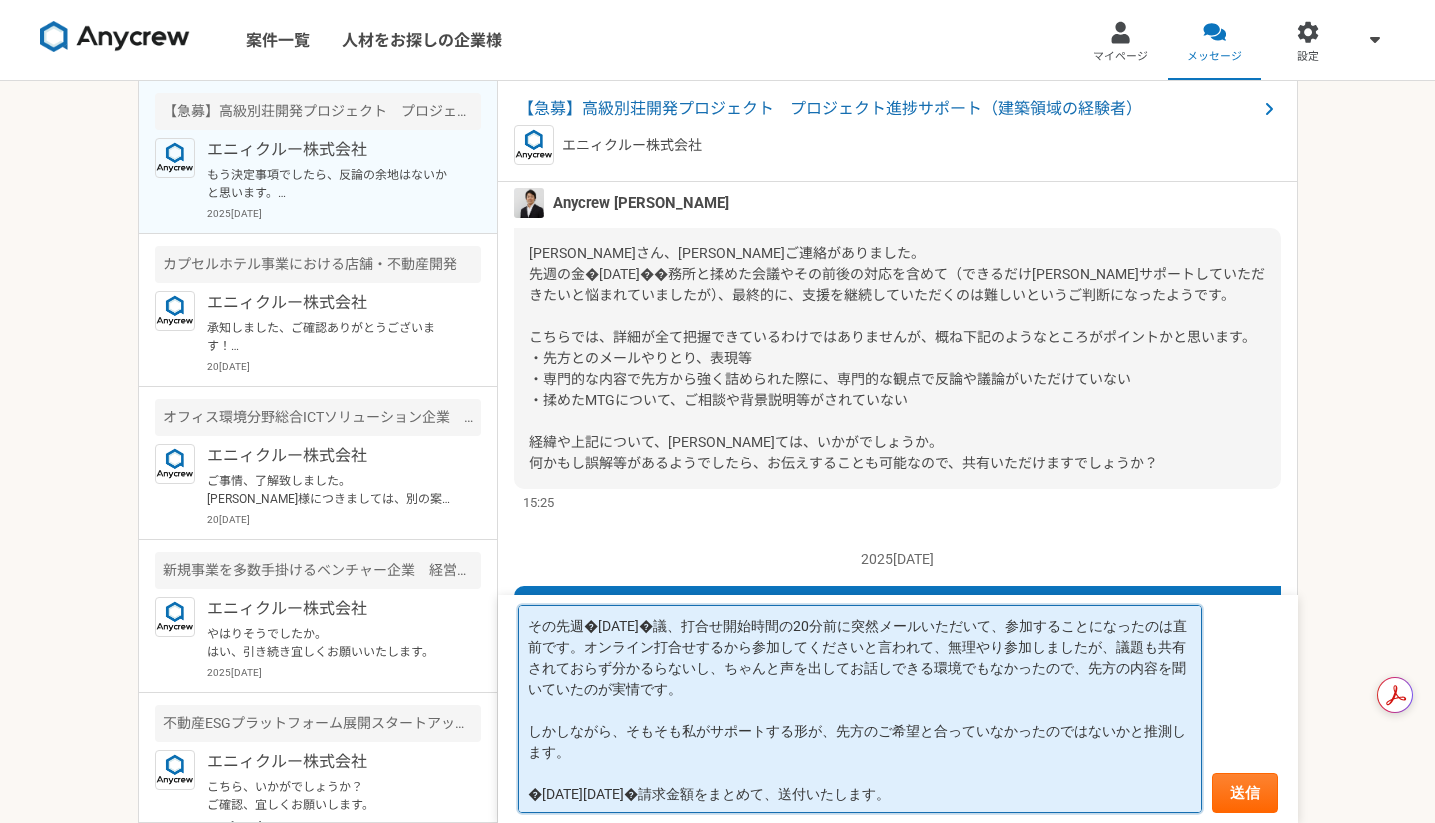 click on "その先週金曜日の会議、打合せ開始時間の20分前に突然メールいただいて、参加することになったのは直前です。オンライン打合せするから参加してくださいと言われて、無理やり参加しましたが、議題も共有されておらず分かるらないし、ちゃんと声を出してお話しできる環境でもなかったので、先方の内容を聞いていたのが実情です。
しかしながら、そもそも私がサポートする形が、先方のご希望と合っていなかったのではないかと推測します。
今日明日でご請求金額をまとめて、送付いたします。" at bounding box center [860, 709] 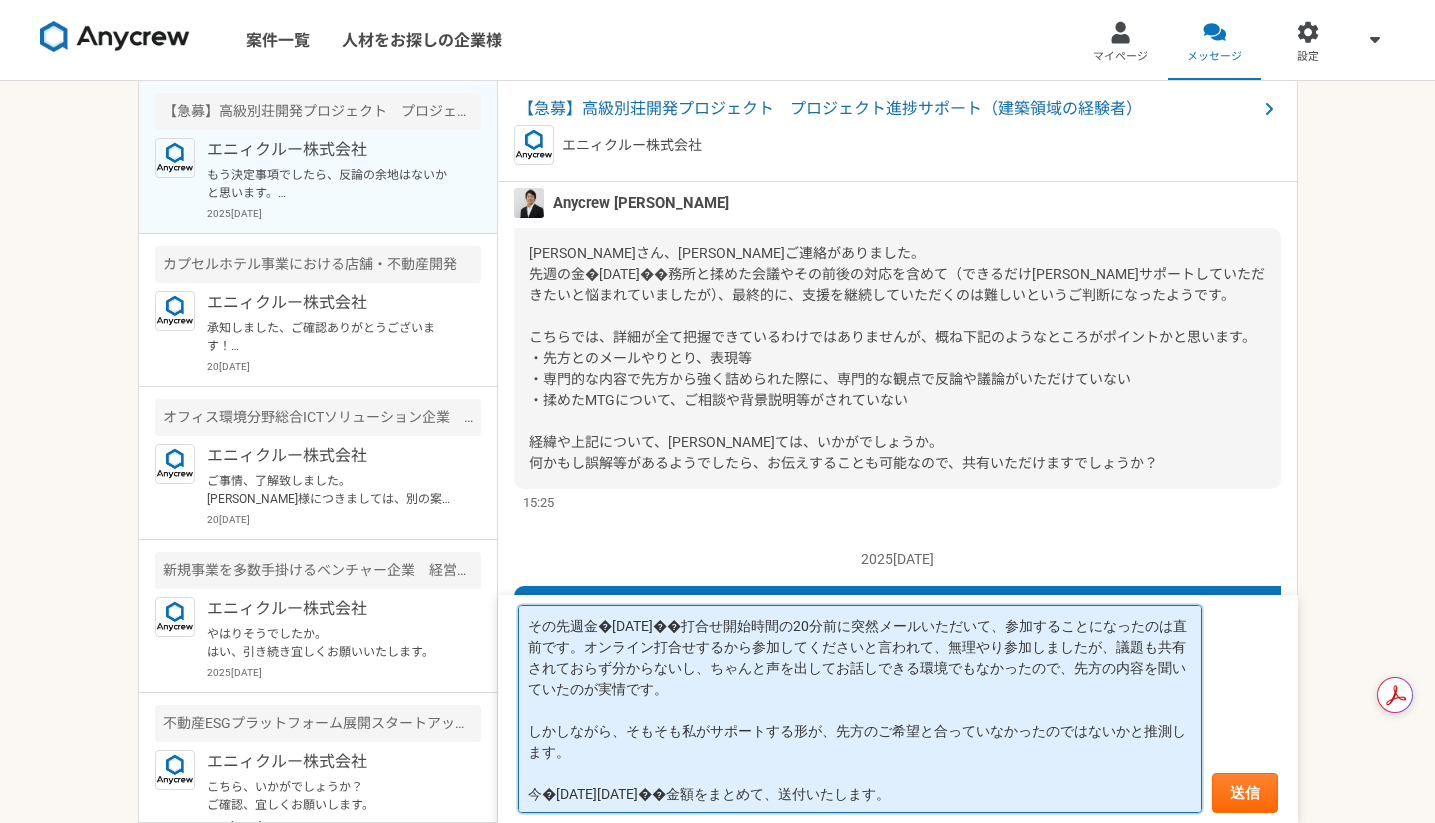 click on "その先週金曜日の会議、打合せ開始時間の20分前に突然メールいただいて、参加することになったのは直前です。オンライン打合せするから参加してくださいと言われて、無理やり参加しましたが、議題も共有されておらず分からないし、ちゃんと声を出してお話しできる環境でもなかったので、先方の内容を聞いていたのが実情です。
しかしながら、そもそも私がサポートする形が、先方のご希望と合っていなかったのではないかと推測します。
今日明日でご請求金額をまとめて、送付いたします。" at bounding box center [860, 709] 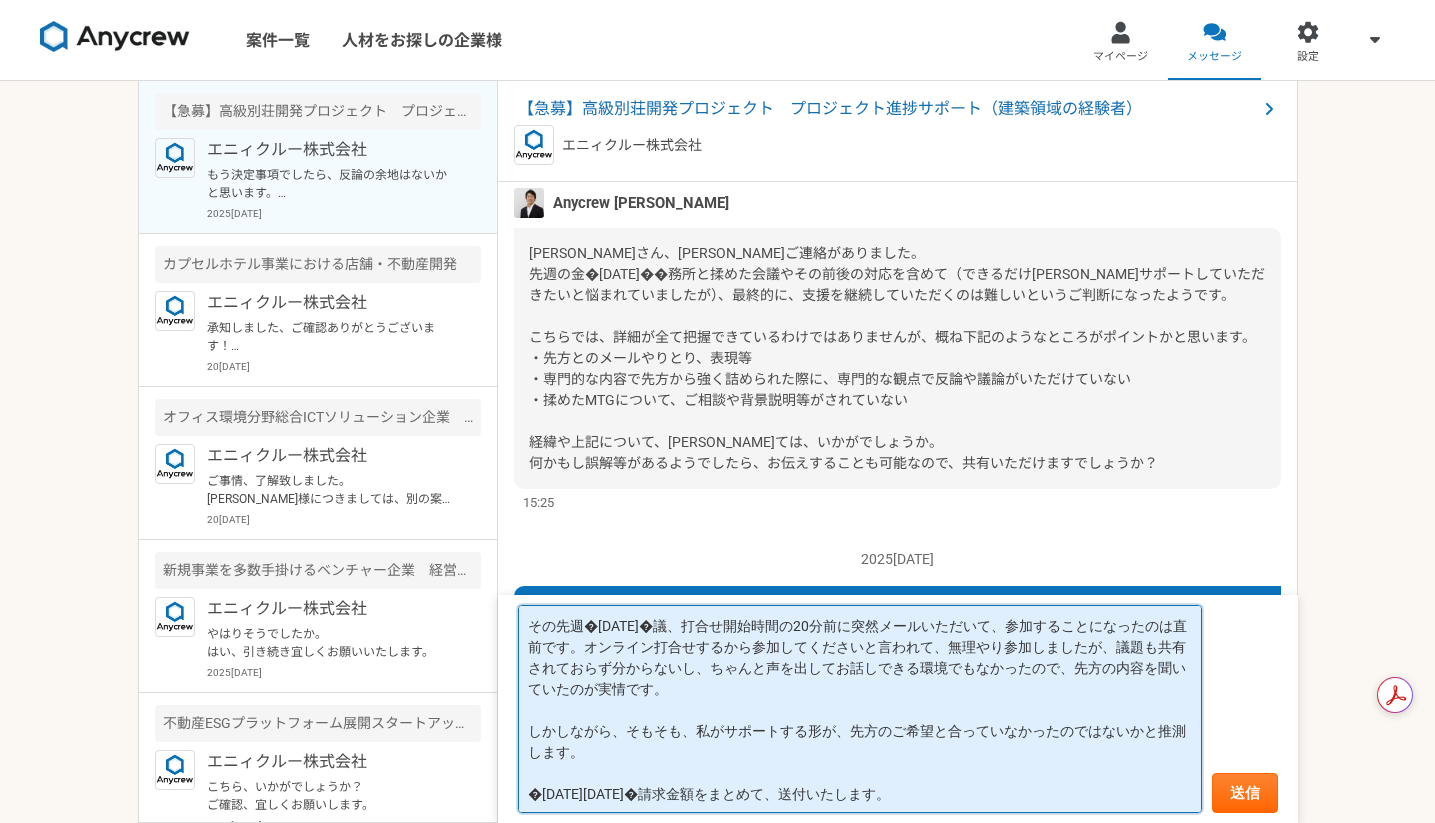 click on "その先週金�[DATE]��打合せ開始時間の20分前に突然メールいただいて、参加することになったのは直前です。オンライン打合せするから参加してくださいと言われて、無理やり参加しましたが、議題も共有されておらず分からないし、ちゃんと声を出してお話しできる環境でもなかったので、先方の内容を聞いていたのが実情です。
しかしながら、そもそも、私がサポートする形が、先方のご希望と合っていなかったのではないかと推測します。
今�[DATE][DATE]��金額をまとめて、送付いたします。" at bounding box center [860, 709] 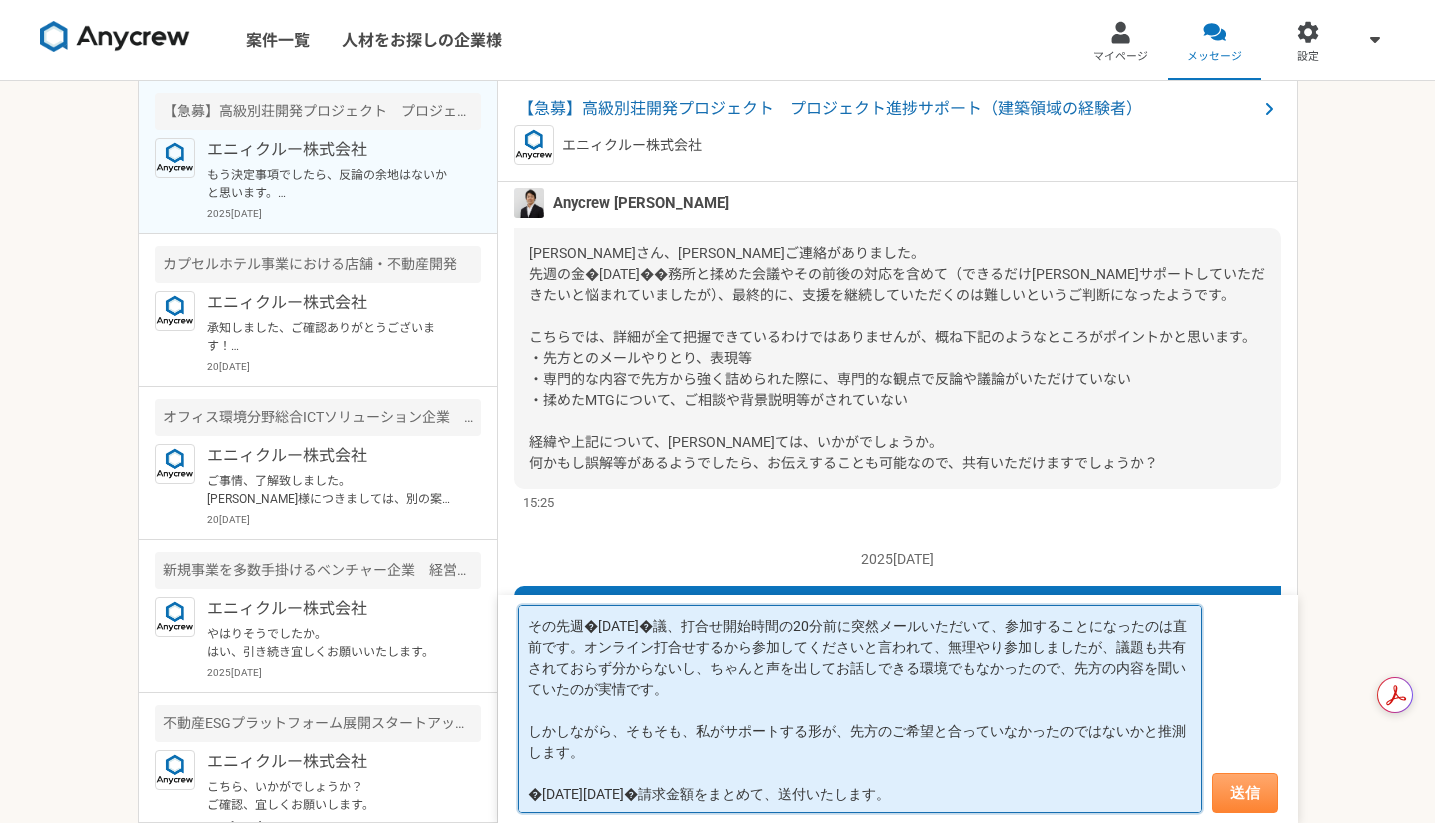 type on "その先週金�[DATE]��打合せ開始時間の20分前に突然メールいただいて、参加することになったのは直前です。オンライン打合せするから参加してくださいと言われて、無理やり参加しましたが、議題も共有されておらず分からないし、ちゃんと声を出してお話しできる環境でもなかったので、先方の内容を聞いていたのが実情です。
しかしながら、そもそも、私がサポートする形が、先方のご希望と合っていなかったのではないかと推測します。
今�[DATE][DATE]��金額をまとめて、送付いたします。" 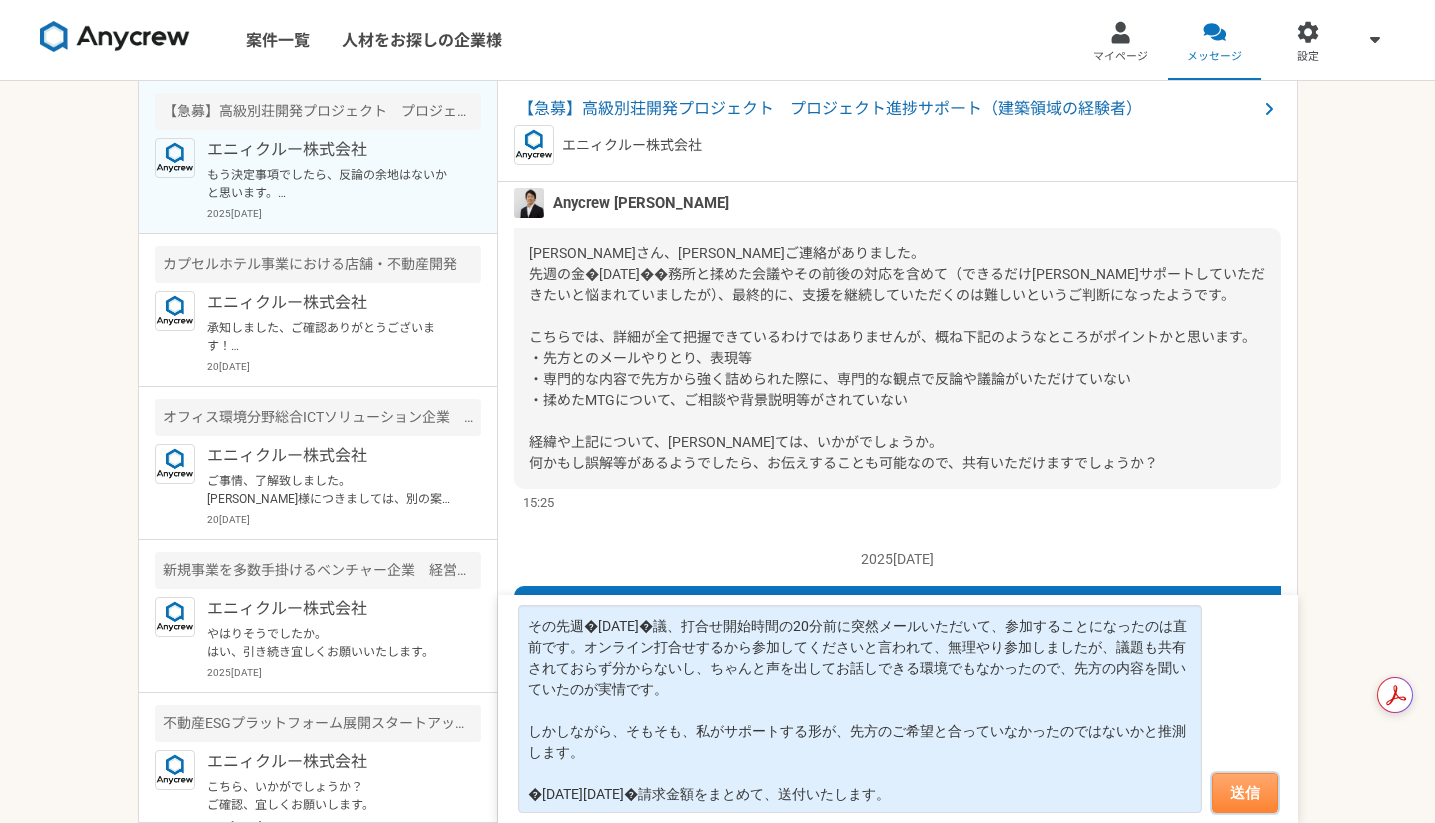 click on "送信" at bounding box center [1245, 793] 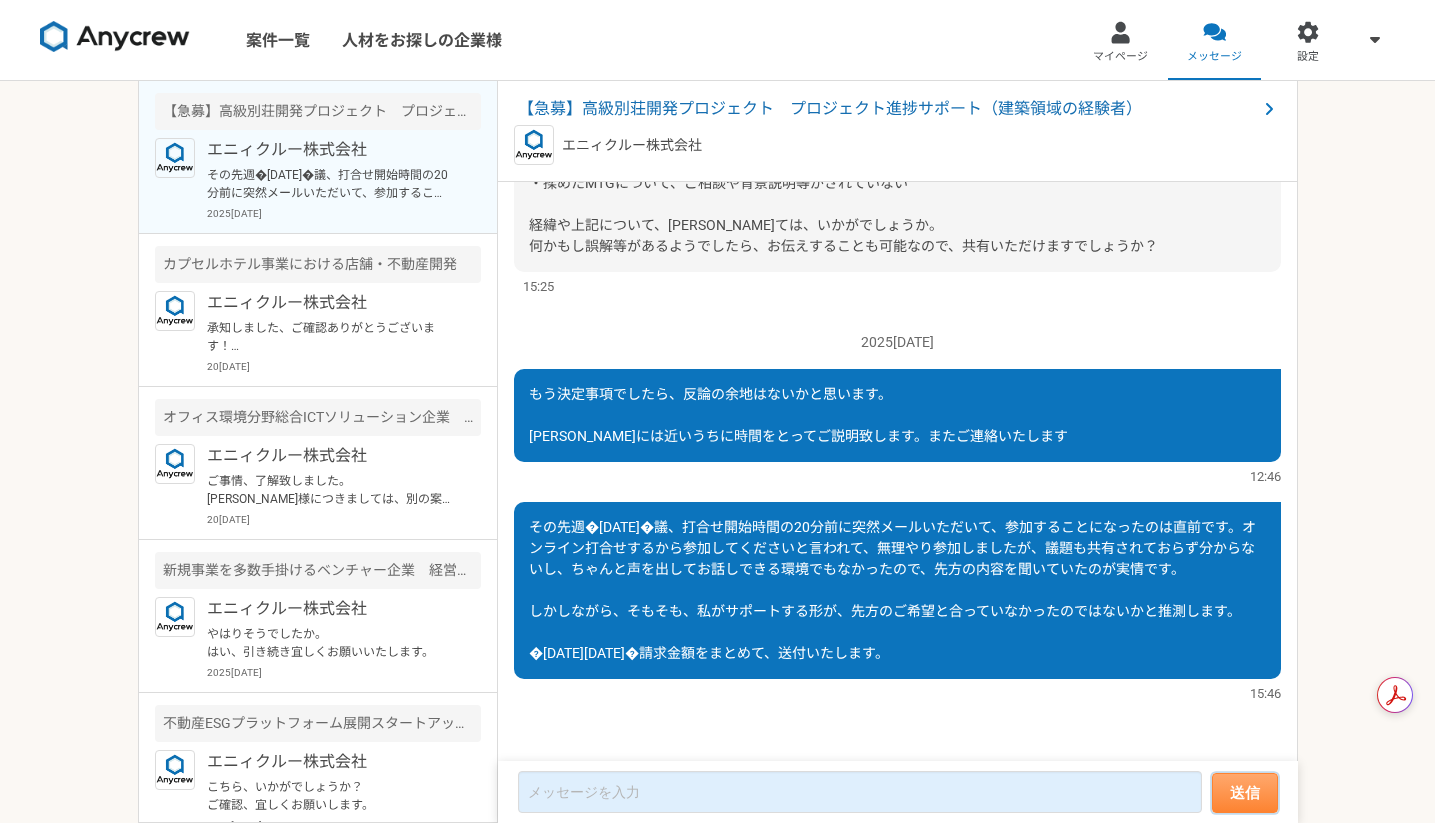 scroll, scrollTop: 1998, scrollLeft: 0, axis: vertical 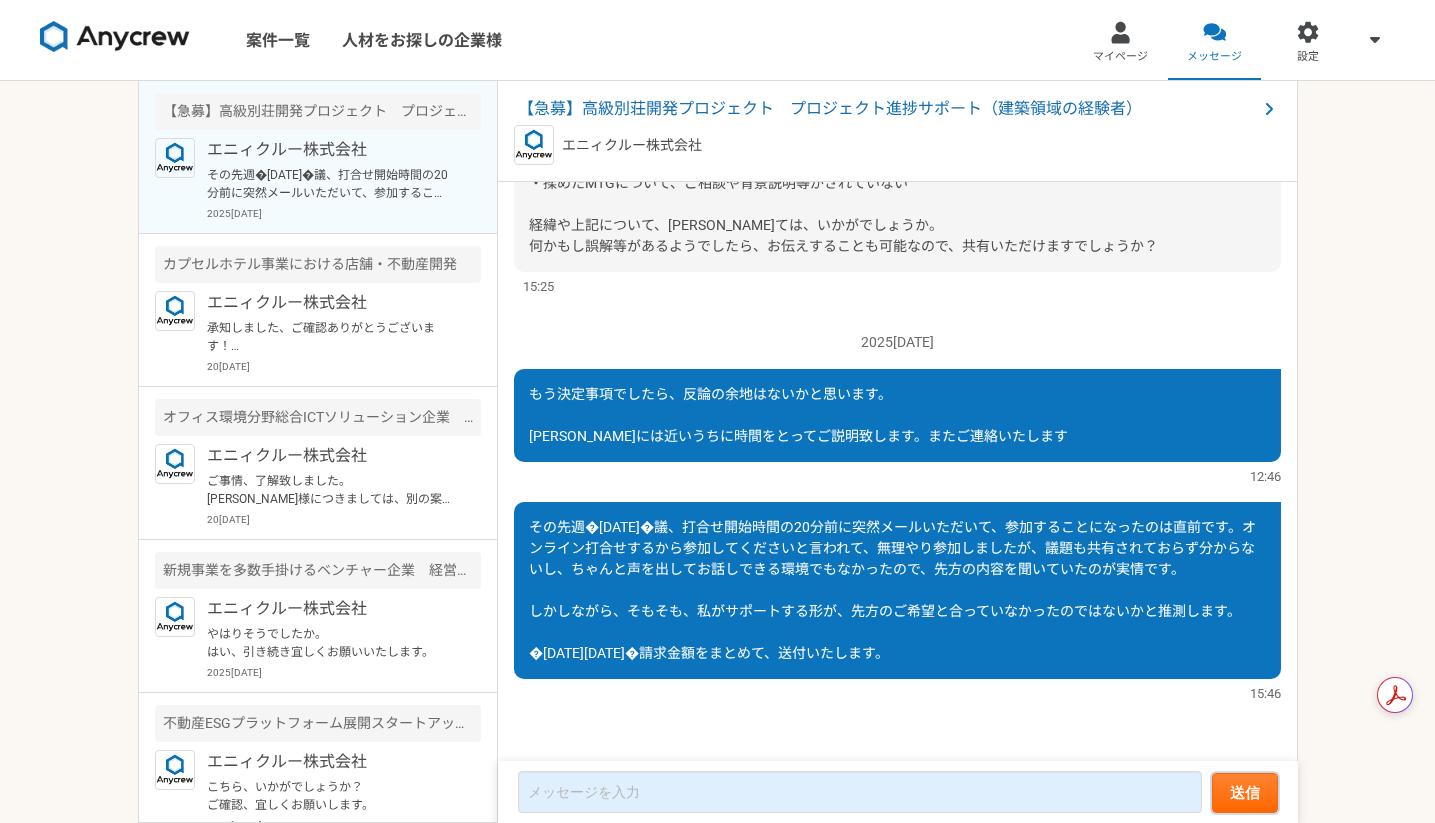 type 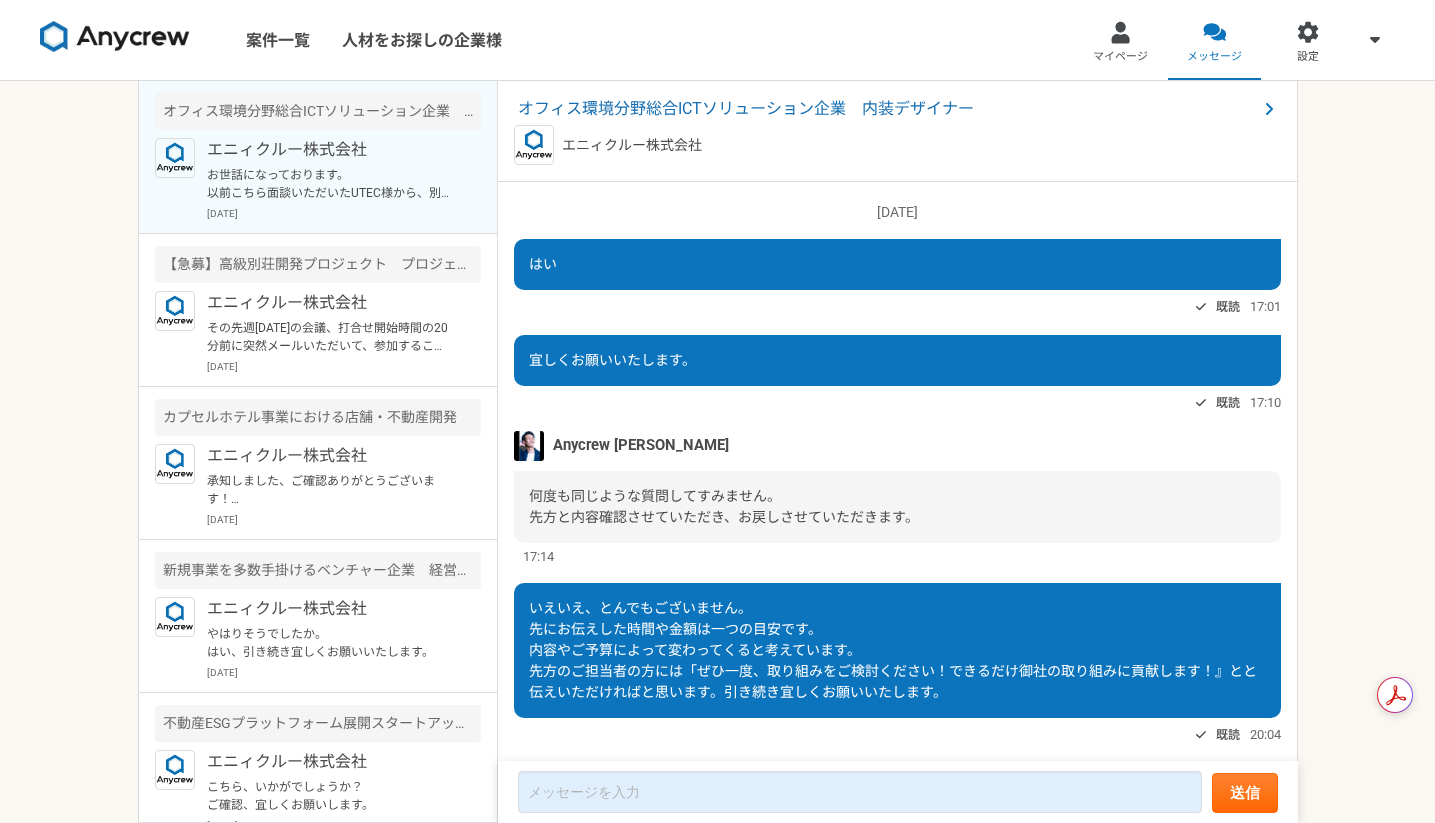 scroll, scrollTop: 0, scrollLeft: 0, axis: both 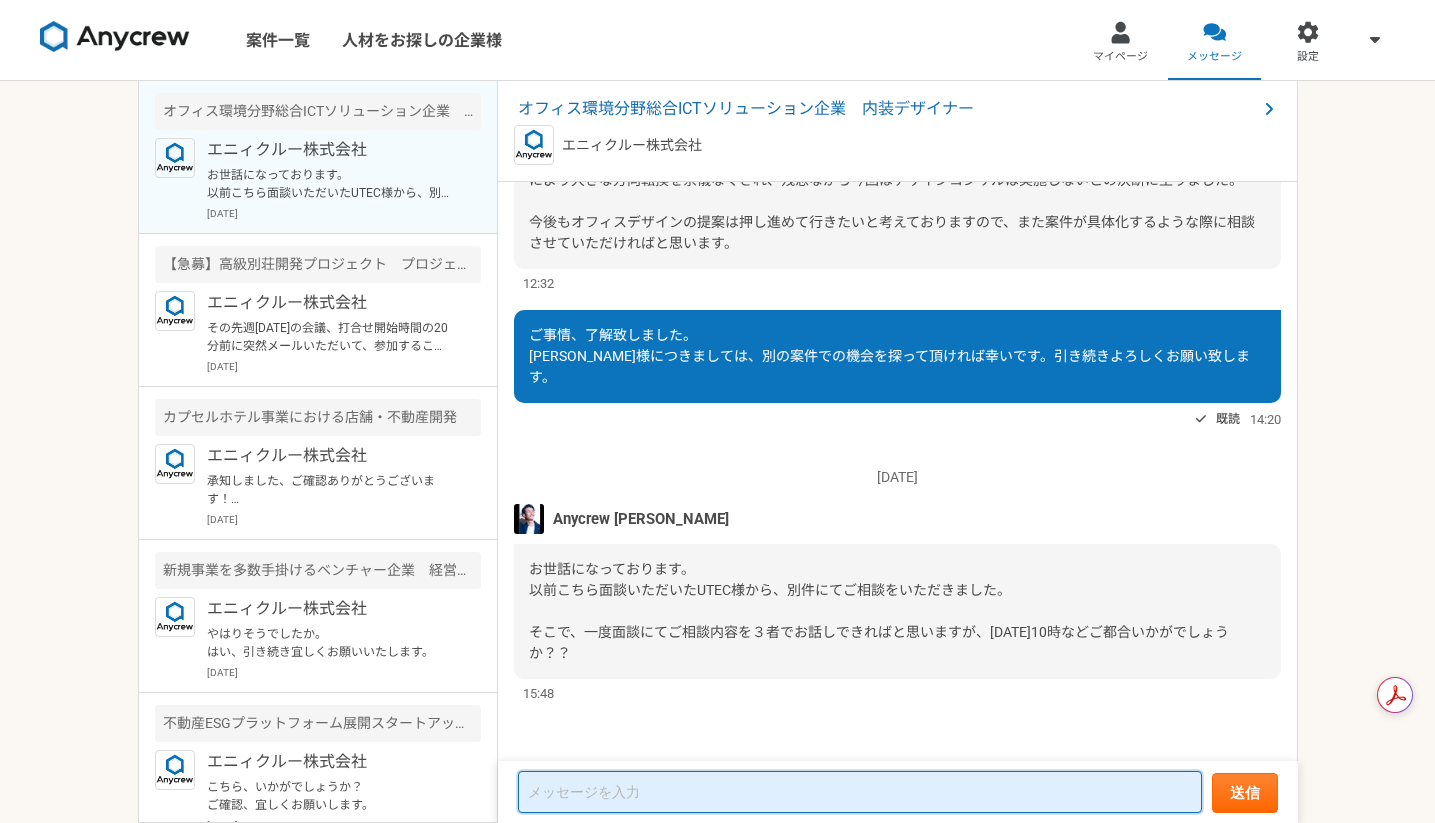 click at bounding box center (860, 792) 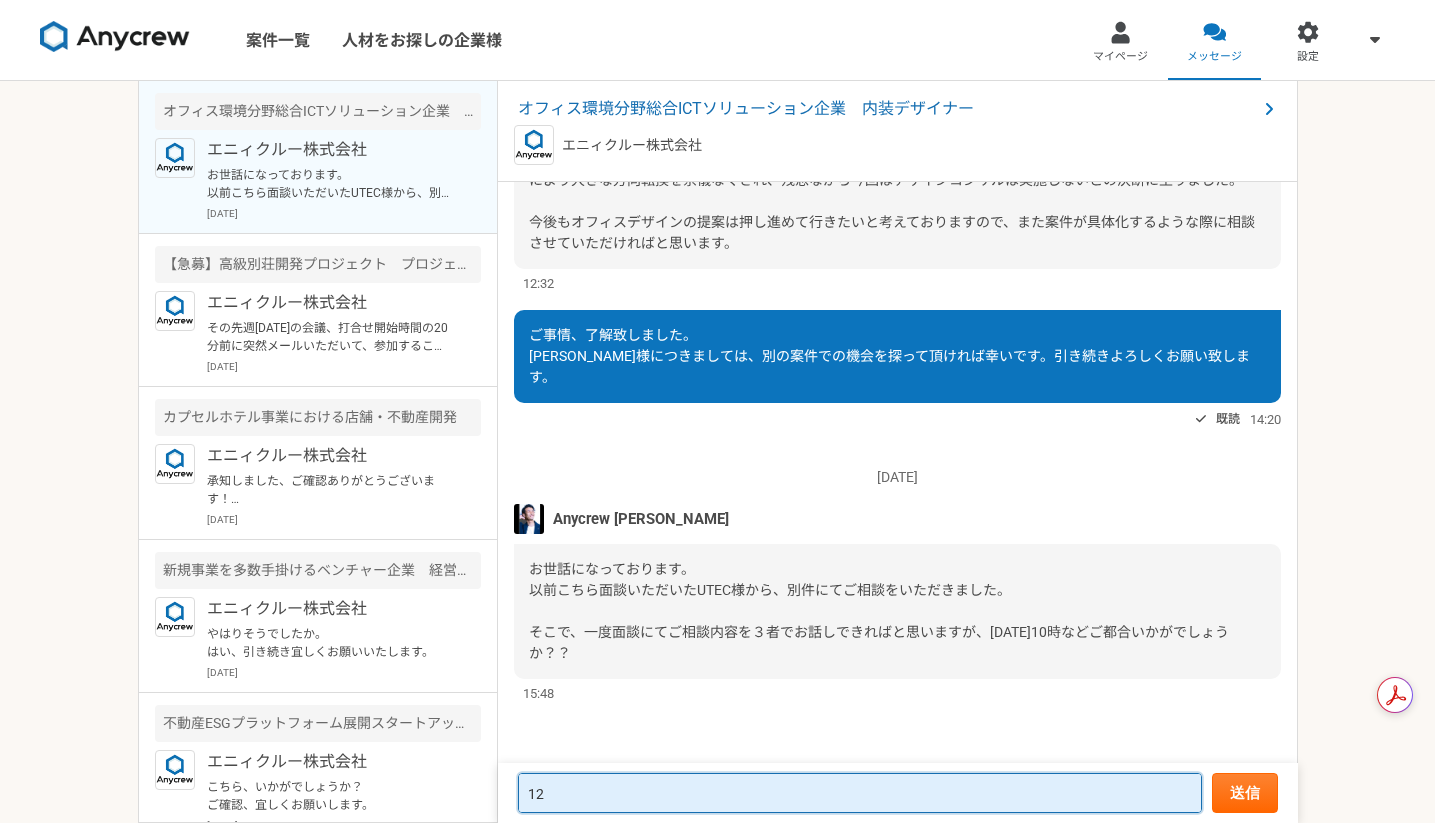 type on "1" 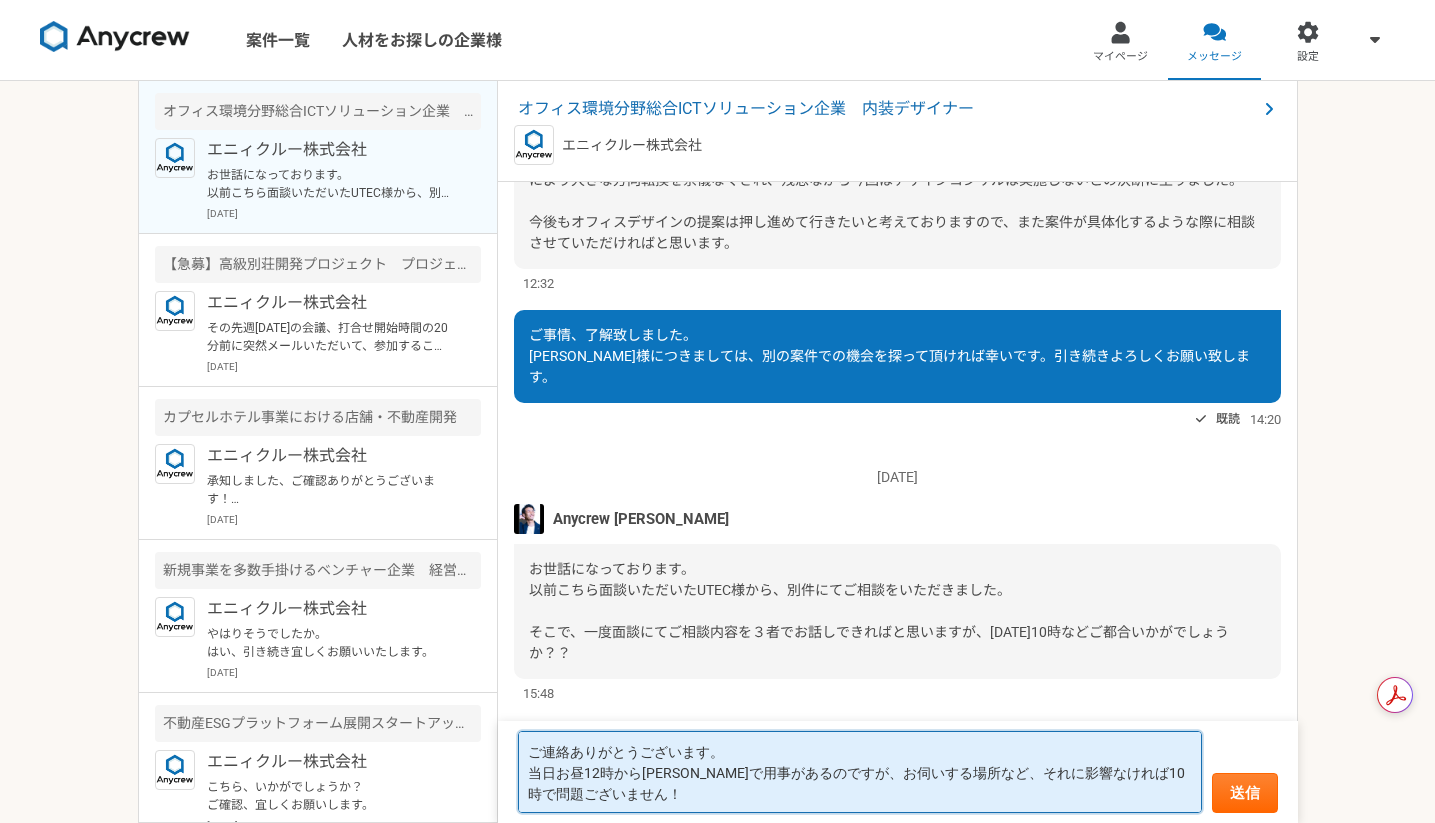 click on "ご連絡ありがとうございます。
当日お昼12時から[PERSON_NAME]で用事があるのですが、お伺いする場所など、それに影響なければ10時で問題ございません！" at bounding box center [860, 772] 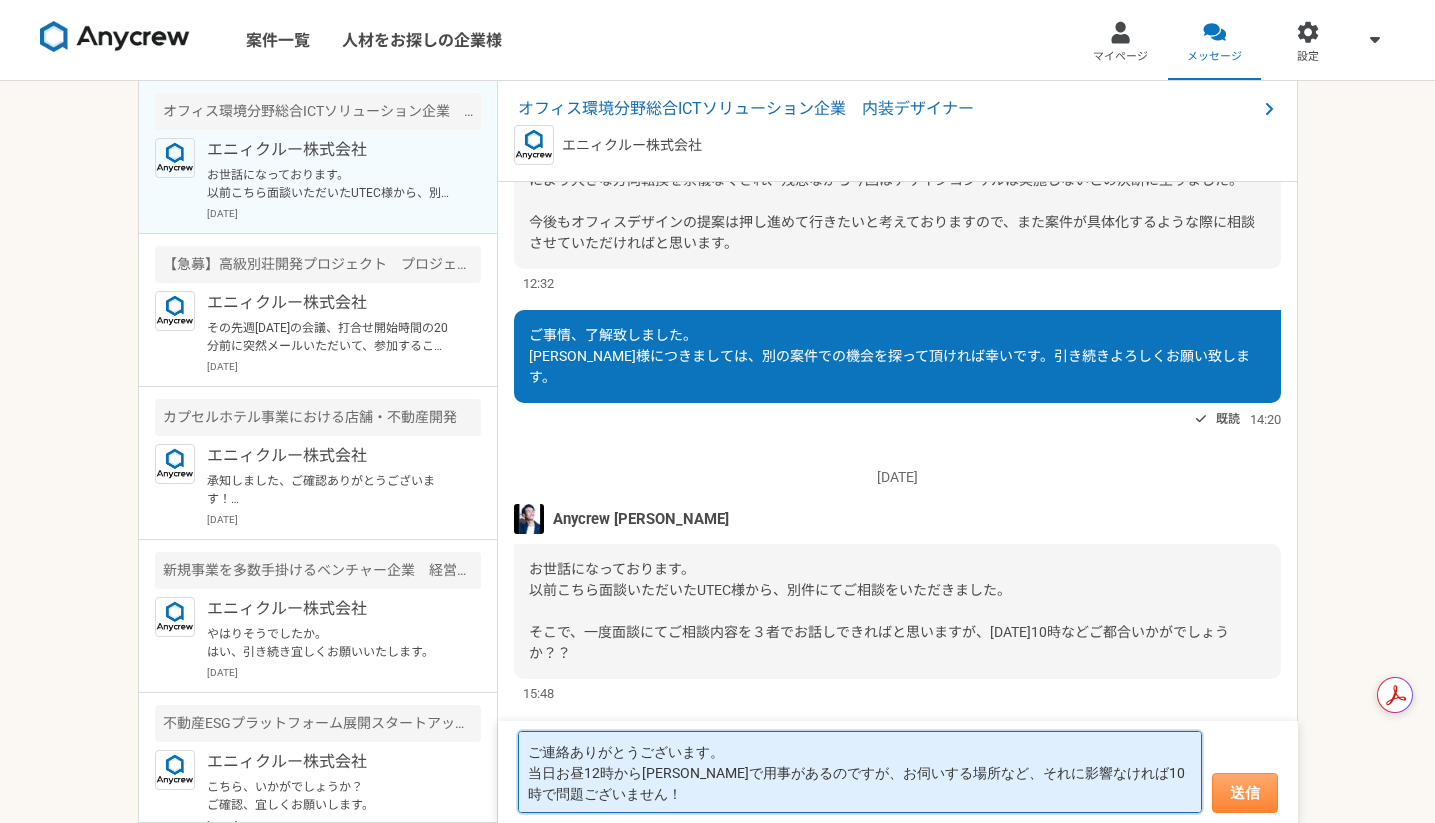 type on "ご連絡ありがとうございます。
当日お昼12時から[PERSON_NAME]で用事があるのですが、お伺いする場所など、それに影響なければ10時で問題ございません！" 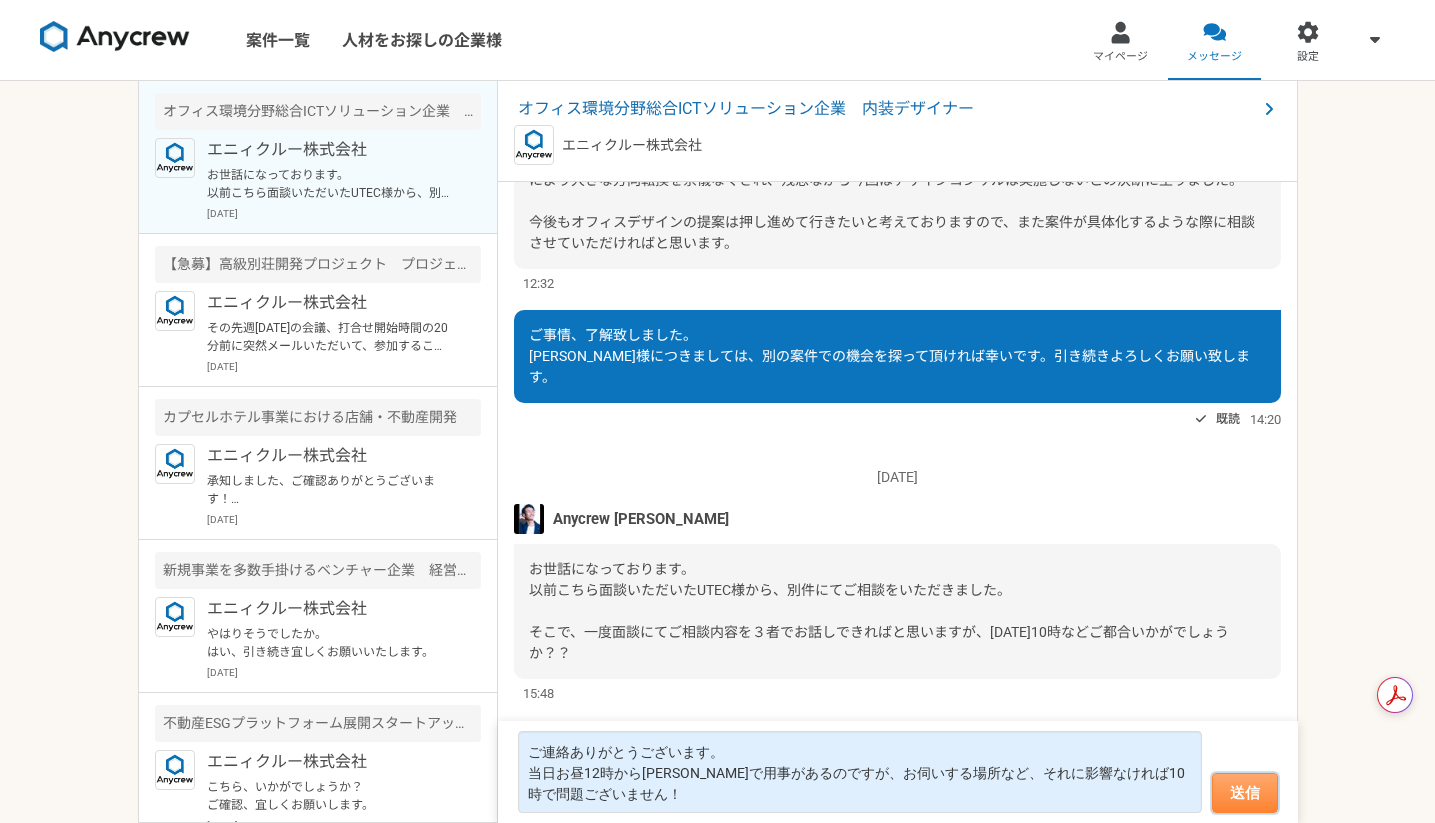 click on "送信" at bounding box center (1245, 793) 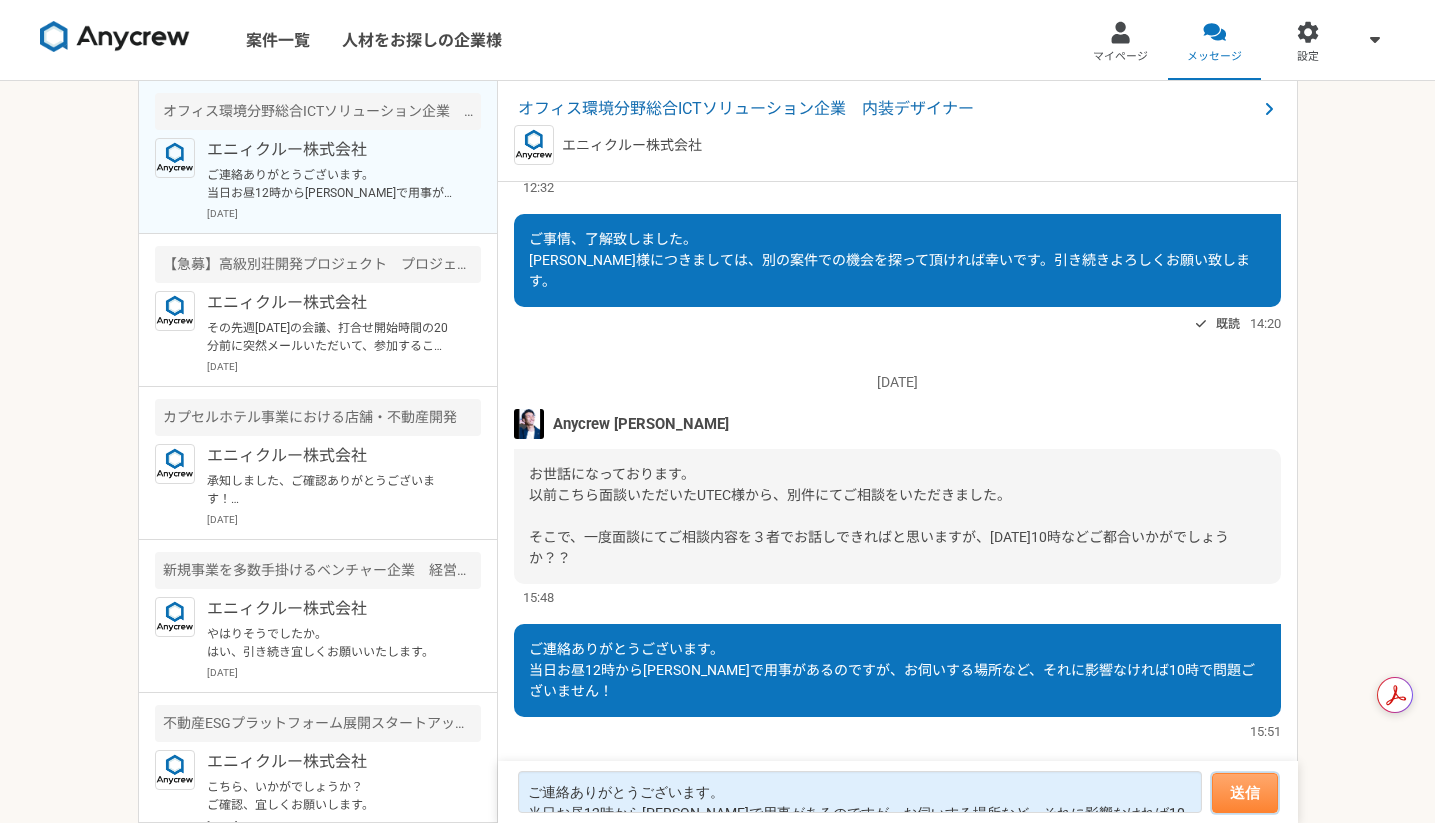 scroll, scrollTop: 1550, scrollLeft: 0, axis: vertical 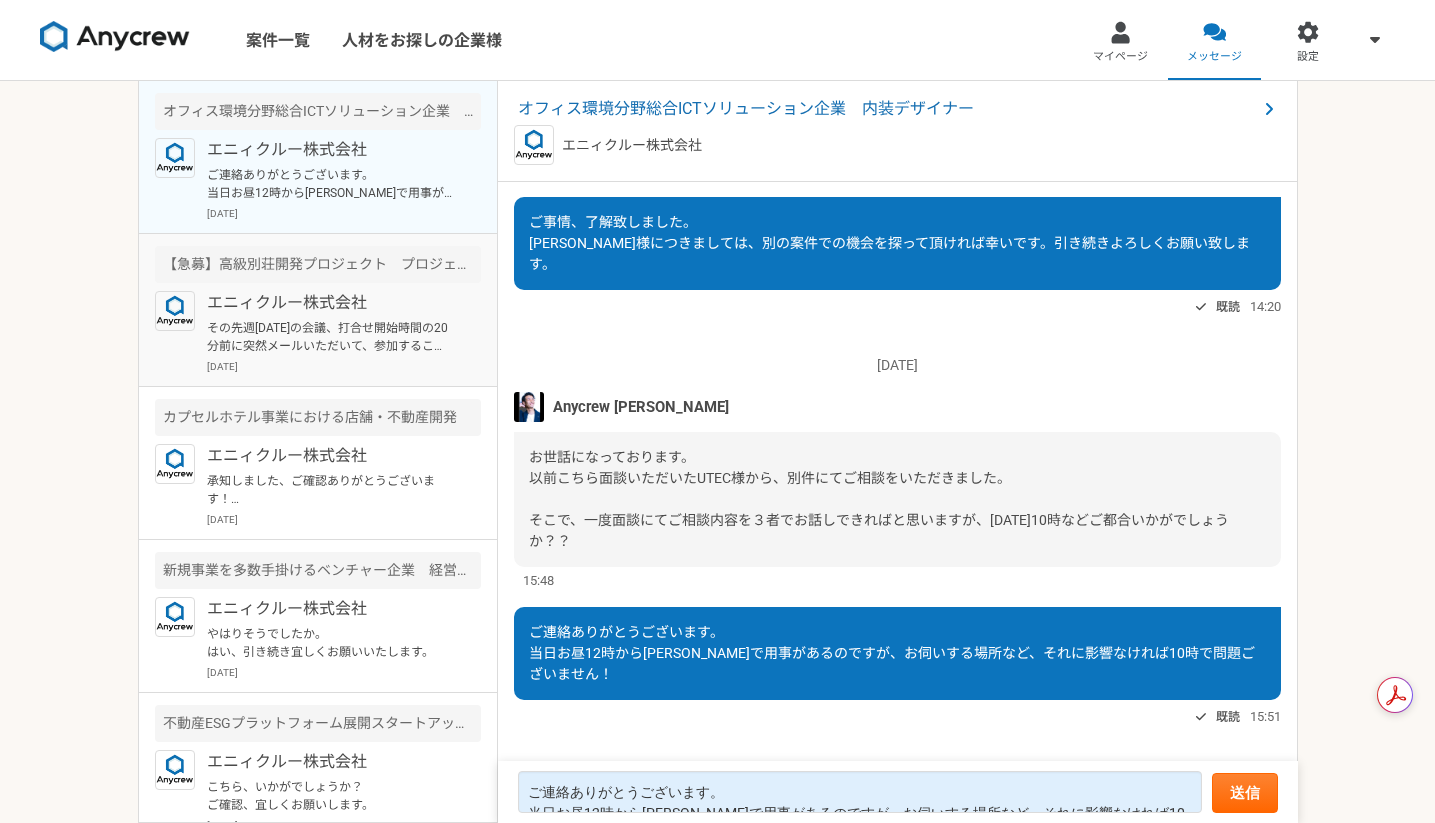 click on "エニィクルー株式会社" at bounding box center (330, 303) 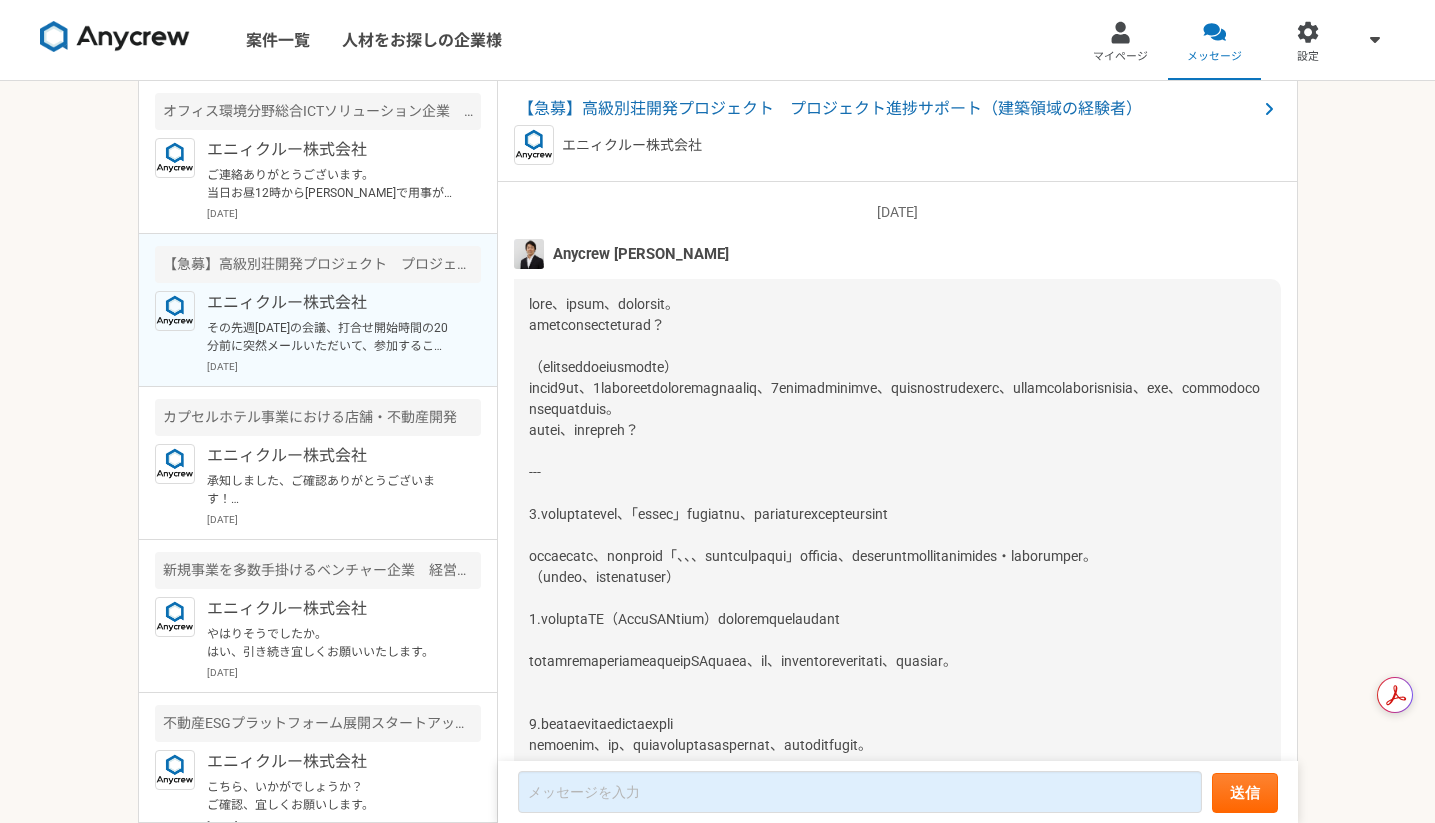 scroll, scrollTop: 1998, scrollLeft: 0, axis: vertical 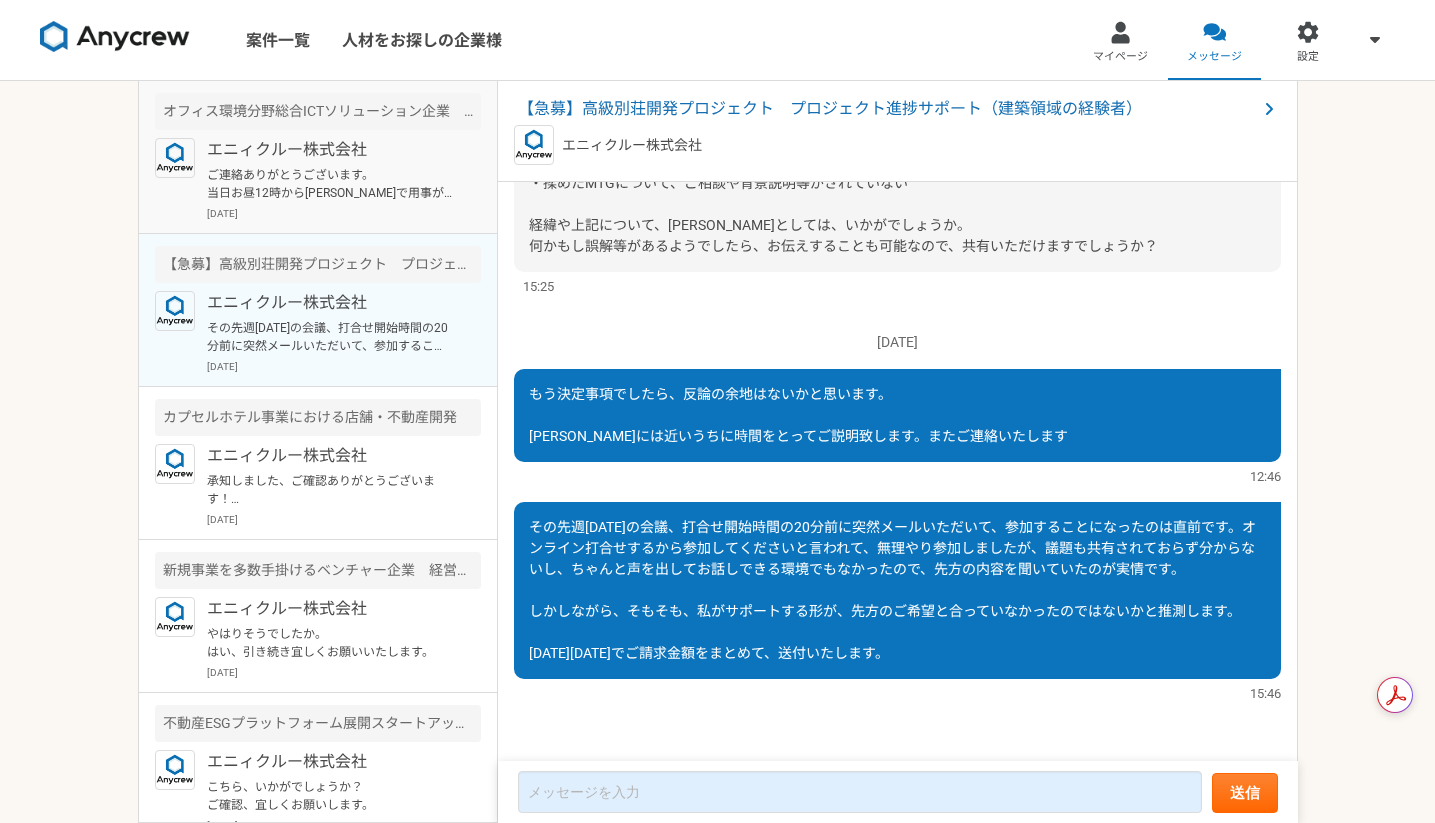 click on "エニィクルー株式会社" at bounding box center (330, 150) 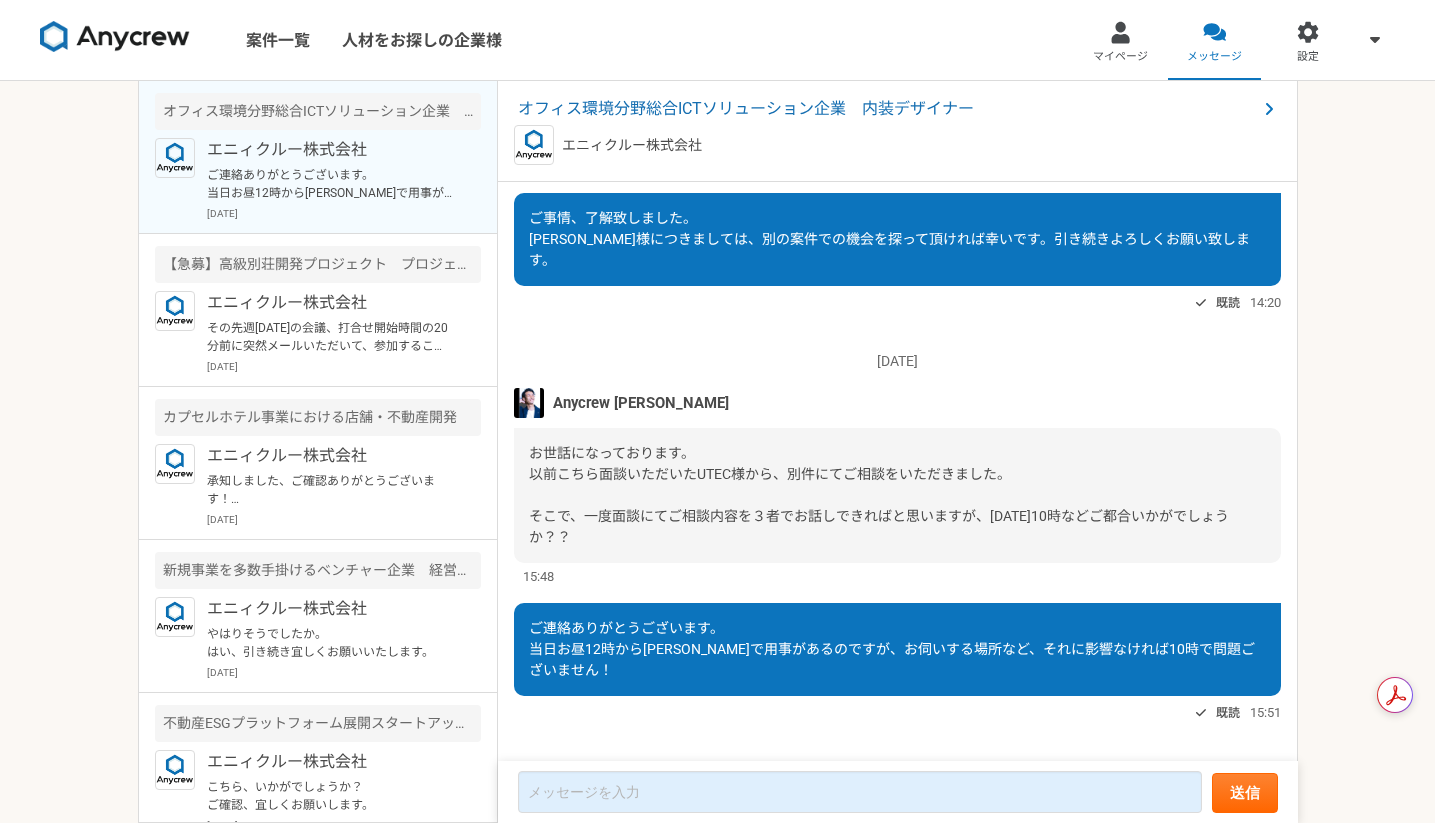scroll, scrollTop: 1590, scrollLeft: 0, axis: vertical 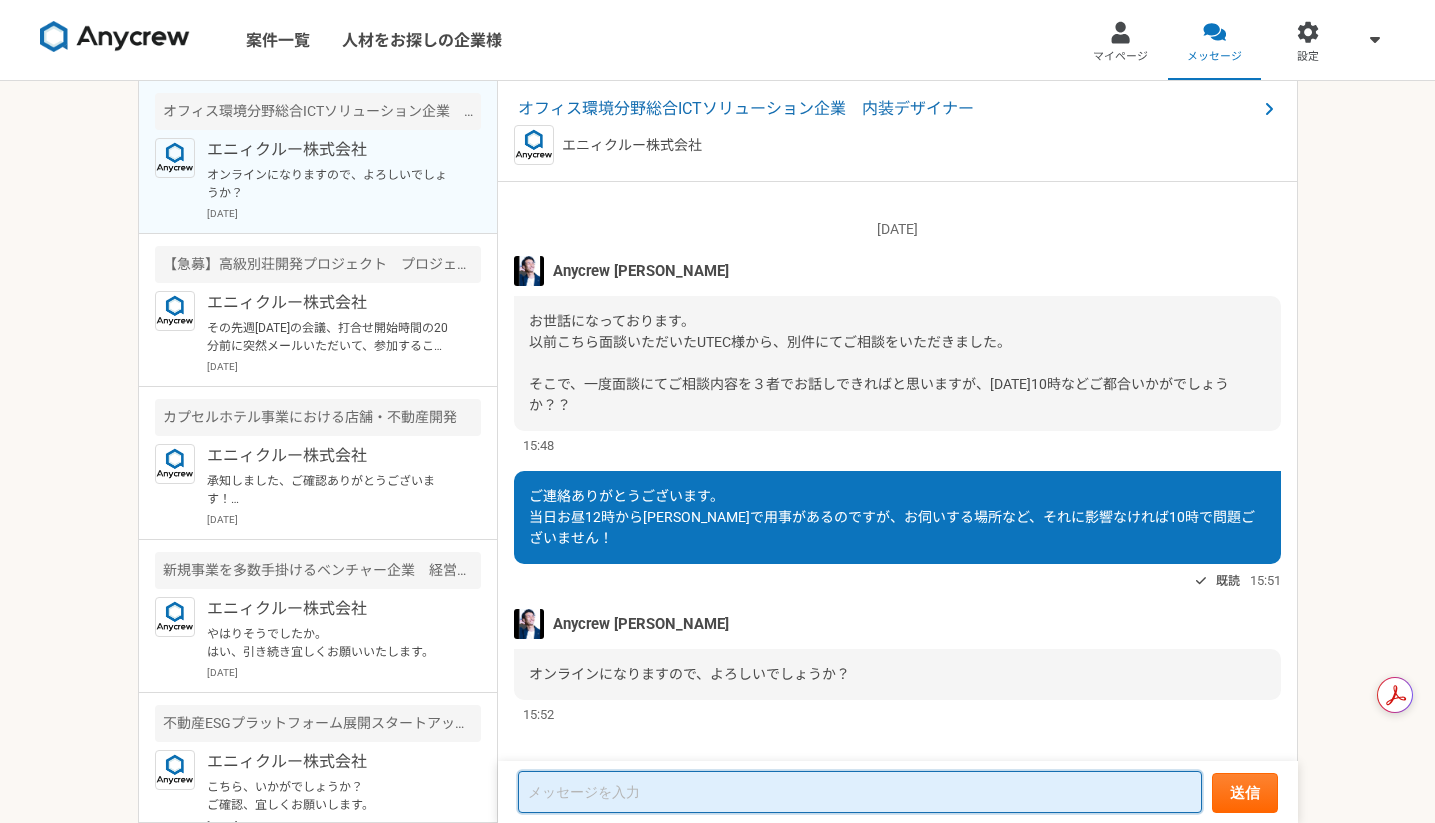 click at bounding box center (860, 792) 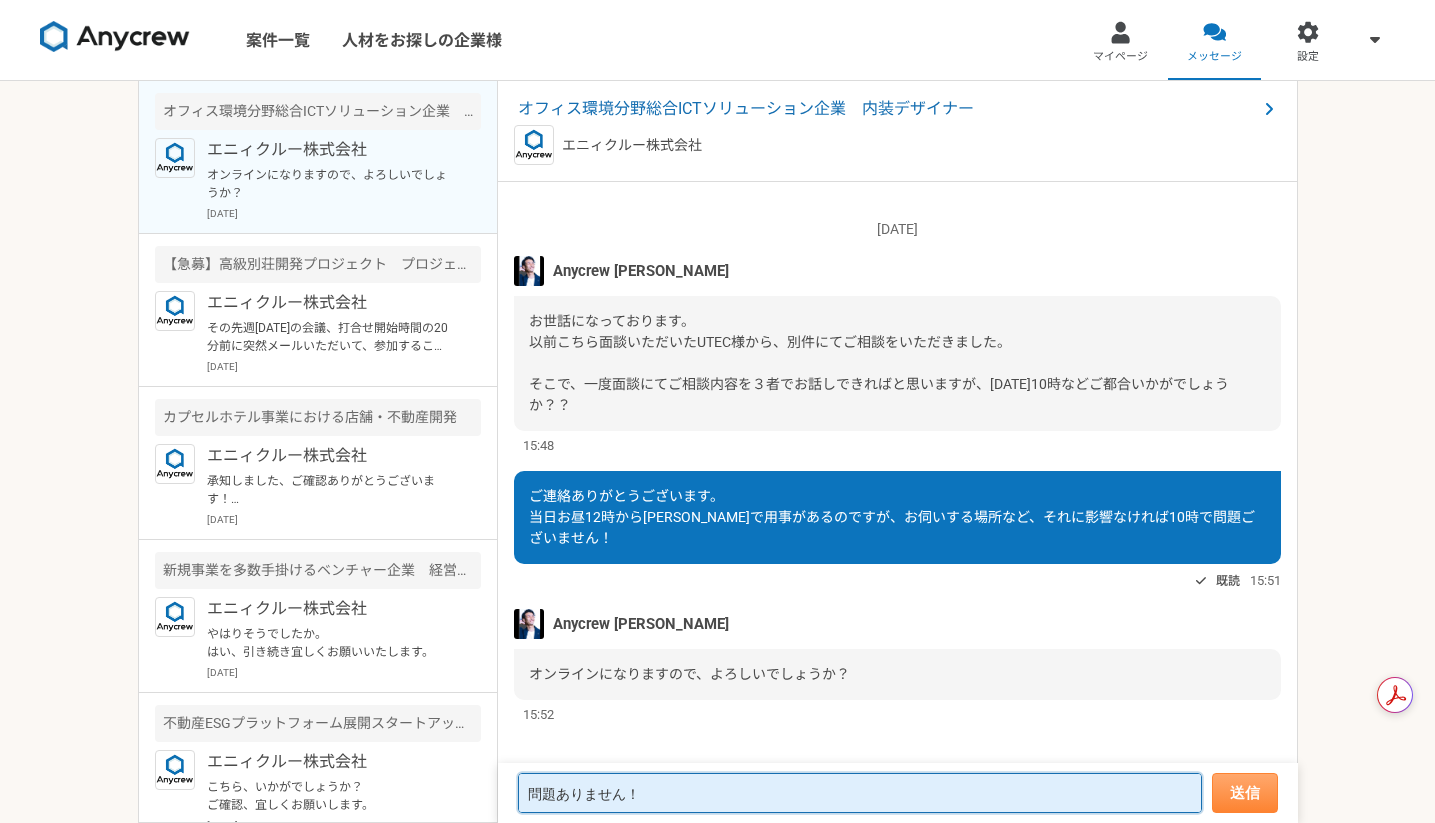 type on "問題ありません！" 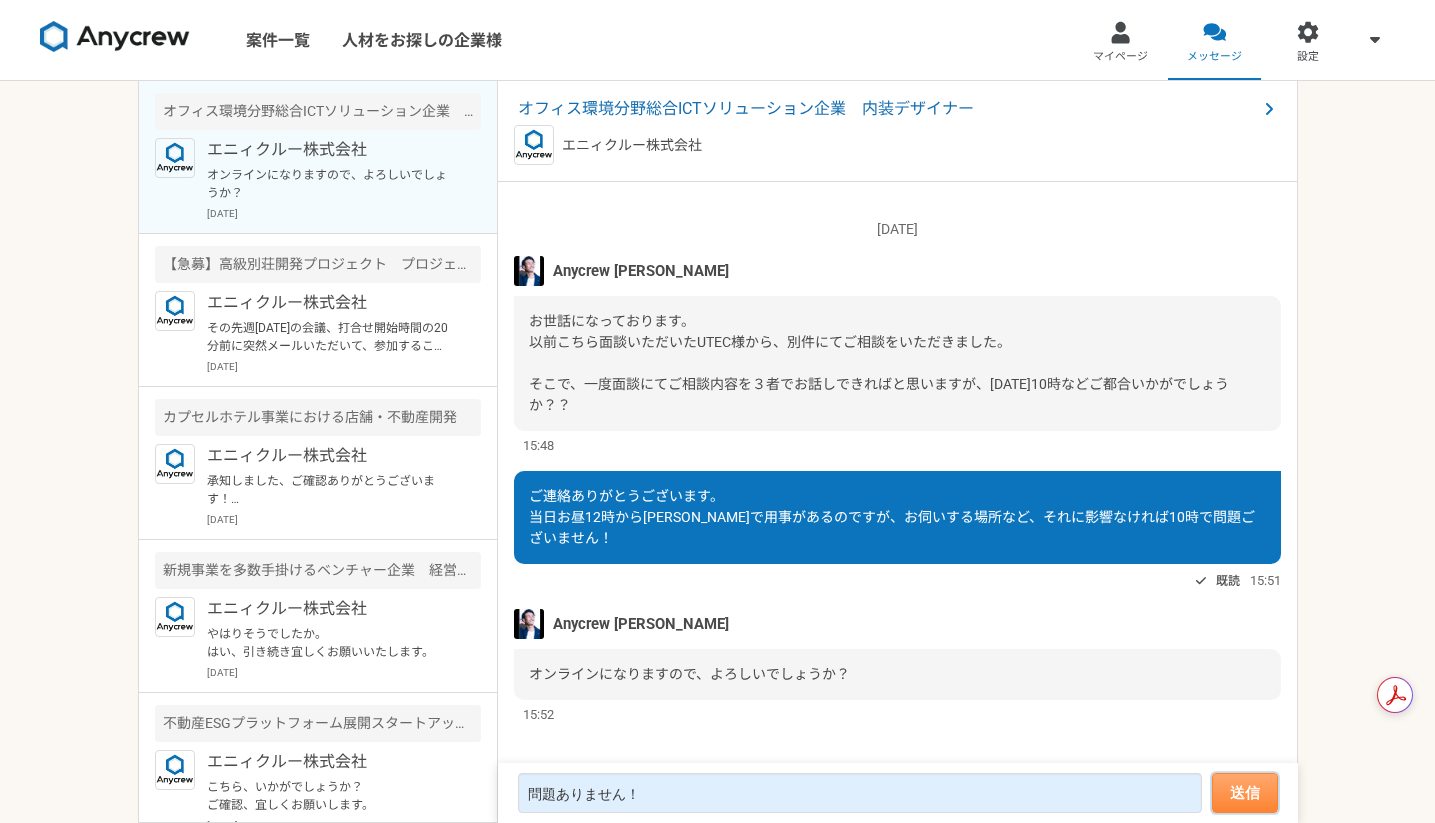 click on "送信" at bounding box center (1245, 793) 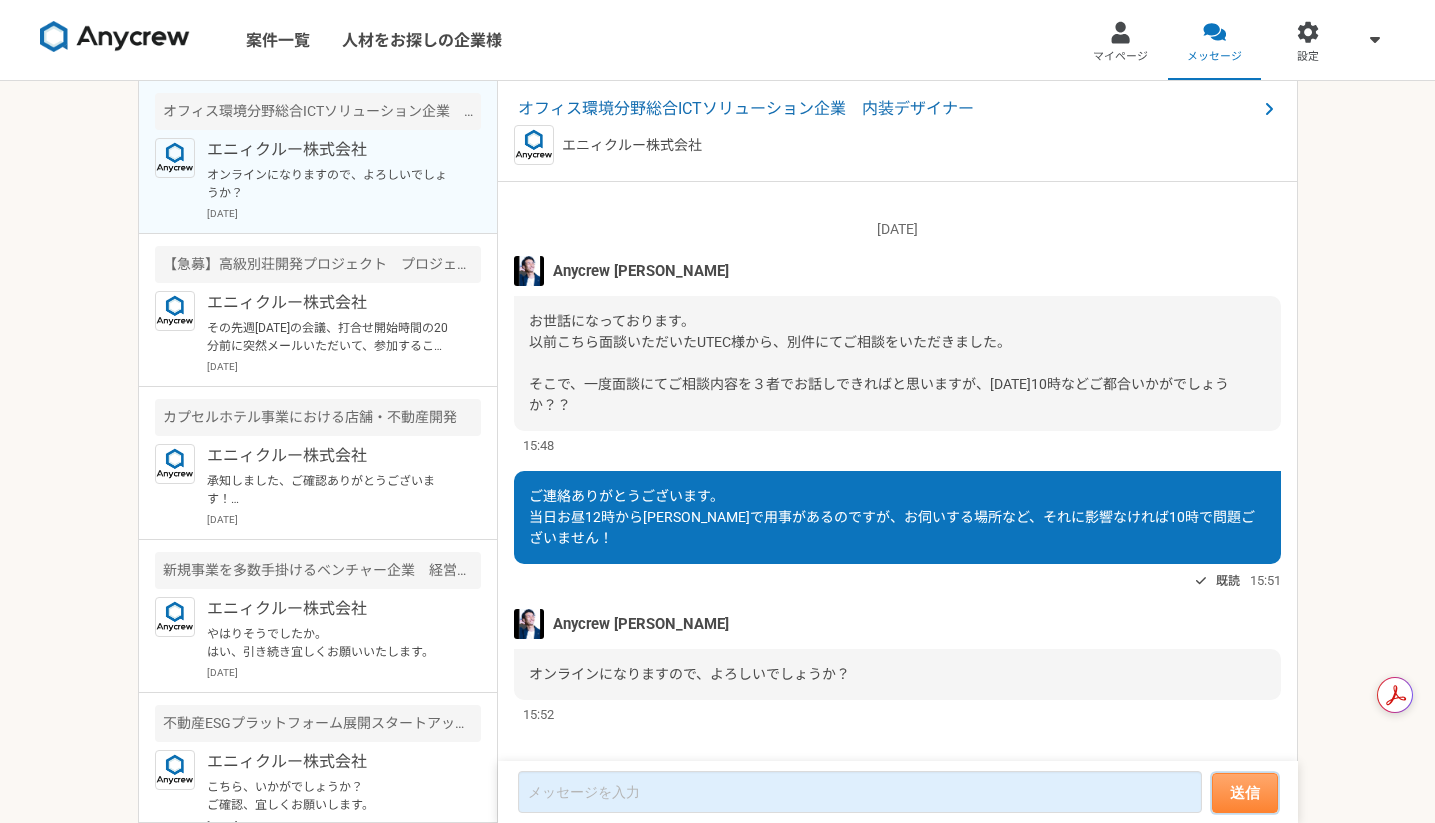 scroll, scrollTop: 1529, scrollLeft: 0, axis: vertical 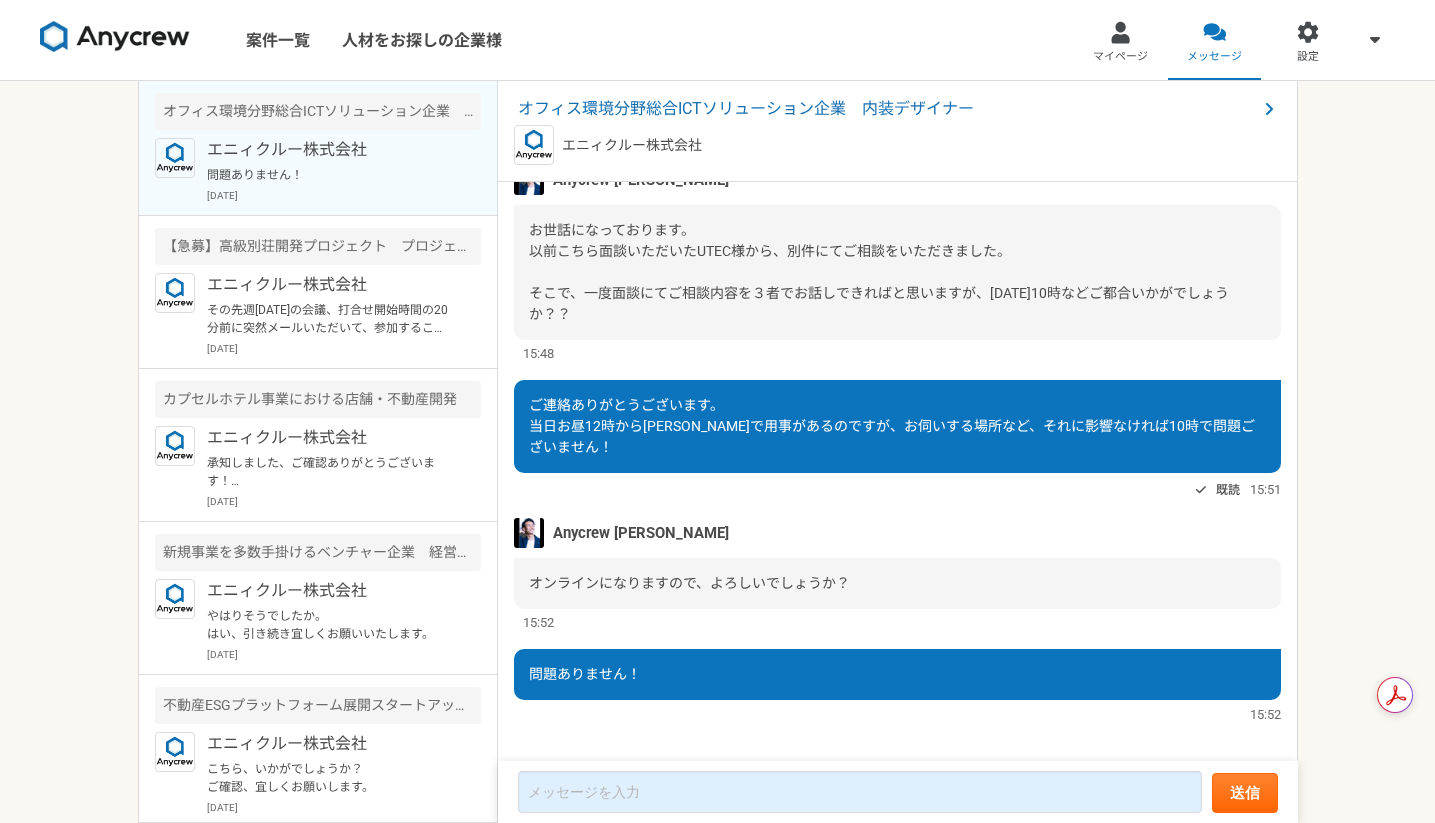 click on "2025/06/03（火） いえいえ、とんでもございません。
先にお伝えした時間や金額は一つの目安です。
内容やご予算によって変わってくると考えています。
先方のご担当者の方には「ぜひ一度、取り組みをご検討ください！できるだけ御社の取り組みに貢献します！』とと伝えいただければと思います。引き続き宜しくお願いいたします。 既読 20:04 2025/06/04（水） Anycrew 齊藤 10:26 2025/06/18（水） お世話になります。その後の進展はいかがでしょうか？ 既読 13:42 Anycrew 齊藤 14:13 2025/06/27（金） Anycrew 齊藤 12:32 ご事情、了解致しました。
齋藤様につきましては、別の案件での機会を探って頂ければ幸いです。引き続きよろしくお願い致します。 既読 14:20 2025/07/30（水） Anycrew 齊藤 15:48 既読 15:51 Anycrew 齊藤 オンラインになりますので、よろしいでしょうか？ 15:52" at bounding box center (898, 472) 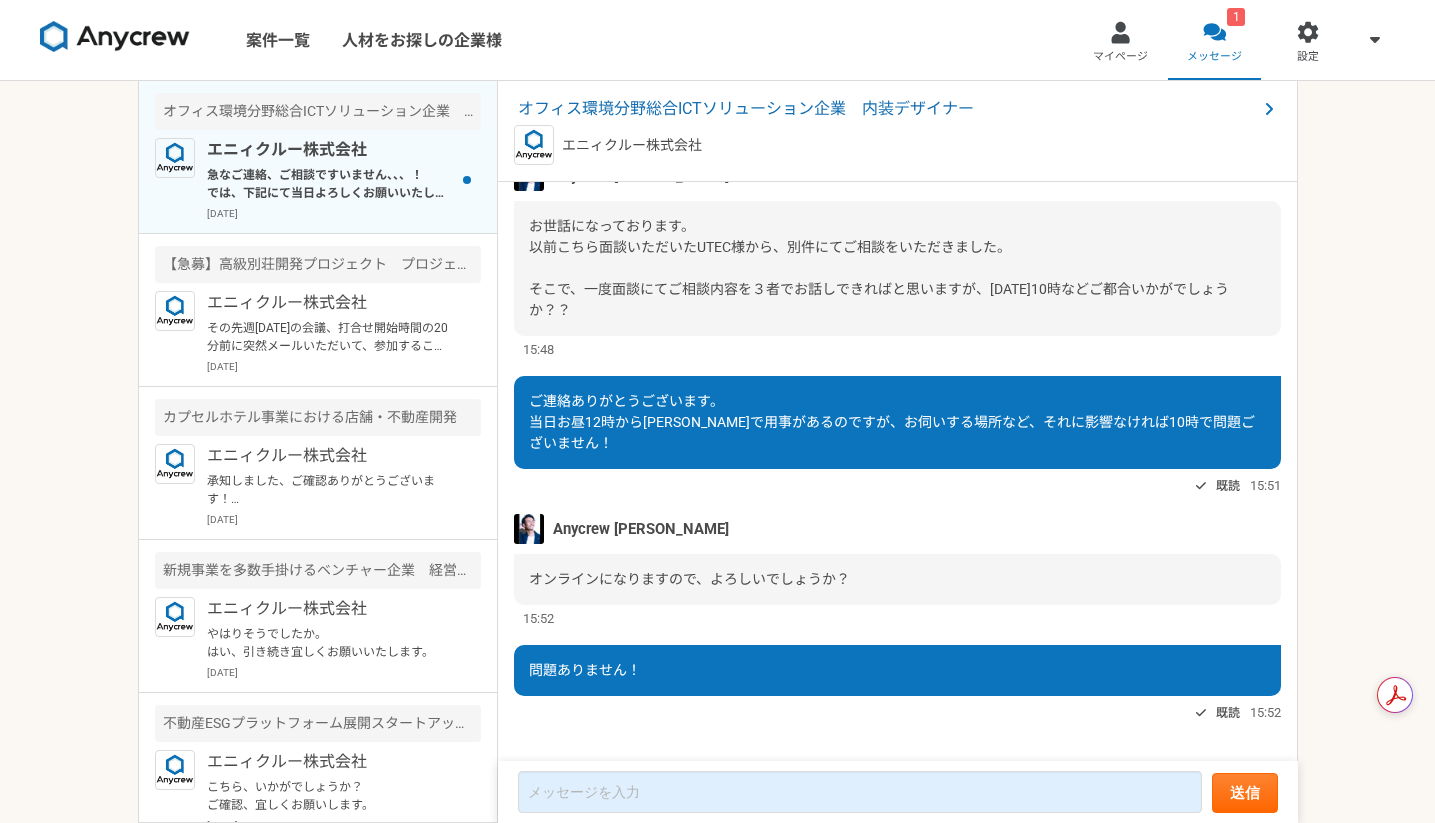 scroll, scrollTop: 1575, scrollLeft: 0, axis: vertical 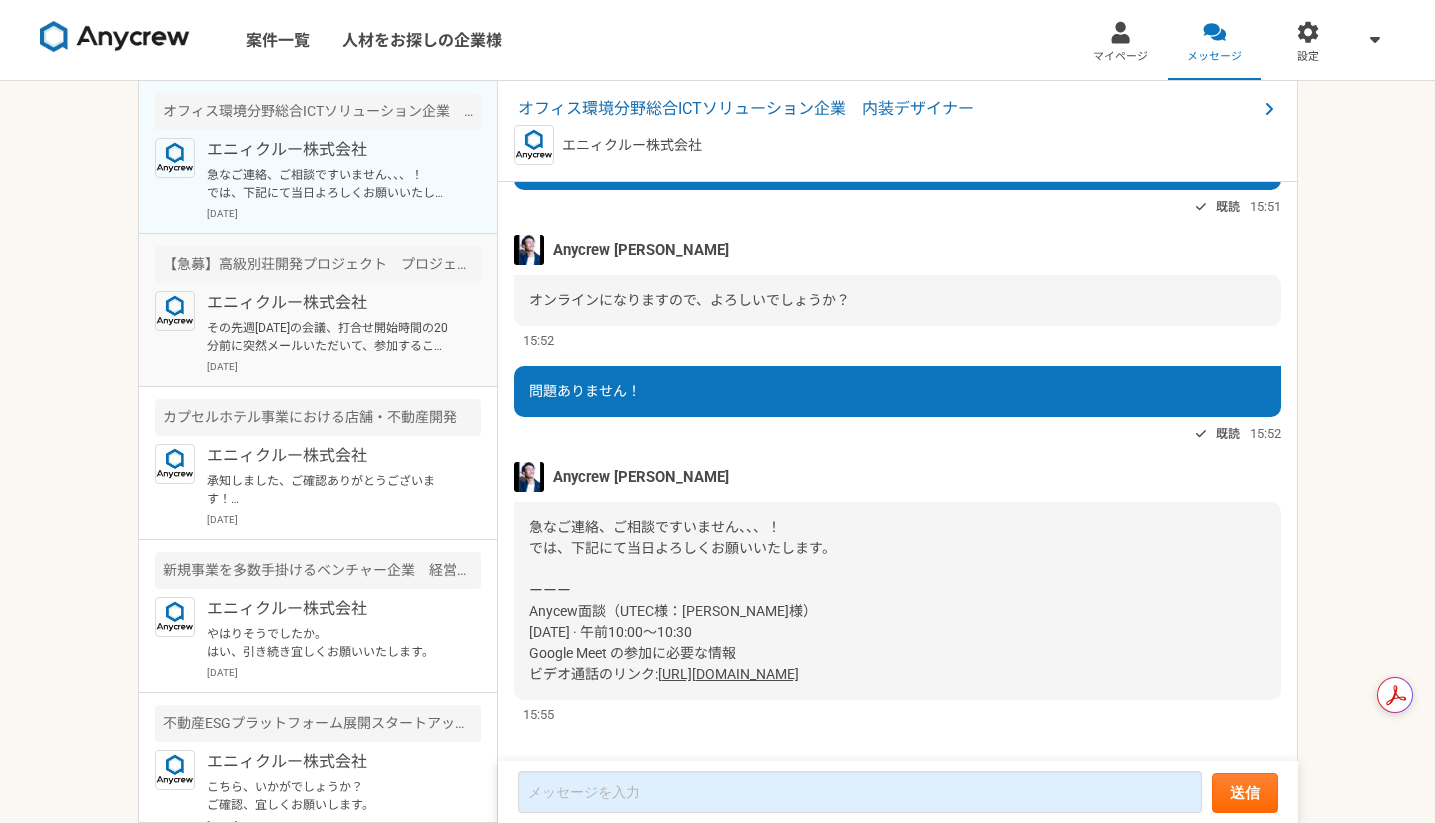 click on "【急募】高級別荘開発プロジェクト　プロジェクト進捗サポート（建築領域の経験者）" at bounding box center (318, 264) 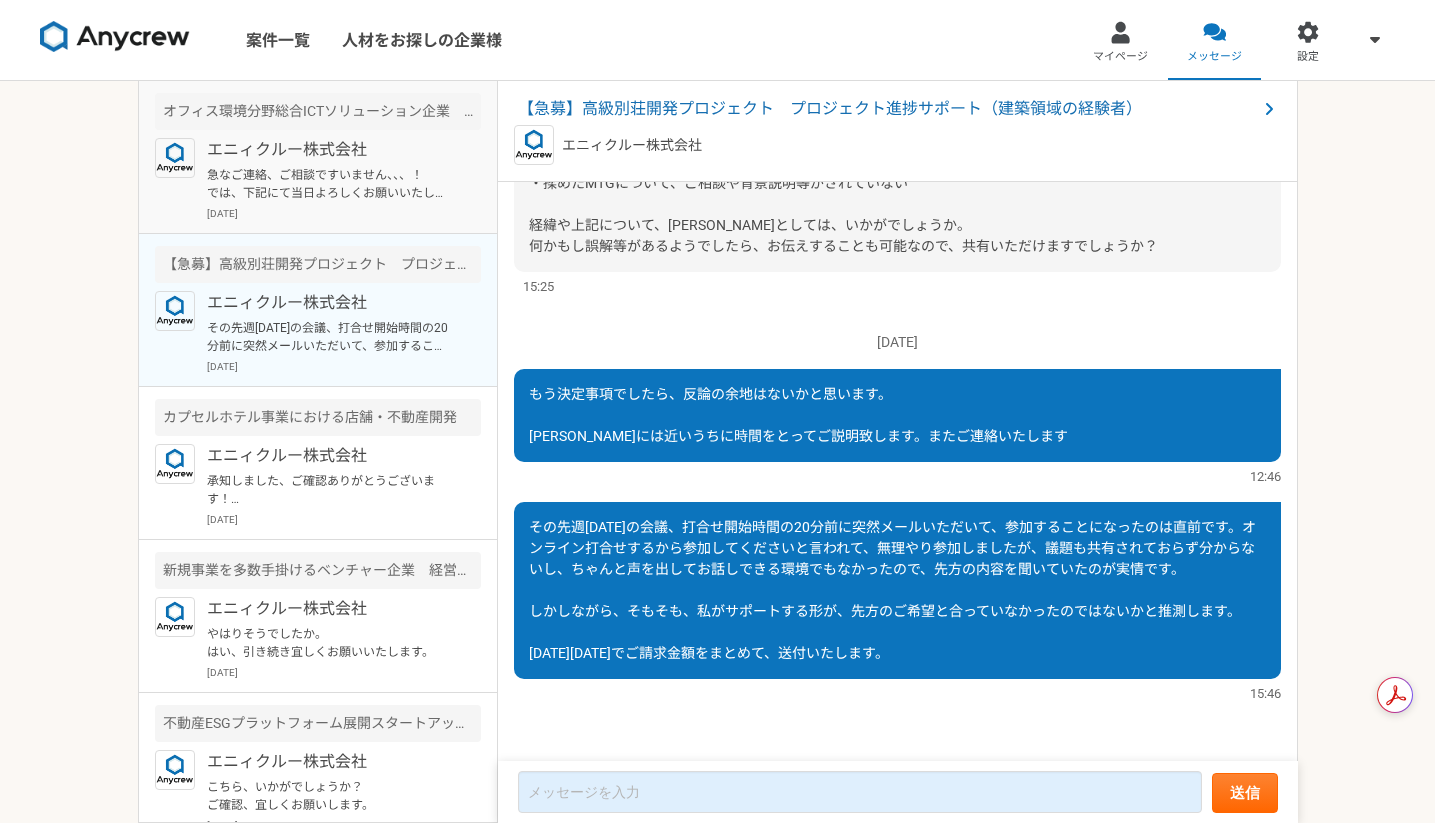 click on "急なご連絡、ご相談ですいません、、、！
では、下記にて当日よろしくお願いいたします。
ーーー
Anycew面談（UTEC様：井口様）
8月 5日 (火曜日) · 午前10:00～10:30
Google Meet の参加に必要な情報
ビデオ通話のリンク: https://meet.google.com/jnu-nrow-gpj" at bounding box center (330, 184) 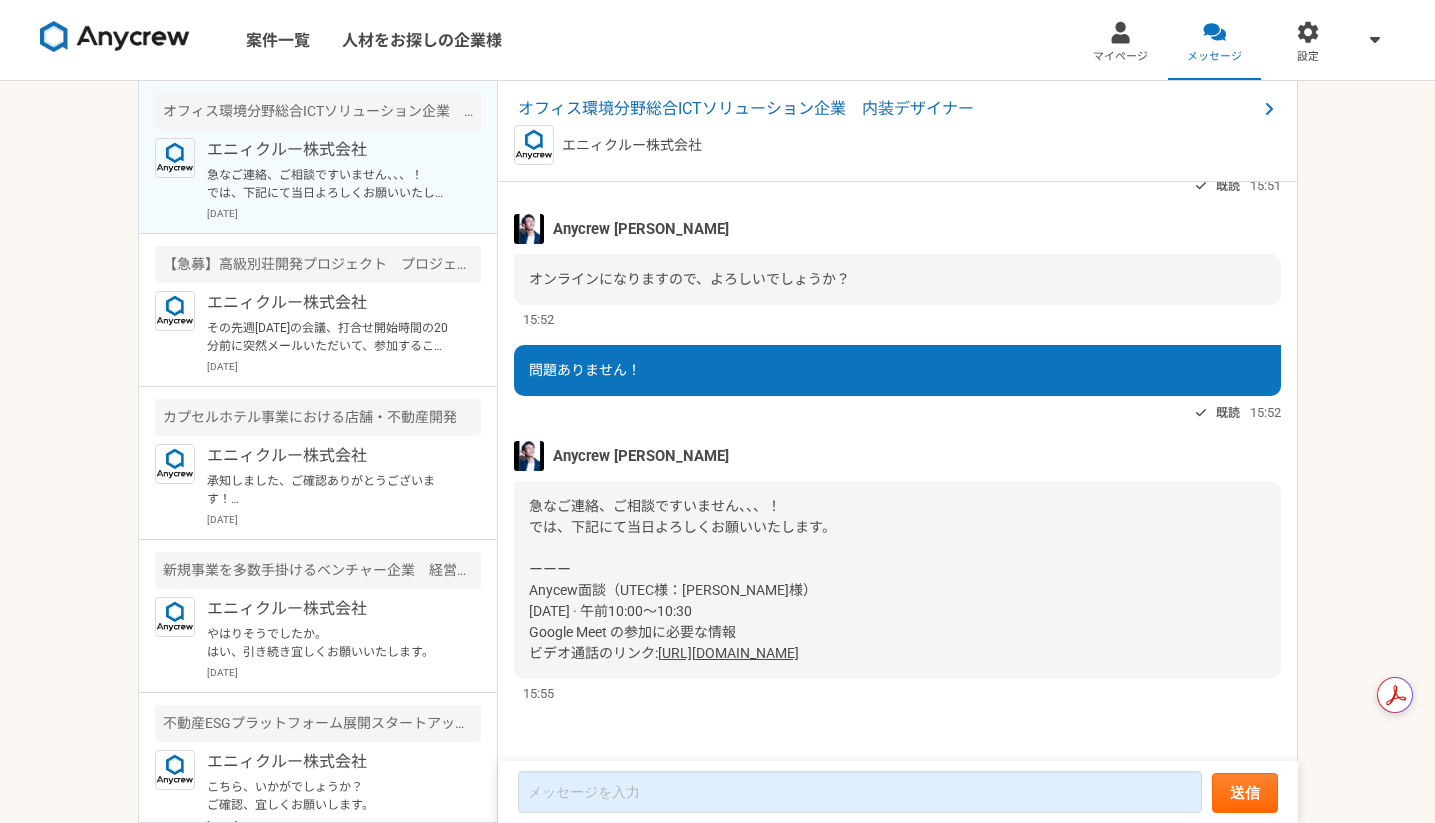 scroll, scrollTop: 1644, scrollLeft: 0, axis: vertical 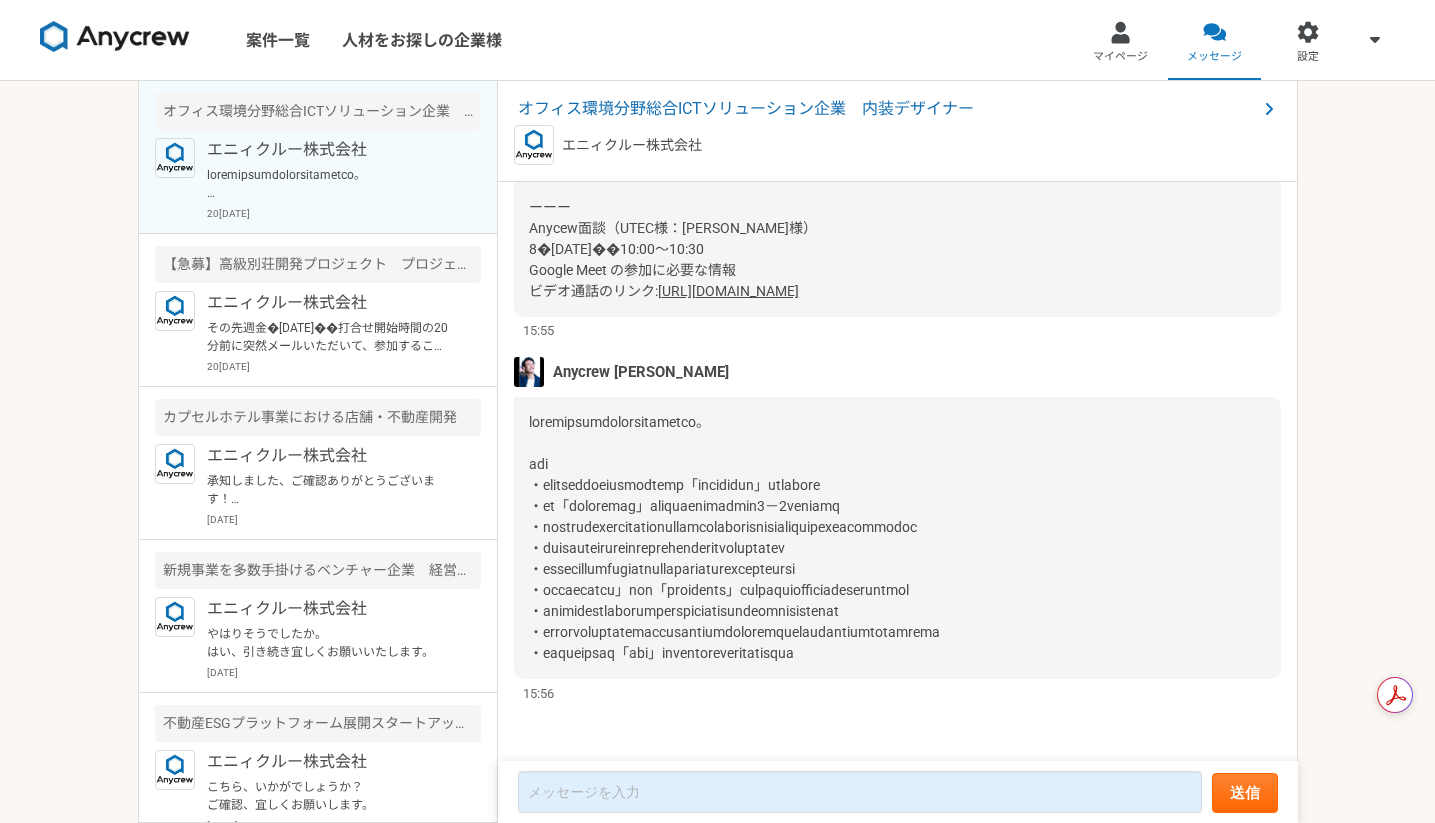 drag, startPoint x: 924, startPoint y: 263, endPoint x: 662, endPoint y: 258, distance: 262.0477 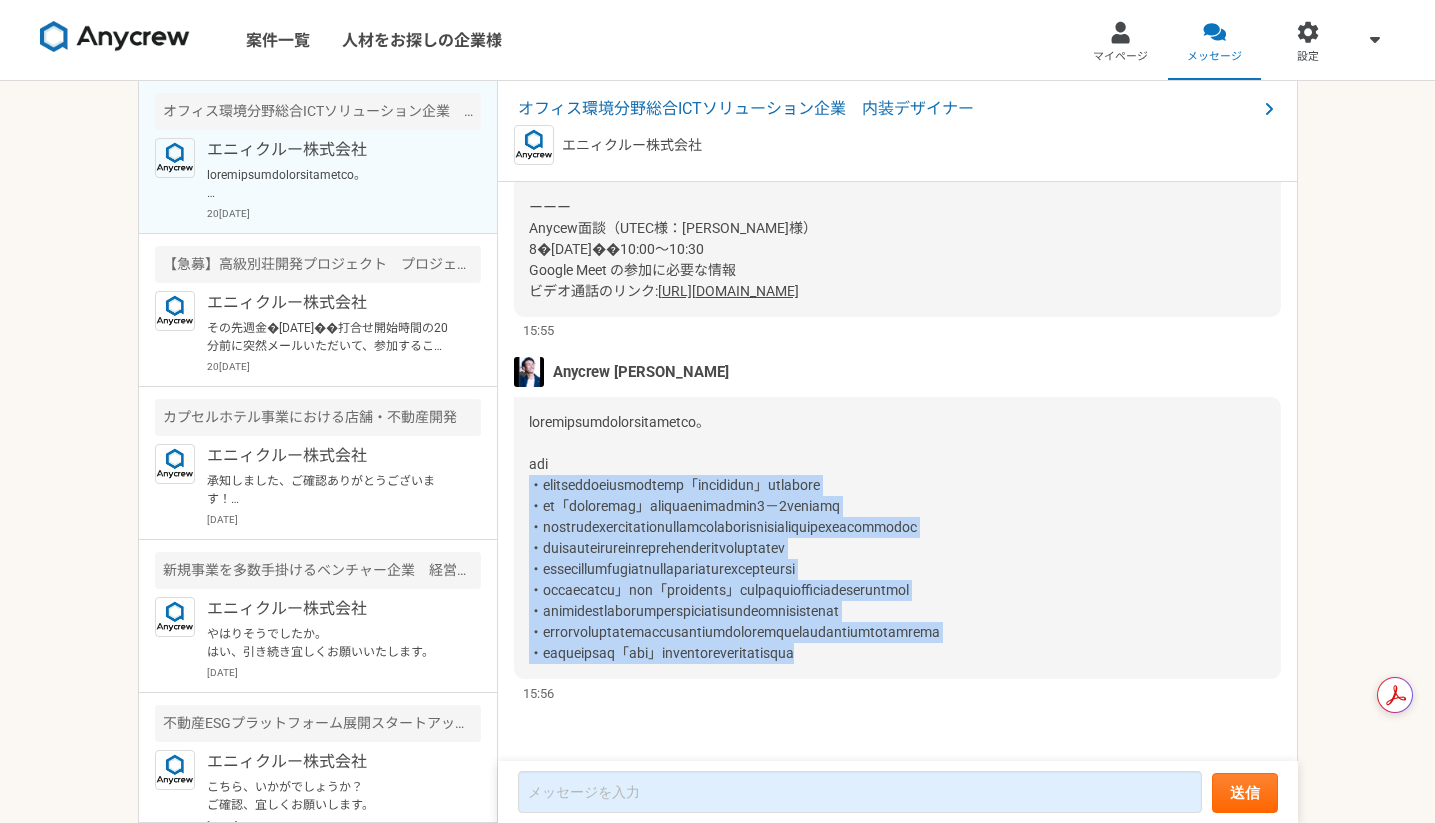 drag, startPoint x: 531, startPoint y: 452, endPoint x: 1087, endPoint y: 669, distance: 596.8459 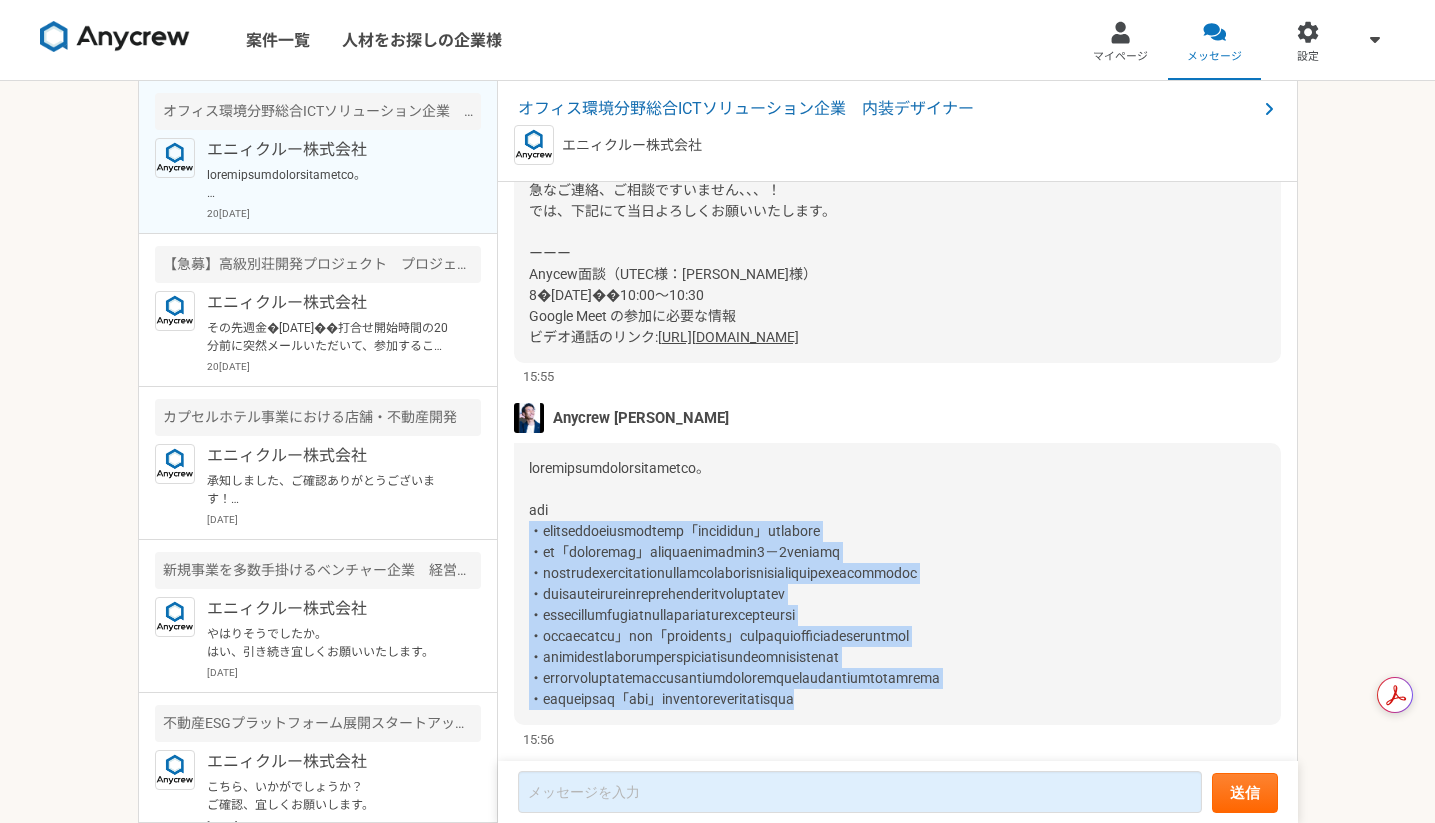 scroll, scrollTop: 1578, scrollLeft: 0, axis: vertical 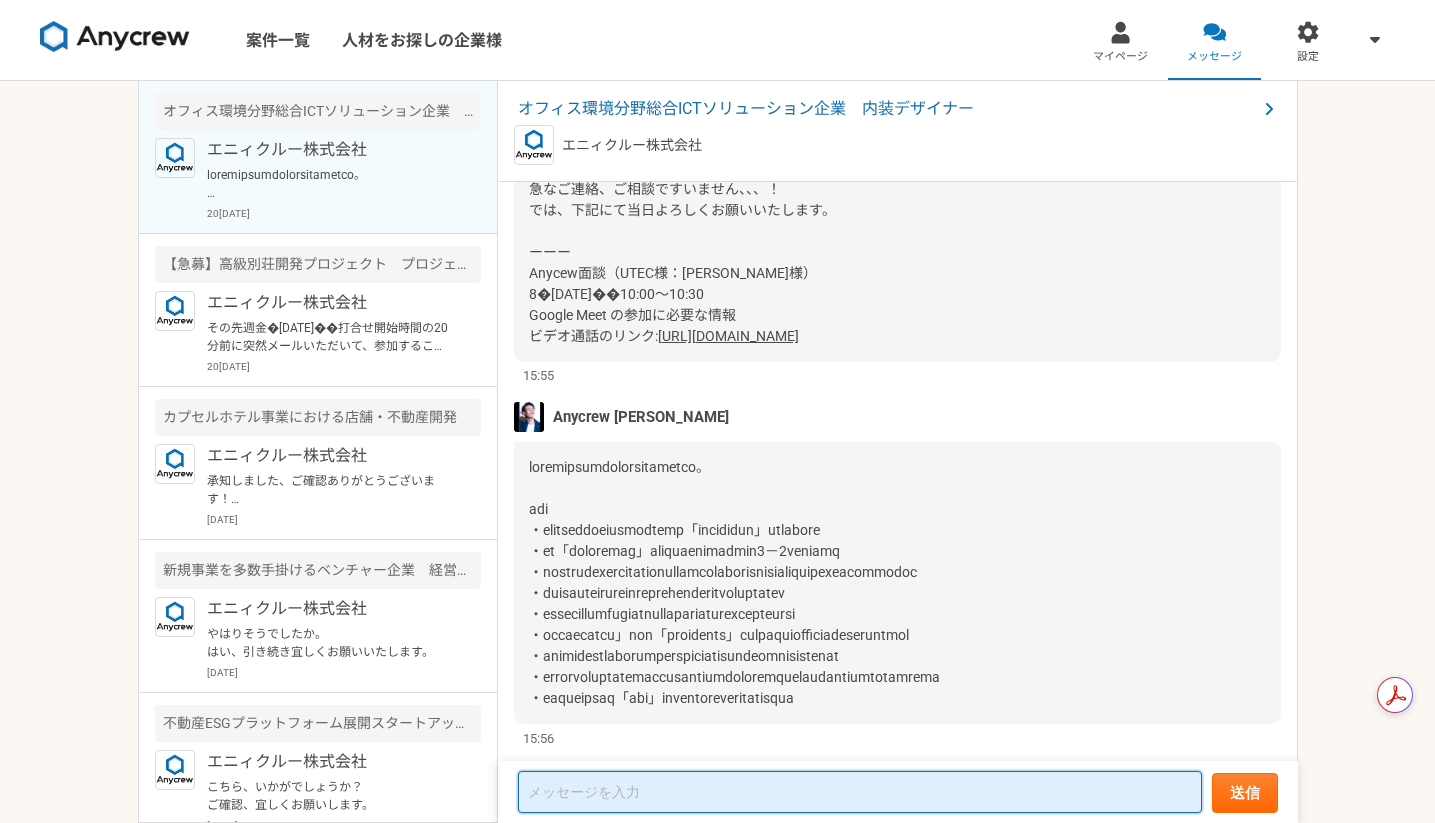 click at bounding box center [860, 792] 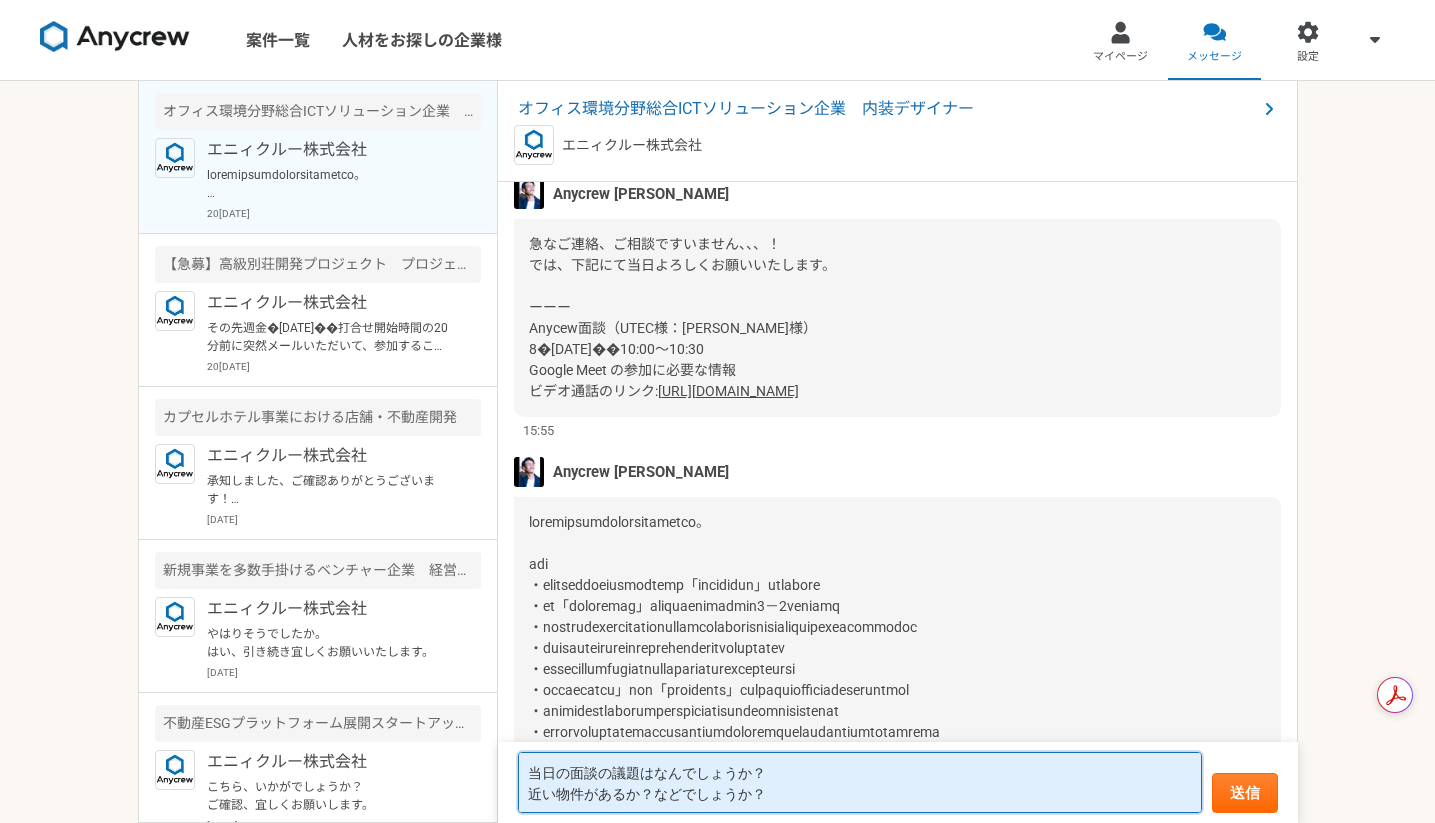 click on "当日の面談の議題はなんでしょうか？
近い物件があるか？などでしょうか？" at bounding box center (860, 782) 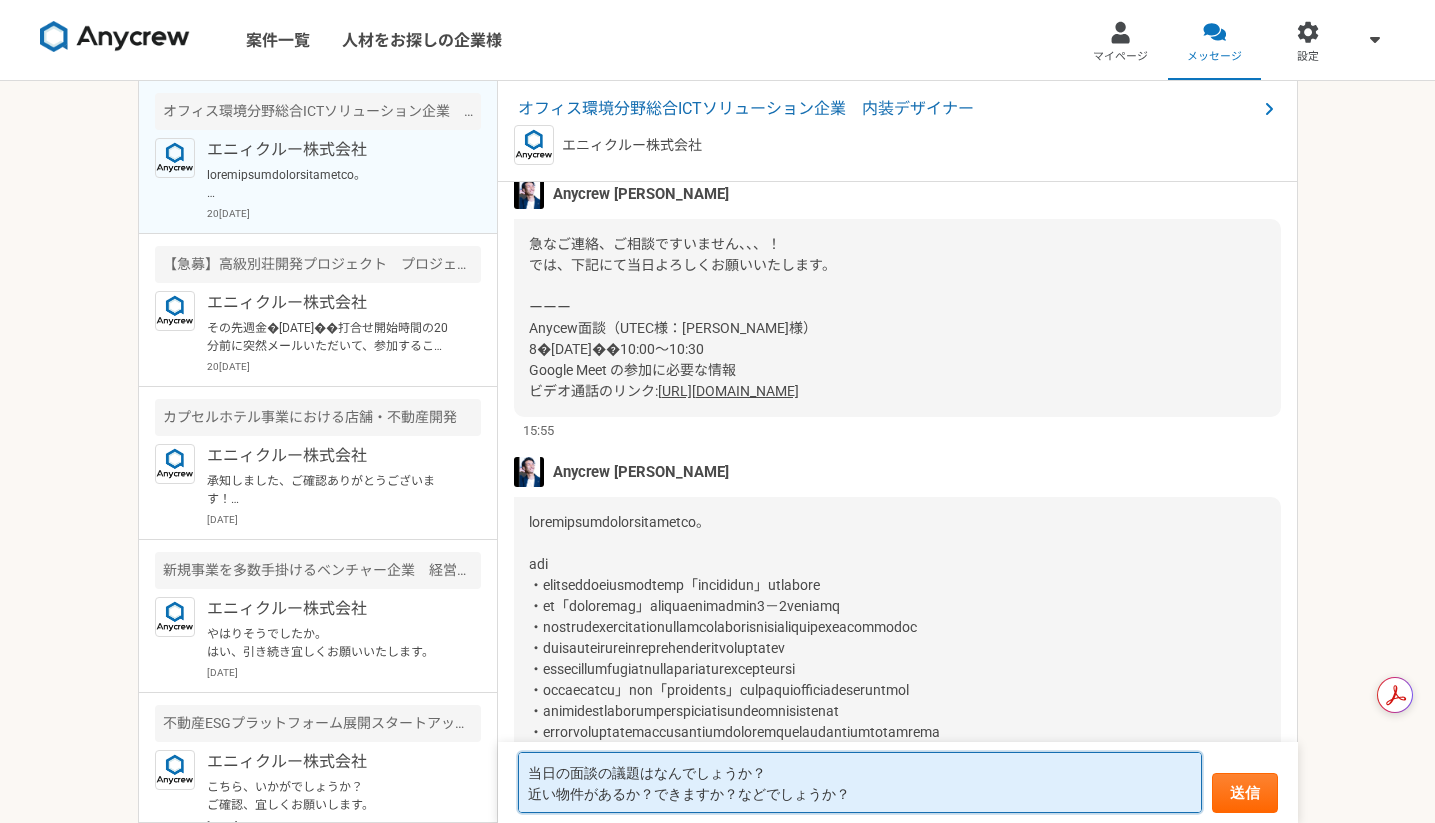 click on "当日の面談の議題はなんでしょうか？
近い物件があるか？できますか？などでしょうか？" at bounding box center [860, 782] 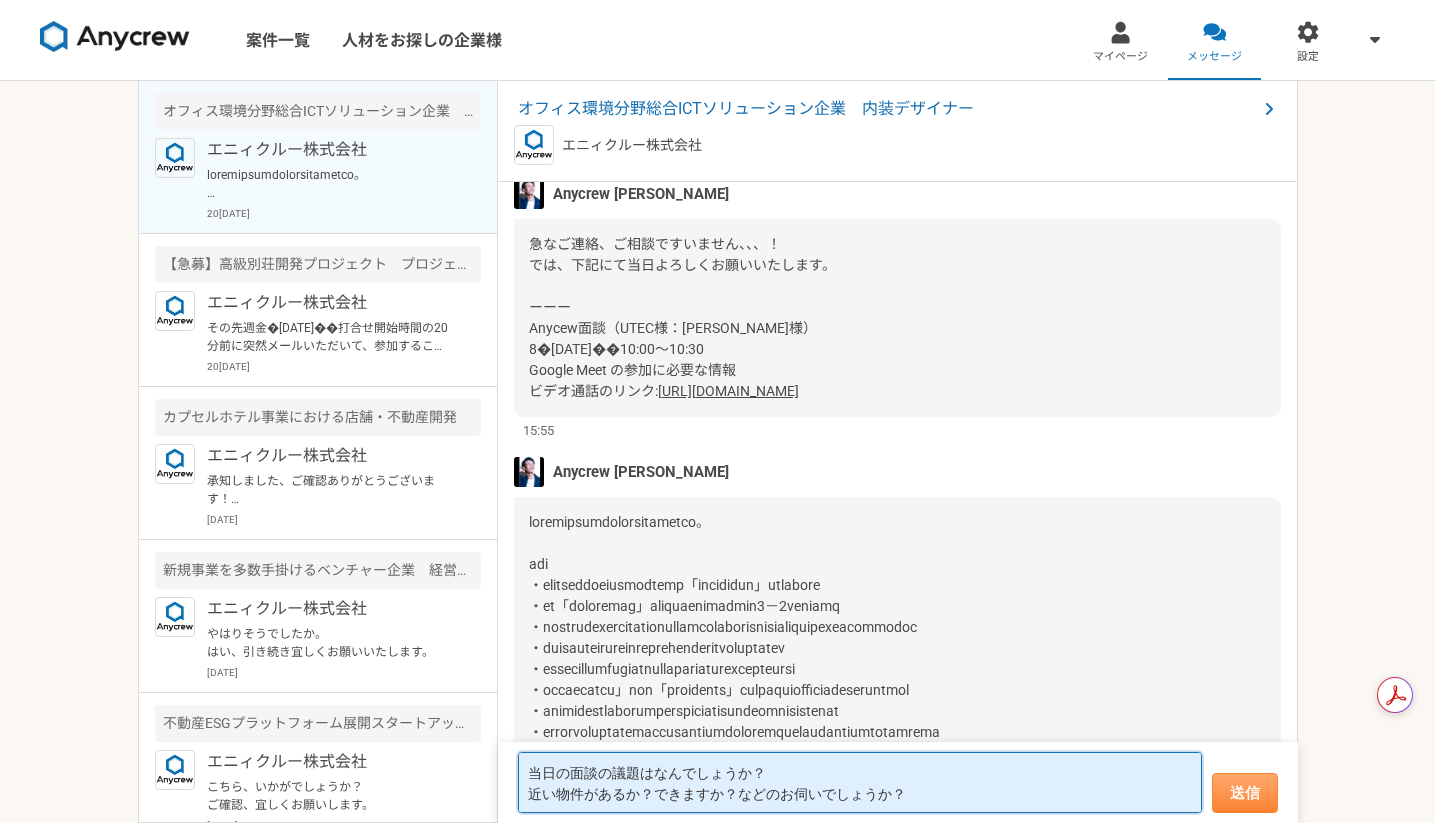 type on "当日の面談の議題はなんでしょうか？
近い物件があるか？できますか？などのお伺いでしょうか？" 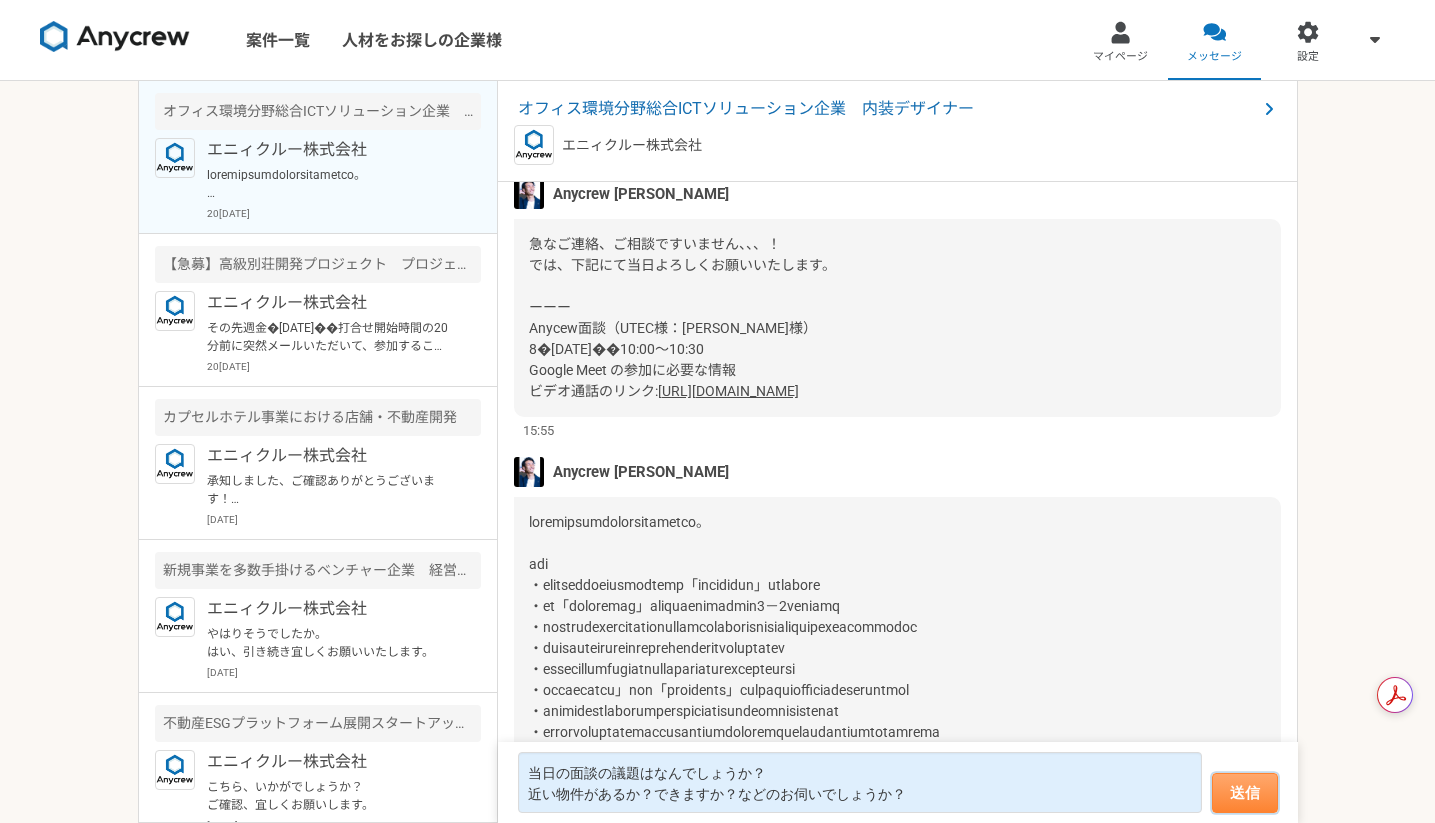 click on "送信" at bounding box center [1245, 793] 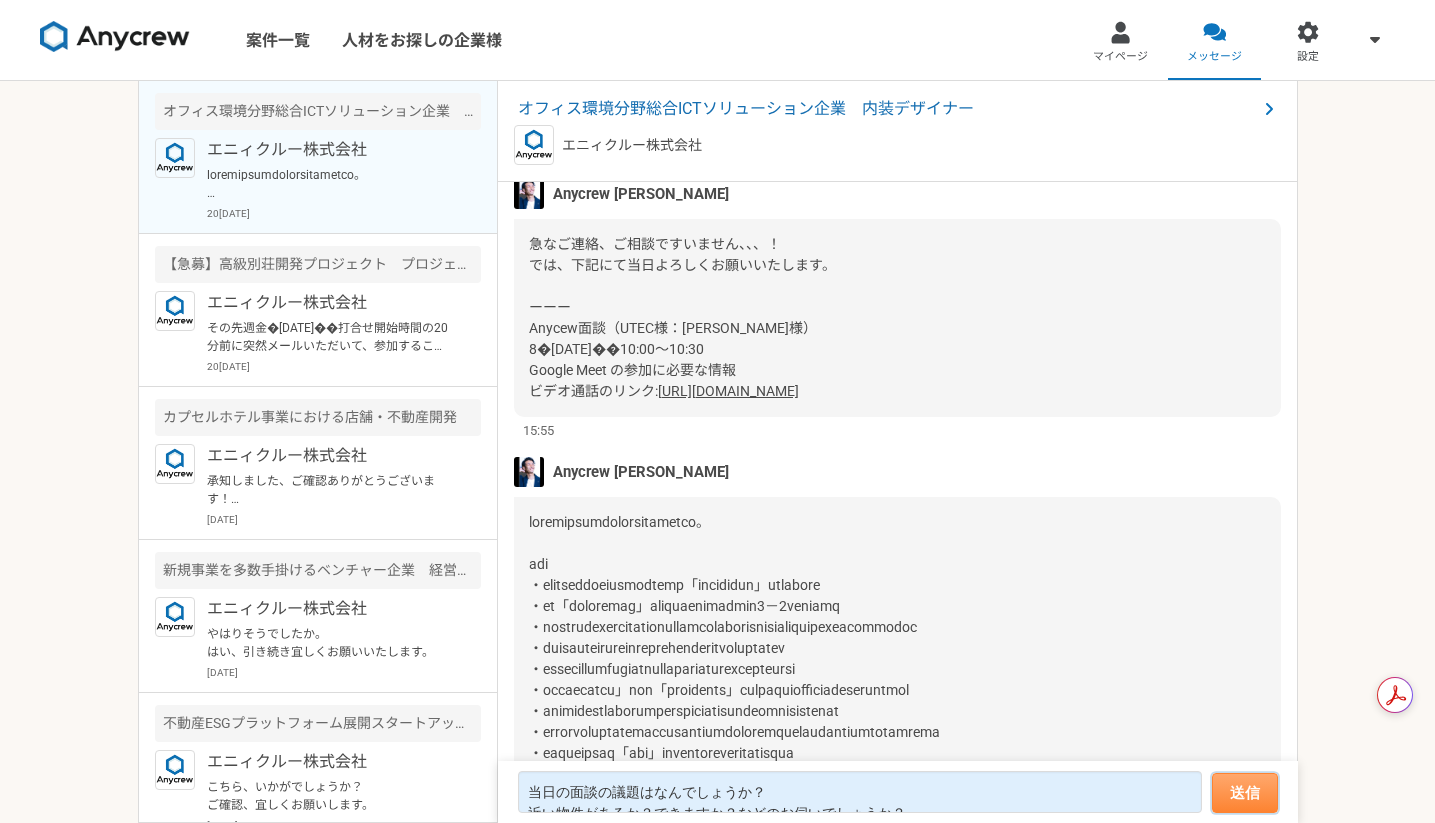 scroll, scrollTop: 1660, scrollLeft: 0, axis: vertical 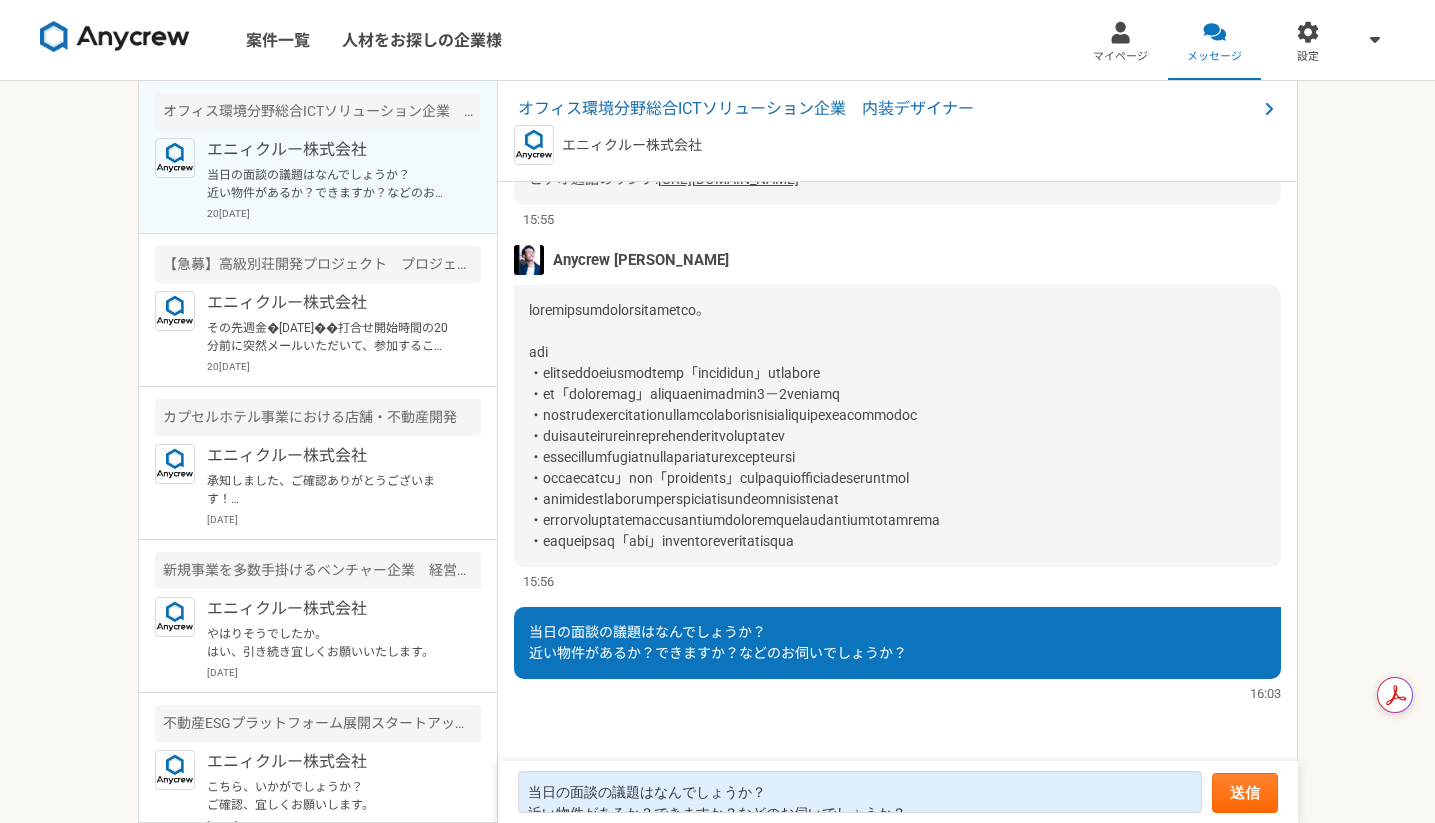 click on "[DATE] Anycrew [PERSON_NAME] ご連絡ありがとうございます。
本日の午前中に先方と連絡をとりまして、状況としては2階目の訪問が終わり、今週ドラフト最終提案の予定となり、その結果、お客様が進めるとなれば、次のステップの価格提案などの流れになるので、恐らく今月末には具体的提案が可能になるか分かってきます。とのことです。
そのため、お客様の予算どりに進めることができそうかどうかは見えた段階でまた共有させてください。
14:13 [DATE] [PERSON_NAME] 12:32 ご事情、了解致しました。
[PERSON_NAME]様につきましては、別の案件での機会を探って頂ければ幸いです。引き続きよろしくお願い致します。 既読 14:20 [DATE] Anycrew [PERSON_NAME] 15:48 既読 15:51 Anycrew [PERSON_NAME]になりますので、よろしいでしょうか？ 15:52 問題ありません！ 既読" at bounding box center (898, 472) 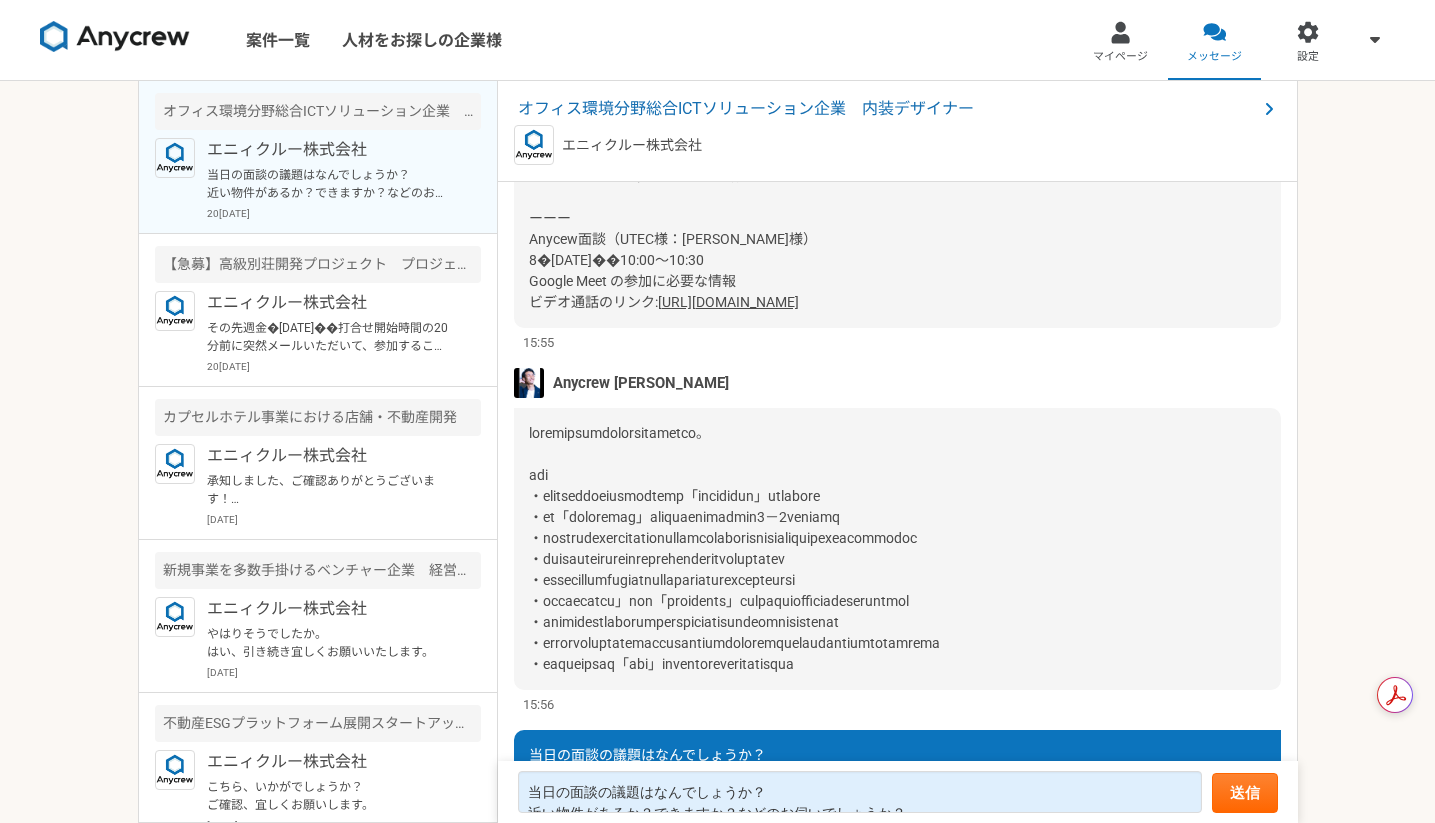 scroll, scrollTop: 1660, scrollLeft: 0, axis: vertical 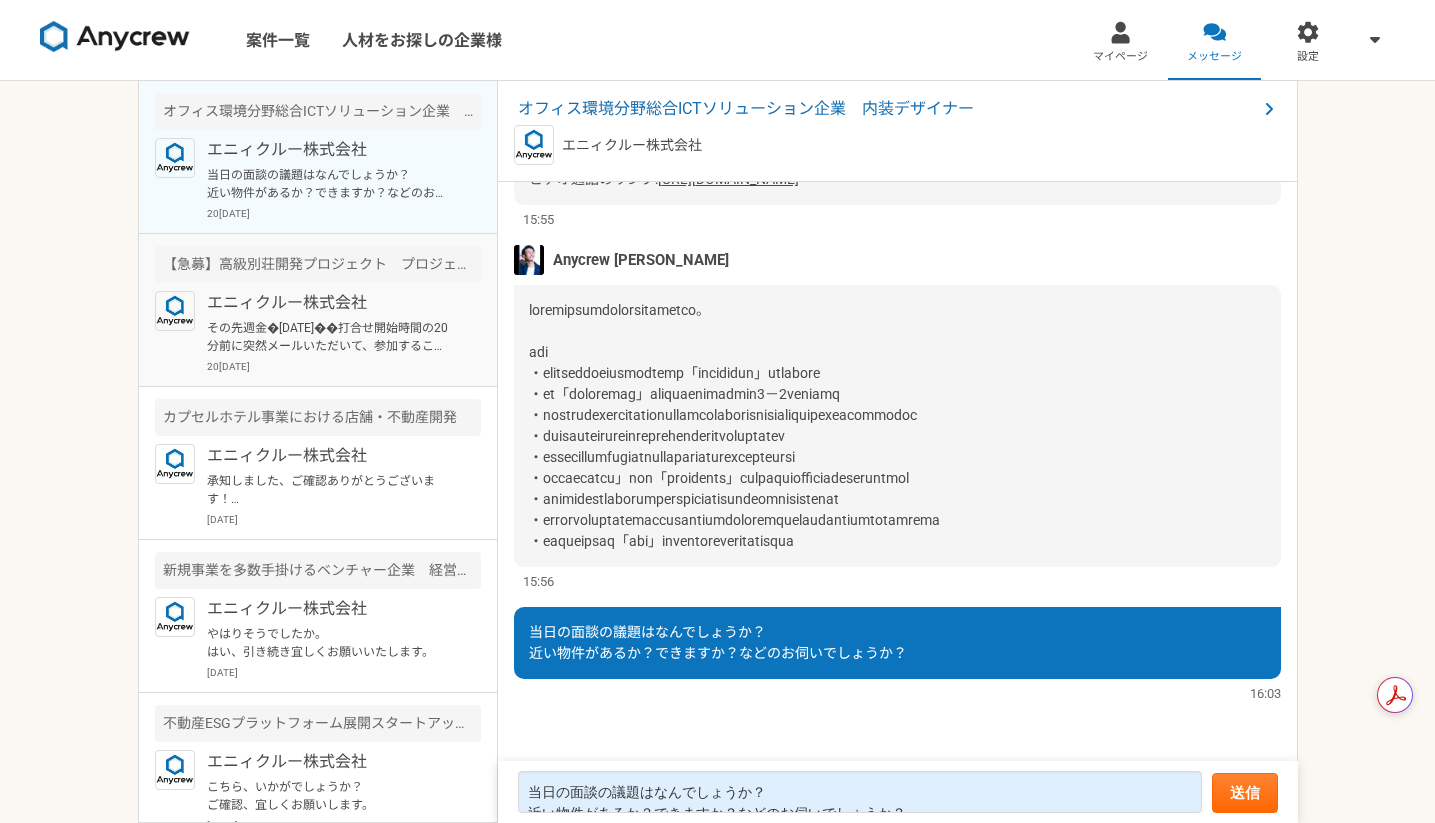 click on "その先週金�[DATE]��打合せ開始時間の20分前に突然メールいただいて、参加することになったのは直前です。オンライン打合せするから参加してくださいと言われて、無理やり参加しましたが、議題も共有されておらず分からないし、ちゃんと声を出してお話しできる環境でもなかったので、先方の内容を聞いていたのが実情です。
しかしながら、そもそも、私がサポートする形が、先方のご希望と合っていなかったのではないかと推測します。
今�[DATE][DATE]��金額をまとめて、送付いたします。" at bounding box center [330, 337] 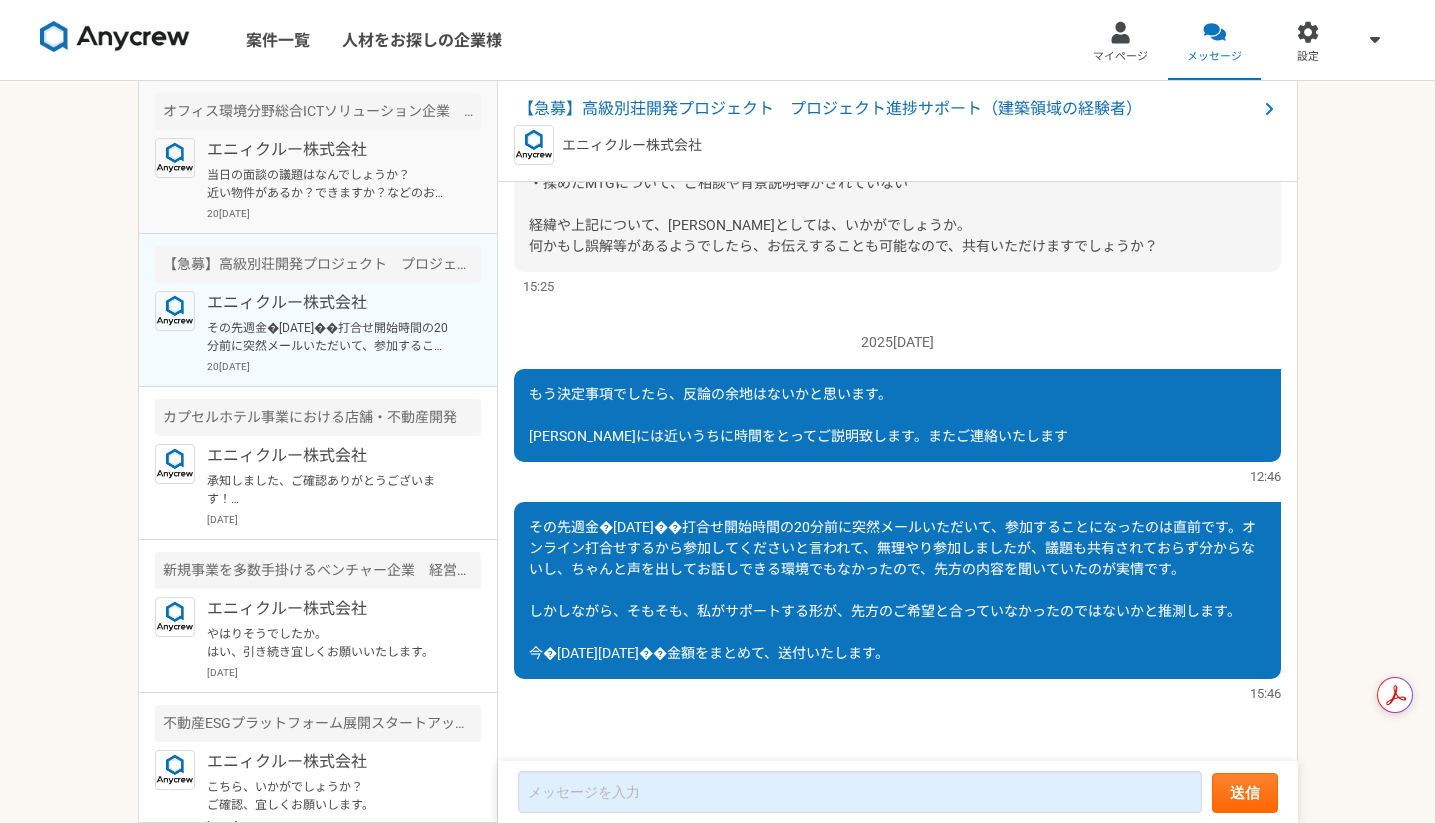 click on "当日の面談の議題はなんでしょうか？
近い物件があるか？できますか？などのお伺いでしょうか？" at bounding box center (330, 184) 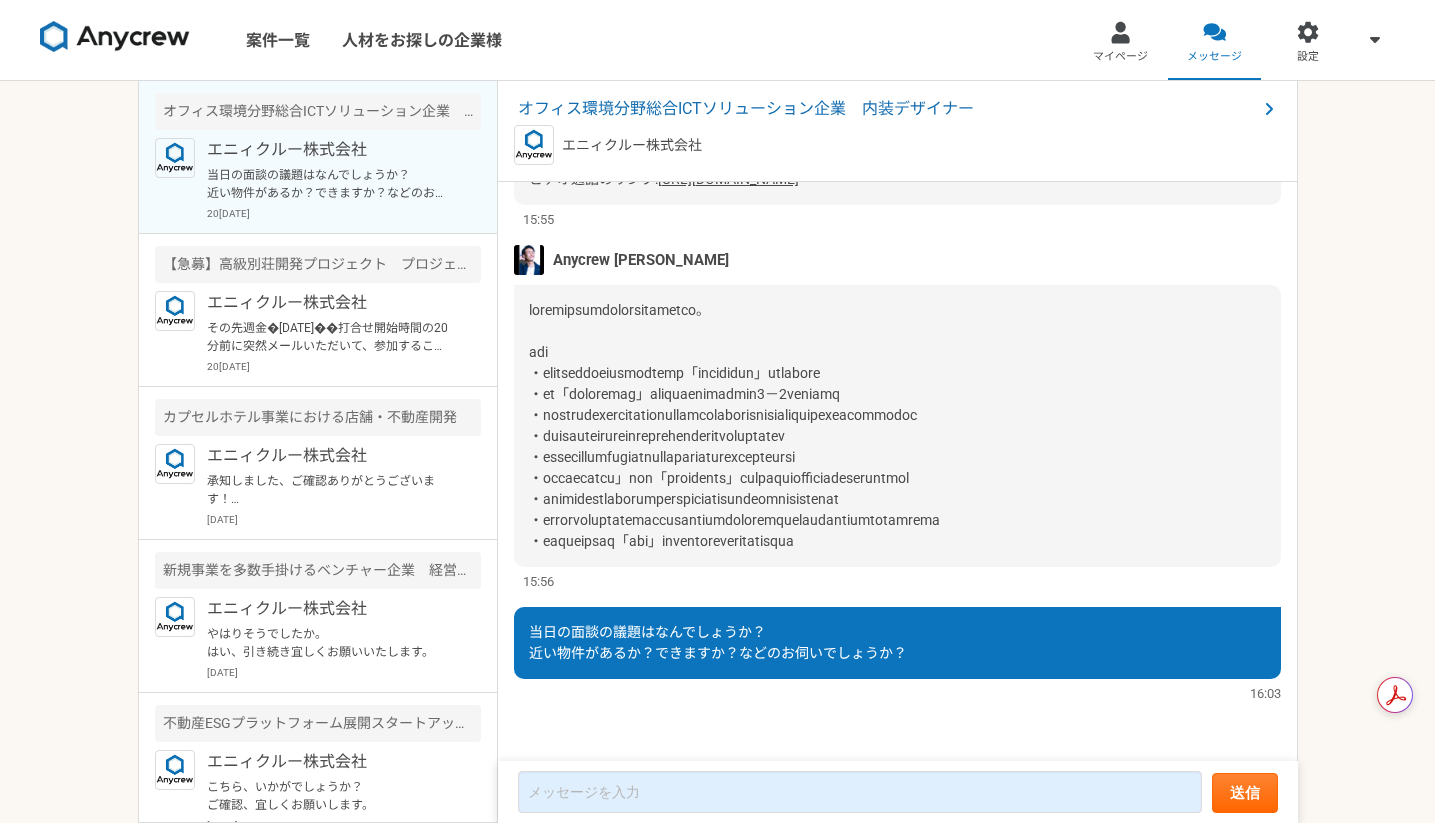 scroll, scrollTop: 1660, scrollLeft: 0, axis: vertical 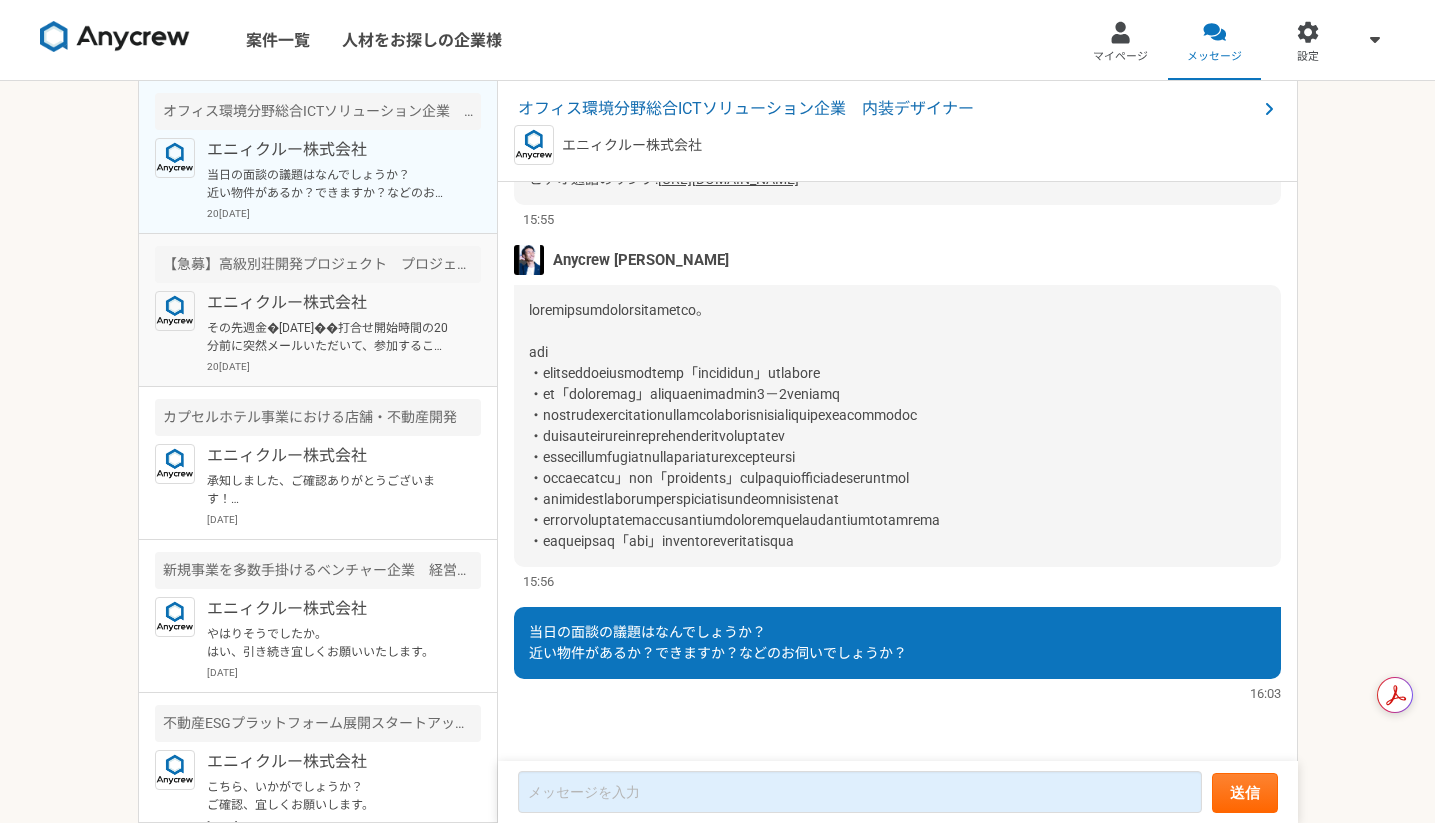 click on "その先週金�[DATE]��打合せ開始時間の20分前に突然メールいただいて、参加することになったのは直前です。オンライン打合せするから参加してくださいと言われて、無理やり参加しましたが、議題も共有されておらず分からないし、ちゃんと声を出してお話しできる環境でもなかったので、先方の内容を聞いていたのが実情です。
しかしながら、そもそも、私がサポートする形が、先方のご希望と合っていなかったのではないかと推測します。
今�[DATE][DATE]��金額をまとめて、送付いたします。" at bounding box center (330, 337) 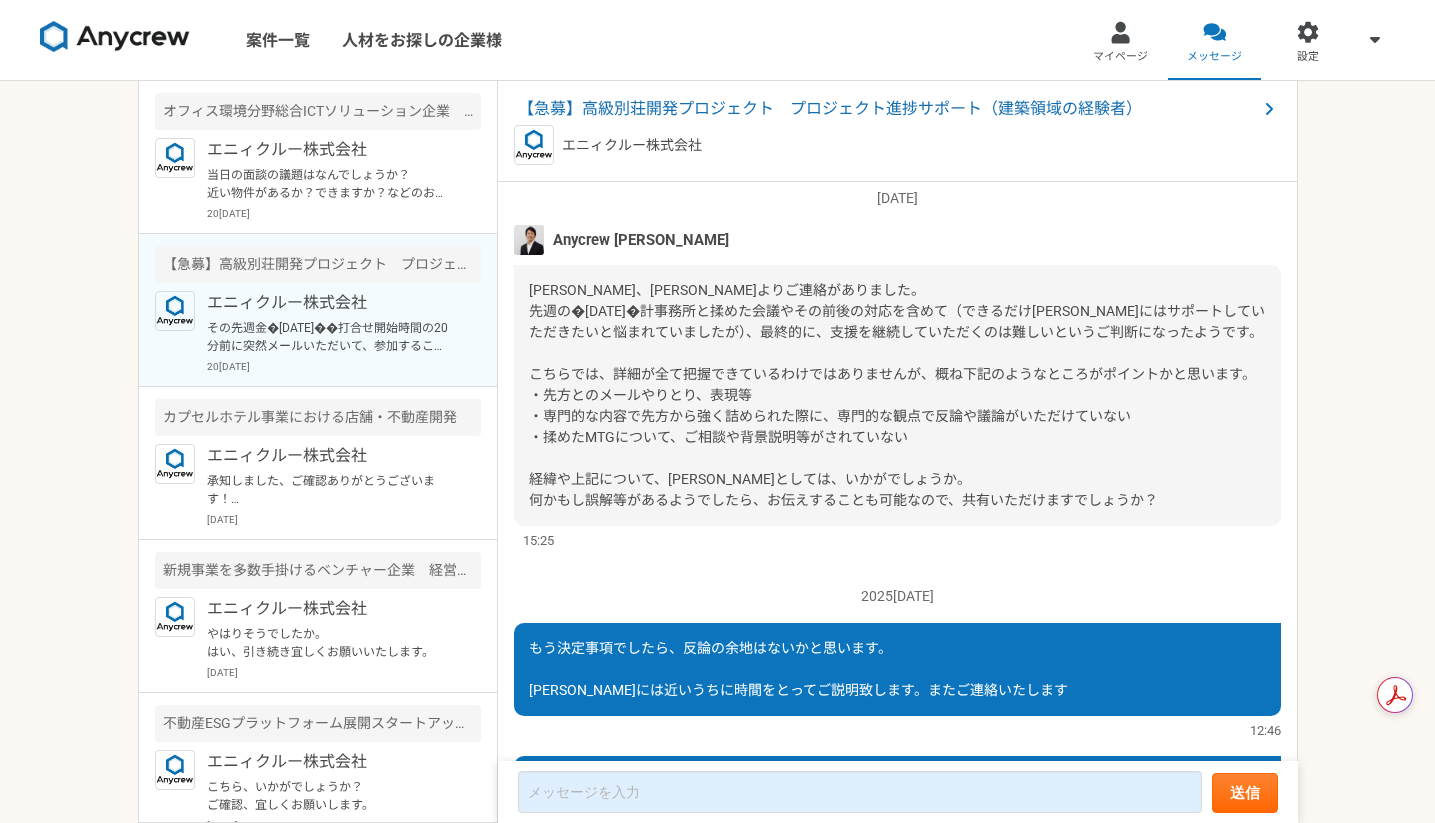 scroll, scrollTop: 1998, scrollLeft: 0, axis: vertical 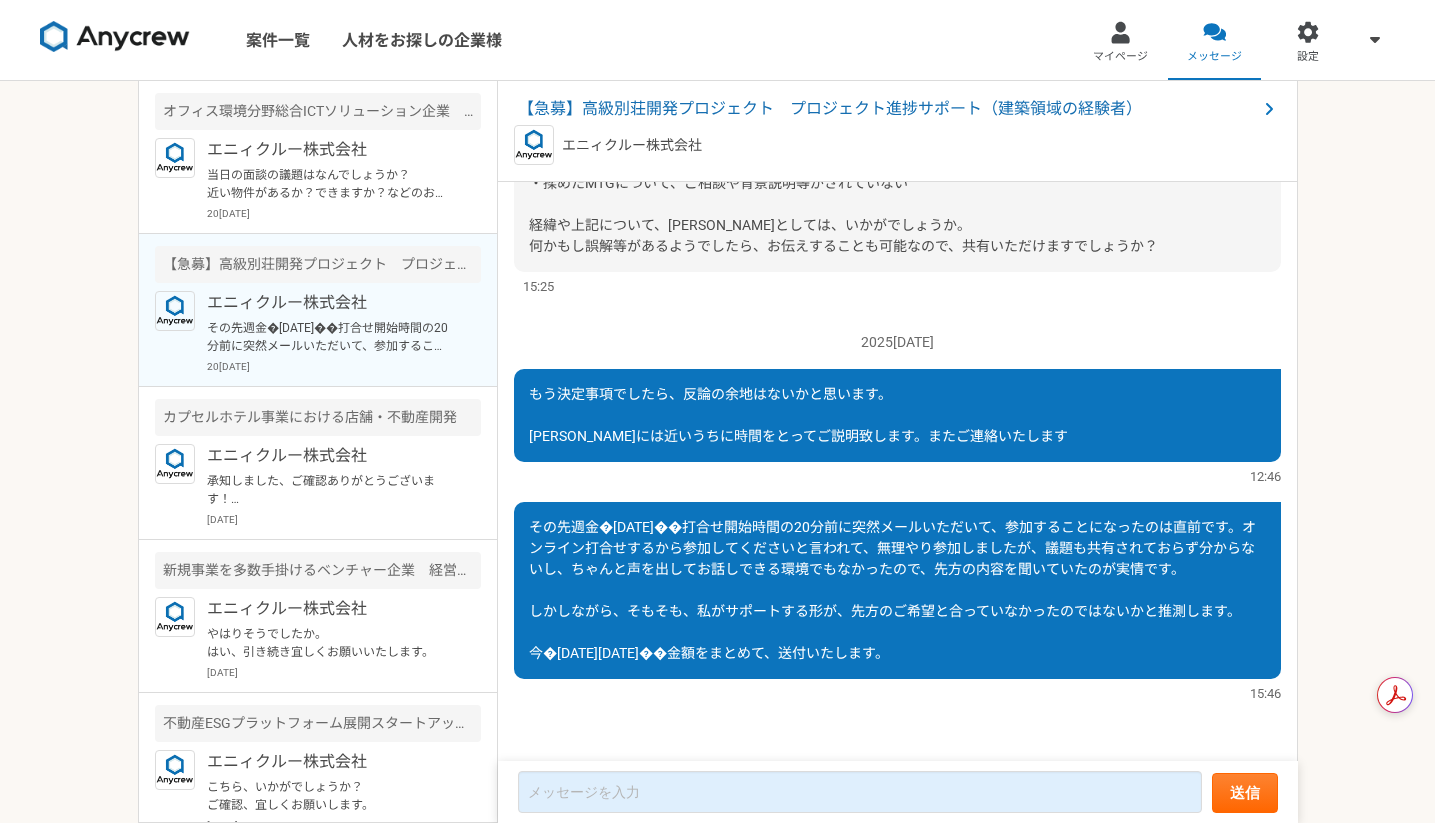 click on "エニィクルー株式会社" at bounding box center (330, 303) 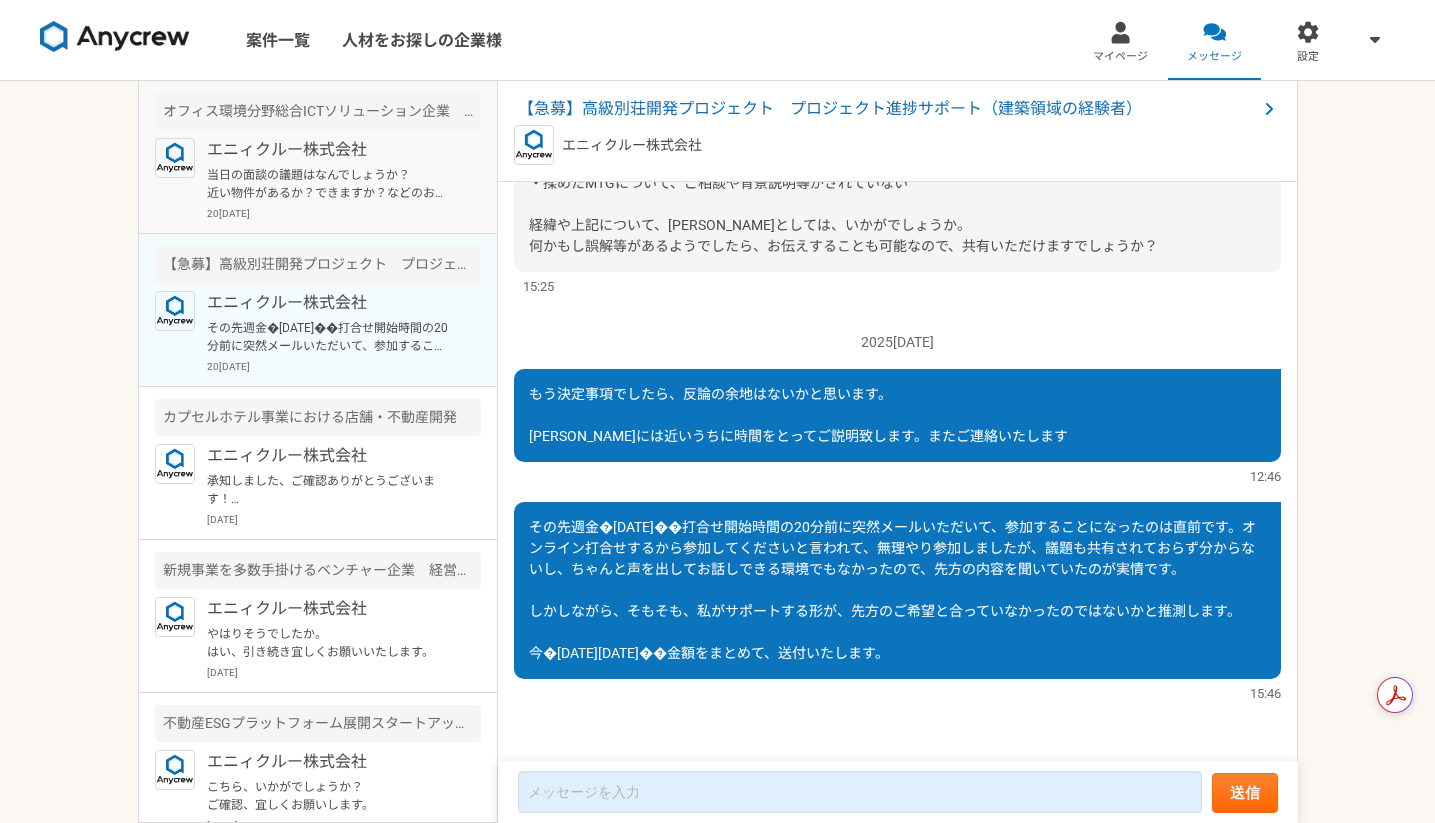 click on "当日の面談の議題はなんでしょうか？
近い物件があるか？できますか？などのお伺いでしょうか？" at bounding box center [330, 184] 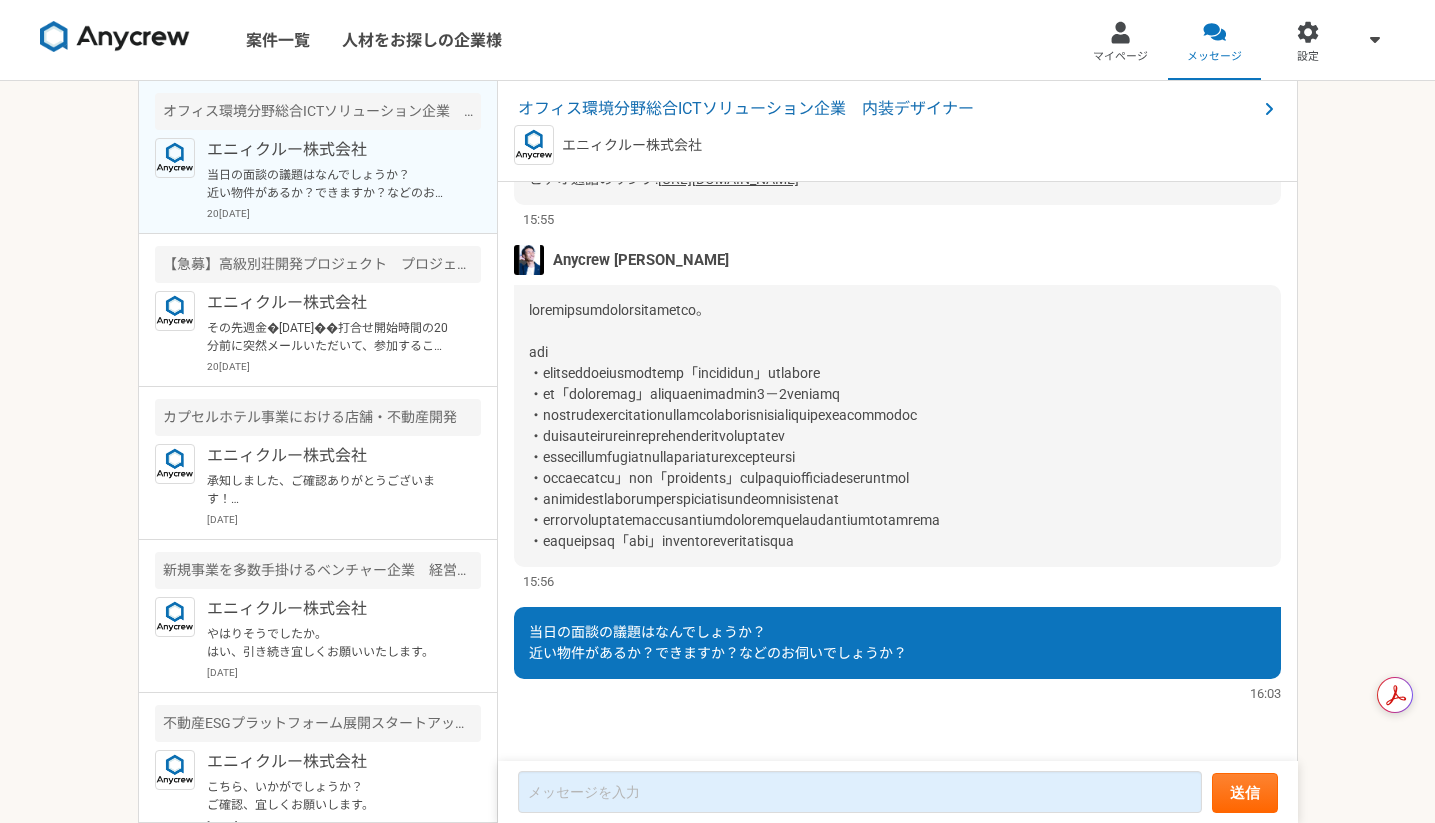 scroll, scrollTop: 1660, scrollLeft: 0, axis: vertical 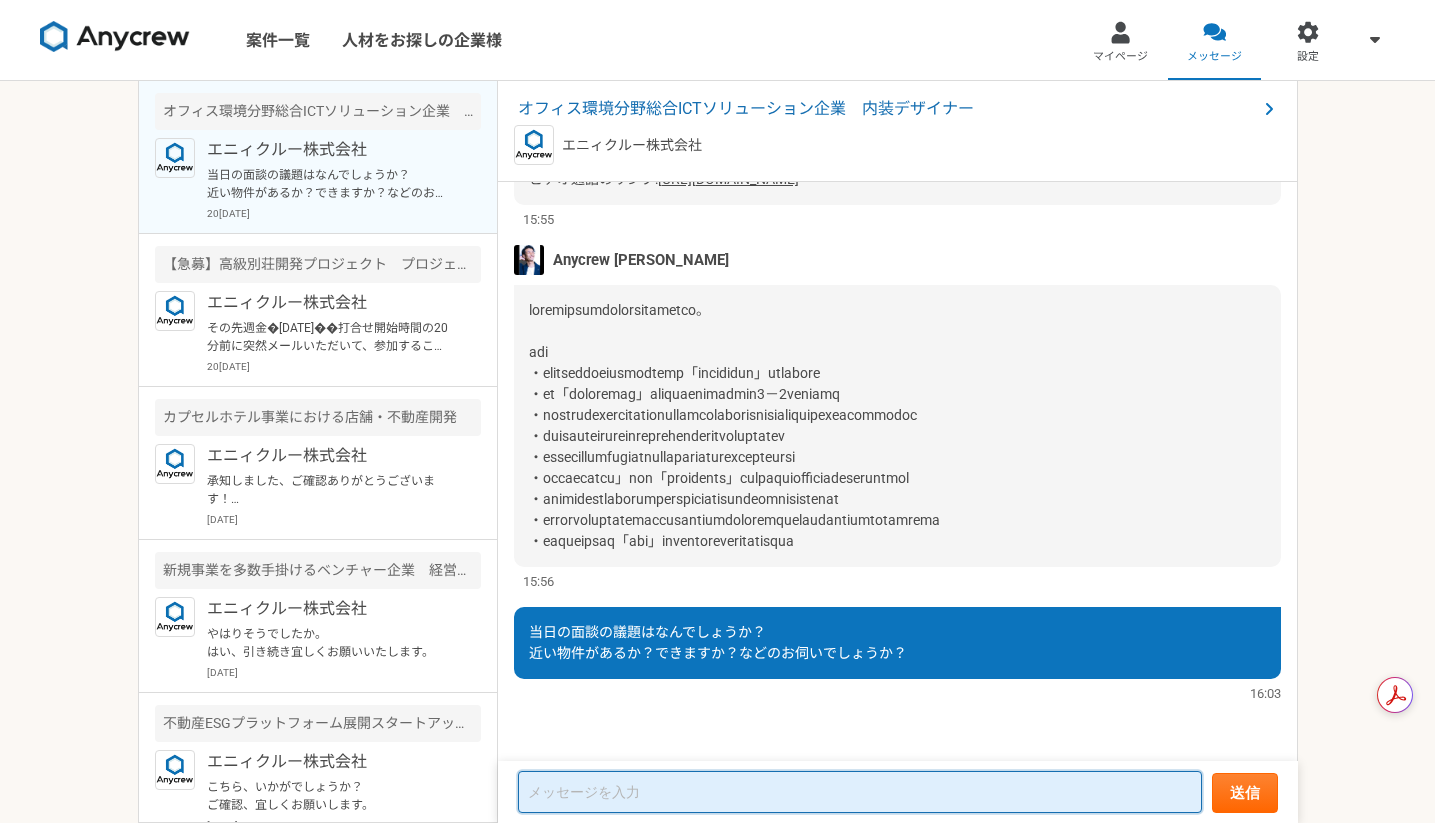 click at bounding box center (860, 792) 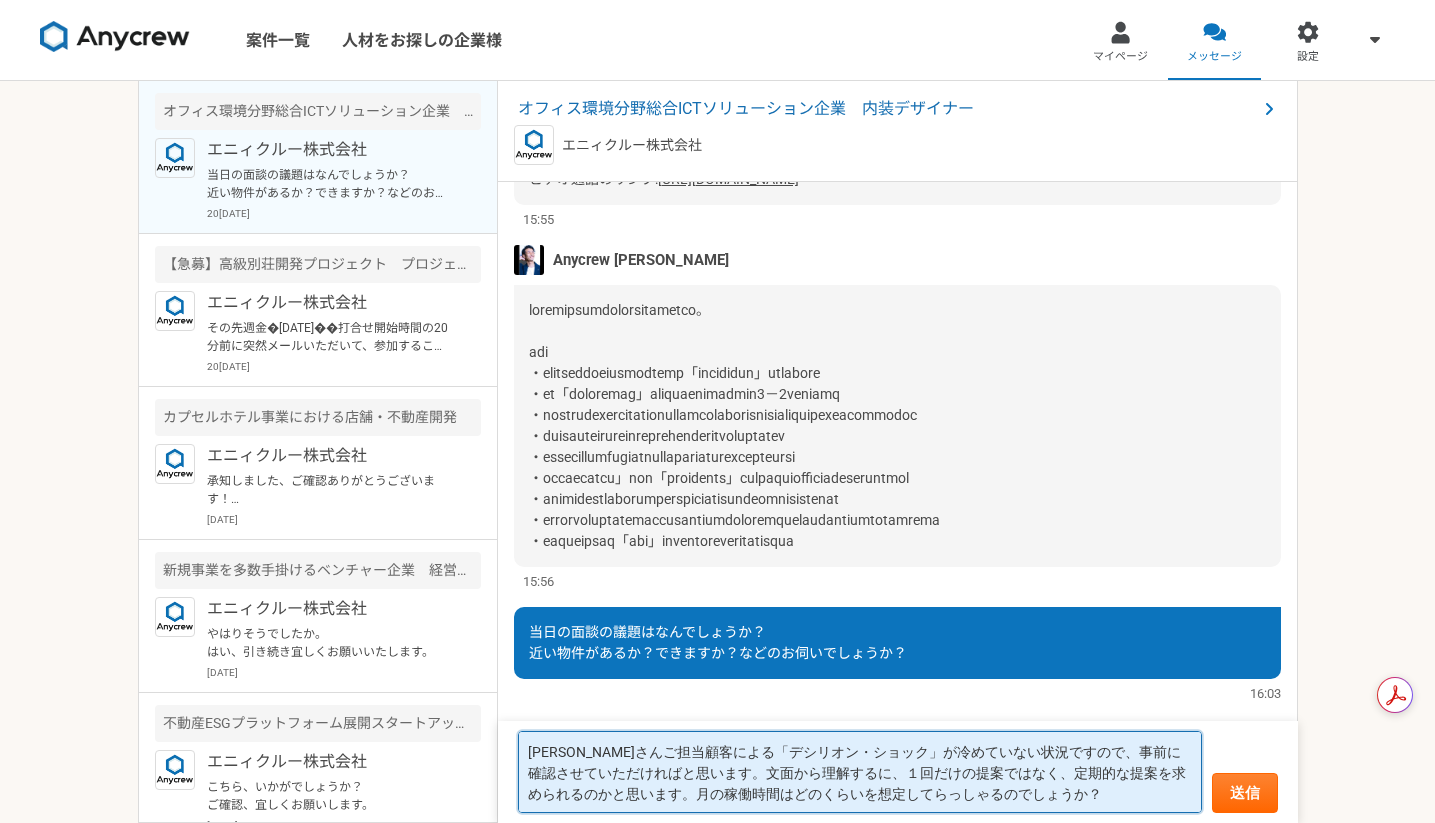 click on "[PERSON_NAME]さんご担当顧客による「デシリオン・ショック」が冷めていない状況ですので、事前に確認させていただければと思います。文面から理解するに、１回だけの提案ではなく、定期的な提案を求められるのかと思います。月の稼働時間はどのくらいを想定してらっしゃるのでしょうか？" at bounding box center (860, 772) 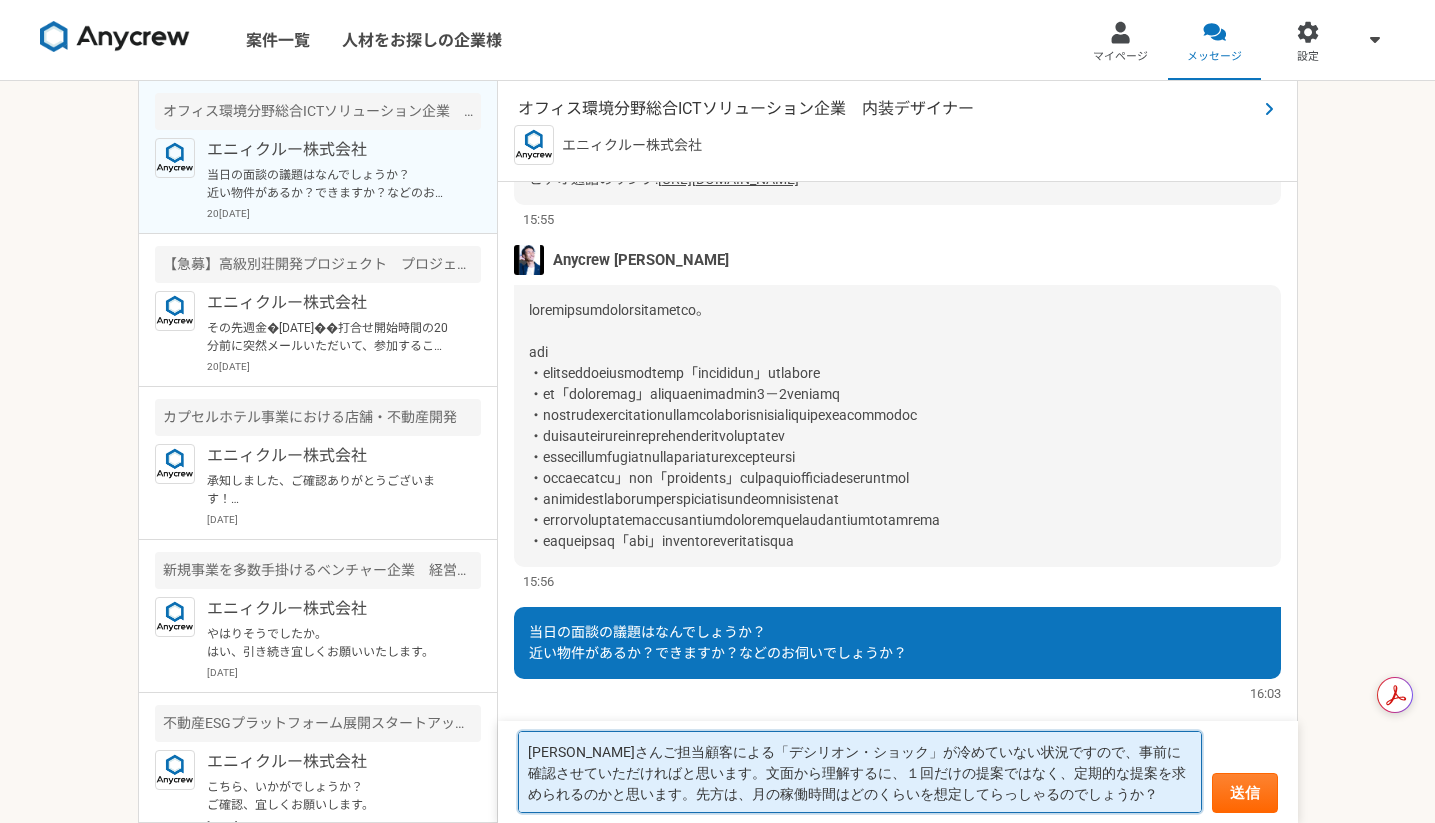 type on "[PERSON_NAME]さんご担当顧客による「デシリオン・ショック」が冷めていない状況ですので、事前に確認させていただければと思います。文面から理解するに、１回だけの提案ではなく、定期的な提案を求められるのかと思います。先方は、月の稼働時間はどのくらいを想定してらっしゃるのでしょうか？" 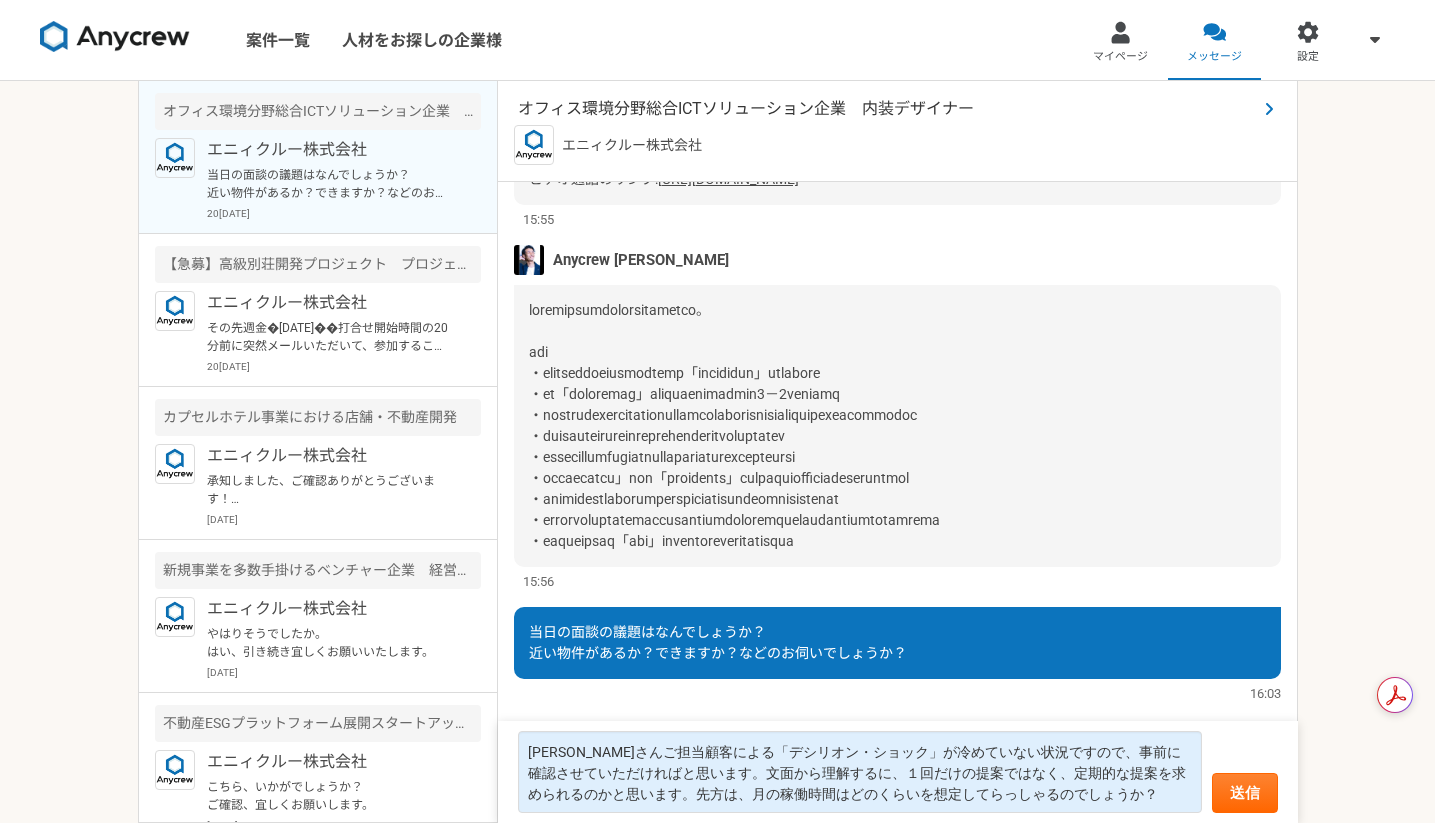 click on "オフィス環境分野総合ICTソリューション企業　内装デザイナー" at bounding box center (887, 109) 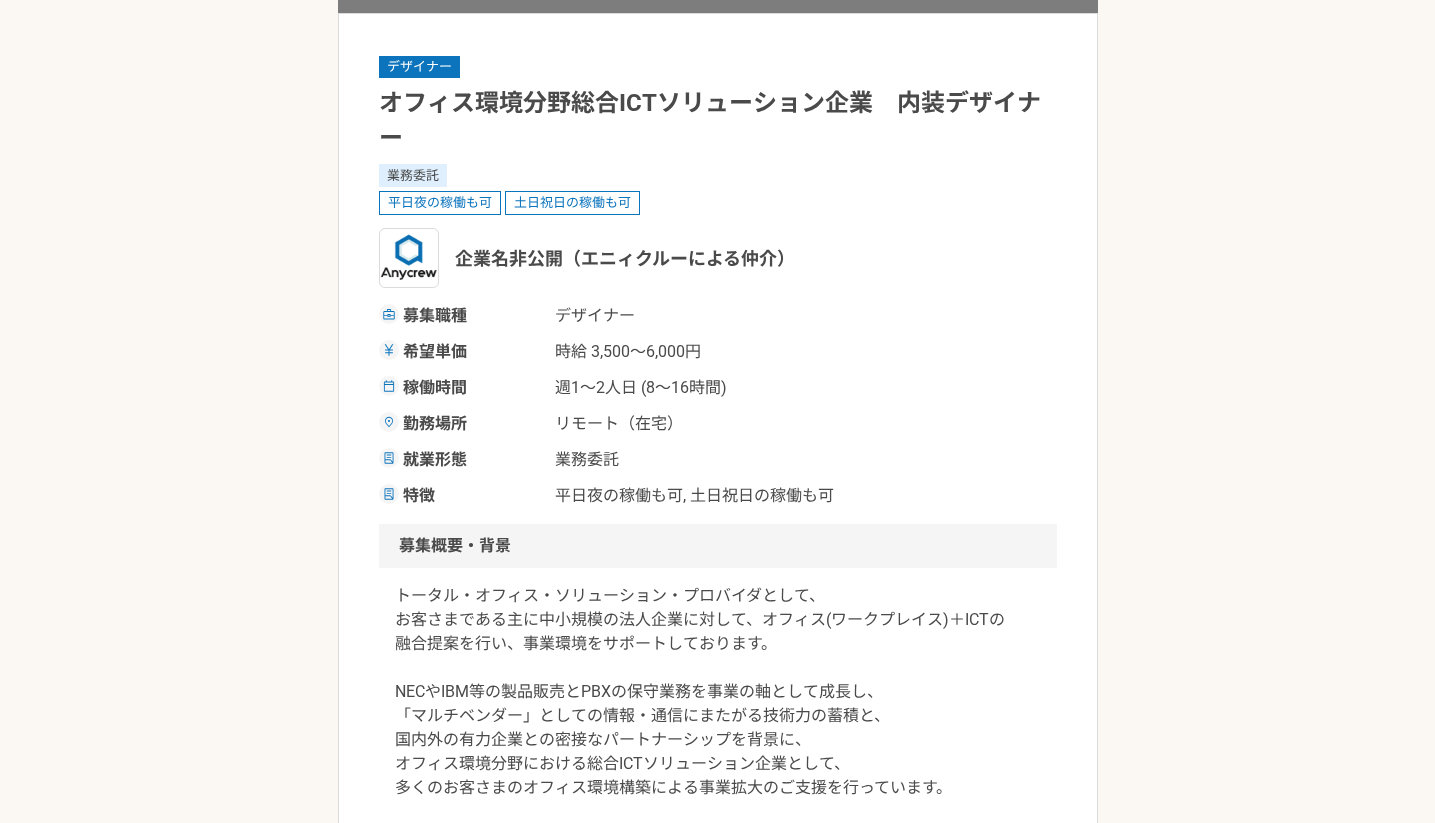 scroll, scrollTop: 189, scrollLeft: 0, axis: vertical 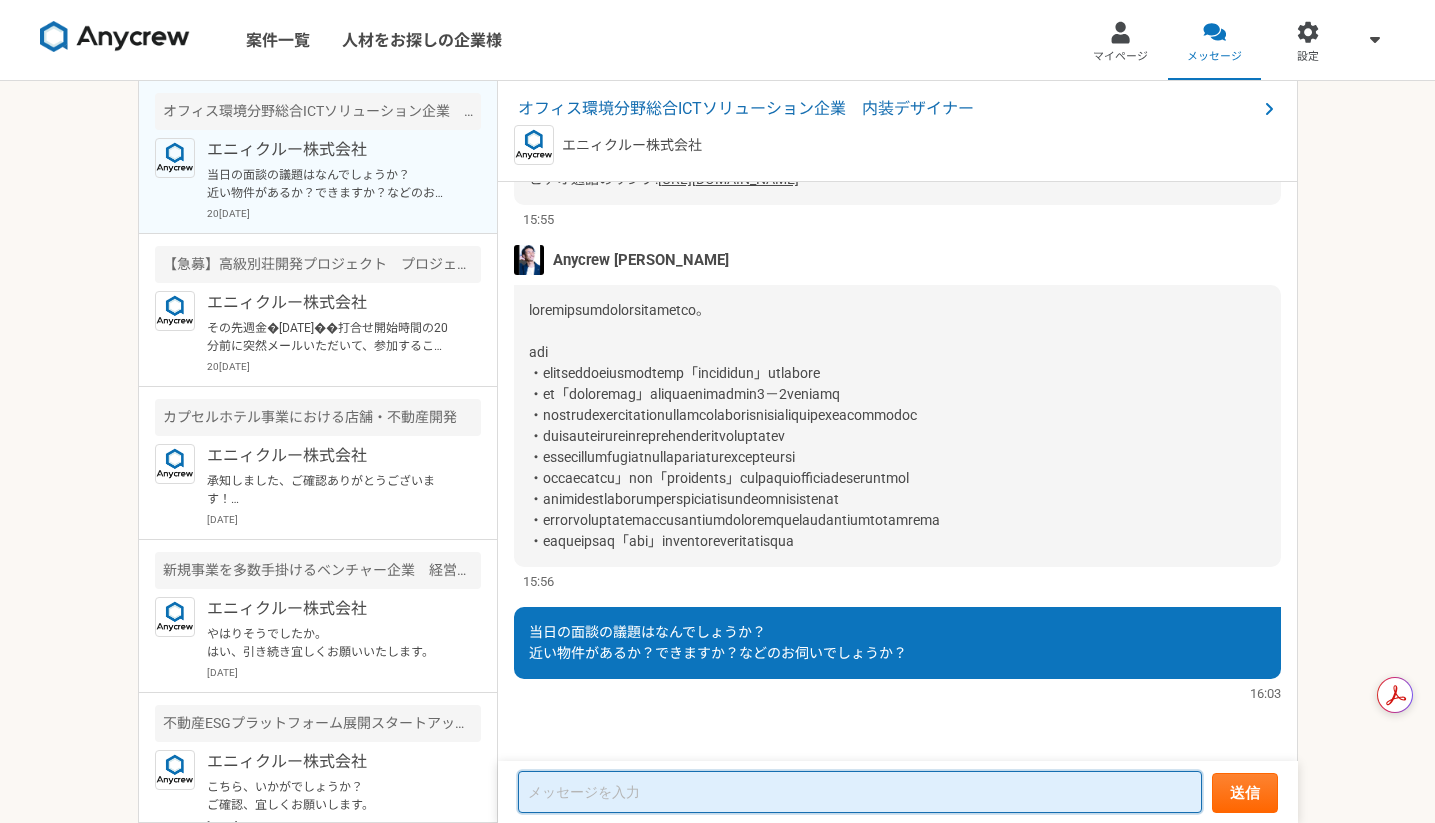 click at bounding box center [860, 792] 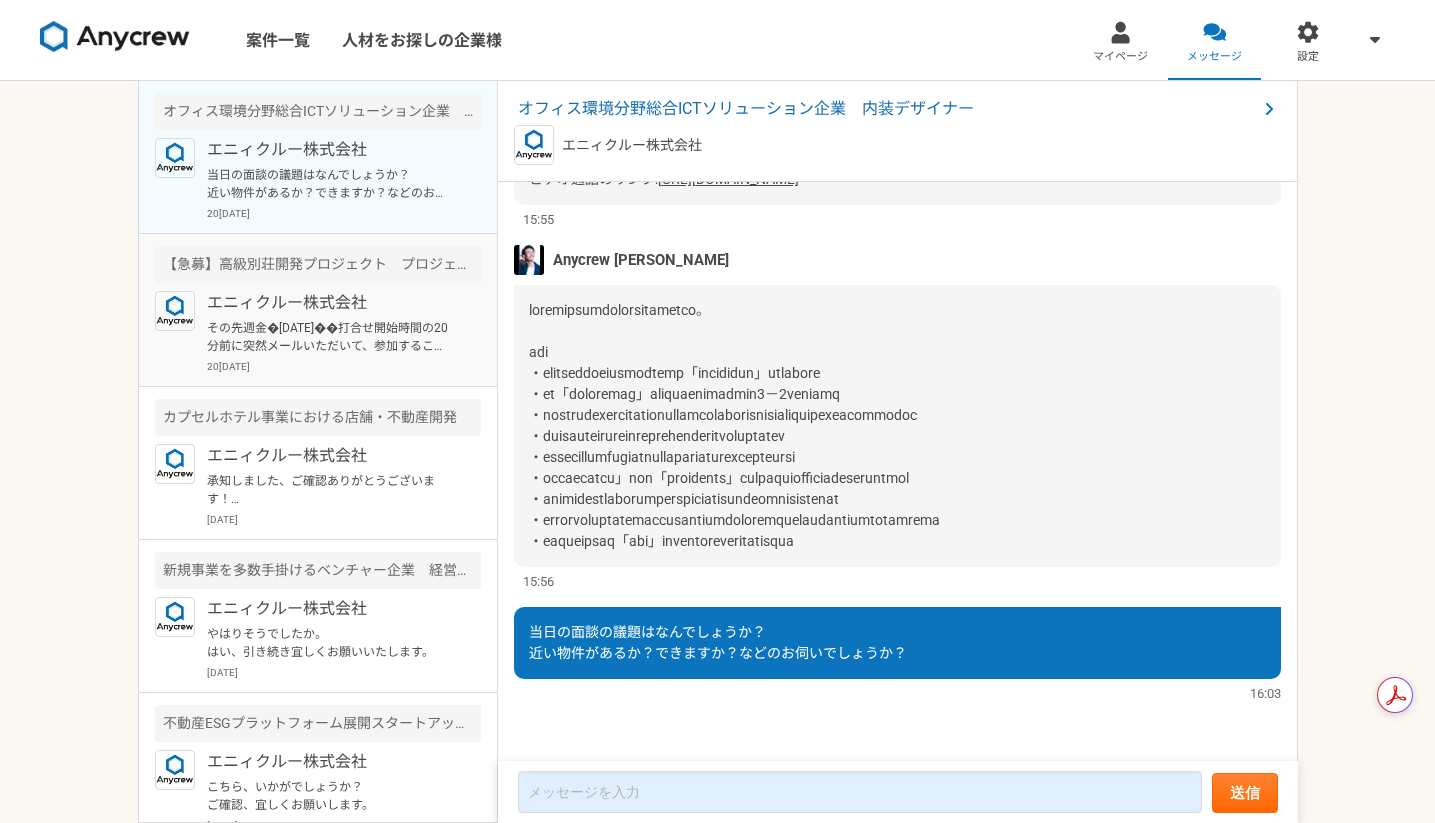 click on "その先週金�[DATE]��打合せ開始時間の20分前に突然メールいただいて、参加することになったのは直前です。オンライン打合せするから参加してくださいと言われて、無理やり参加しましたが、議題も共有されておらず分からないし、ちゃんと声を出してお話しできる環境でもなかったので、先方の内容を聞いていたのが実情です。
しかしながら、そもそも、私がサポートする形が、先方のご希望と合っていなかったのではないかと推測します。
今�[DATE][DATE]��金額をまとめて、送付いたします。" at bounding box center (330, 337) 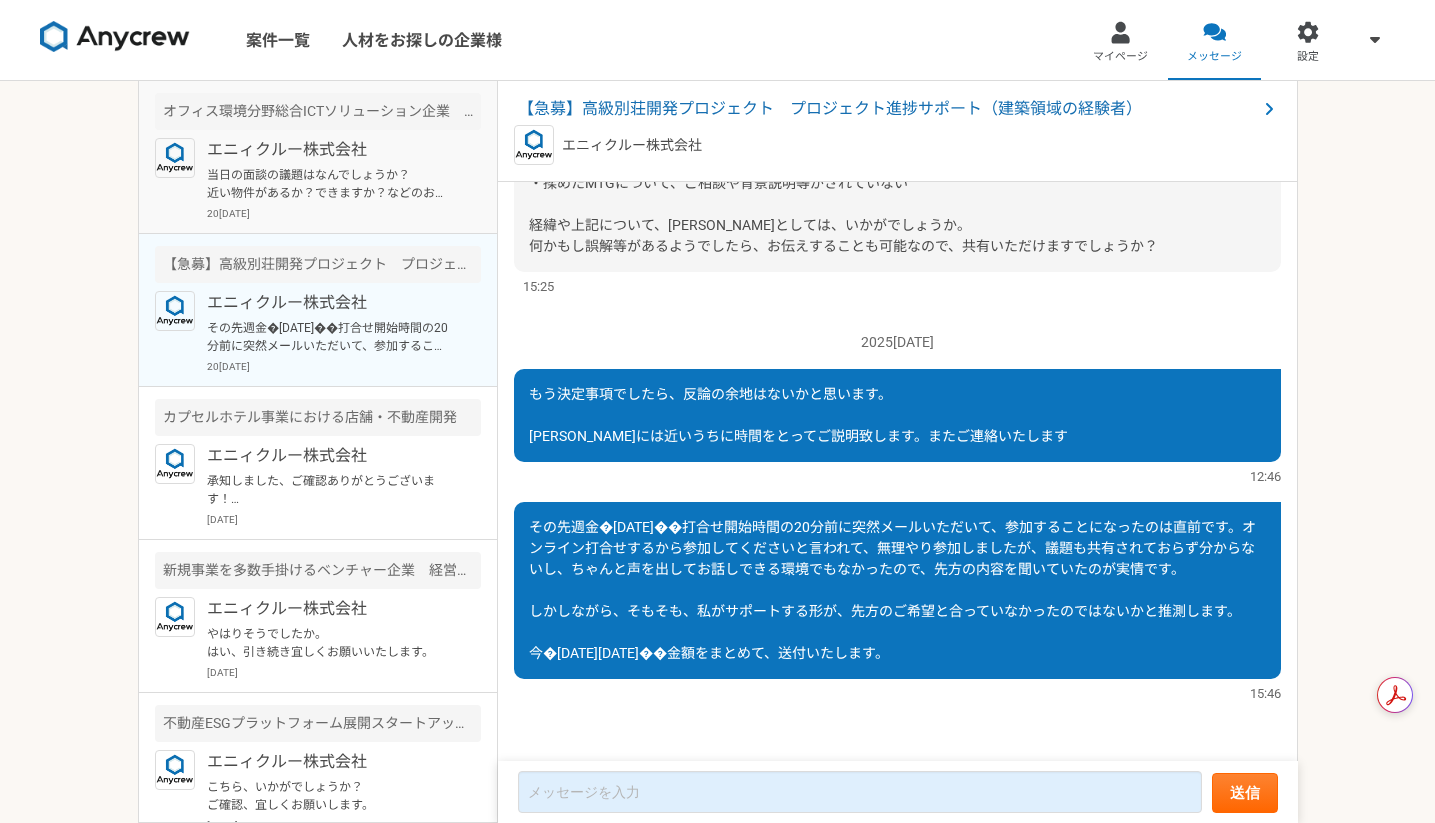 click on "20[DATE]" at bounding box center [344, 213] 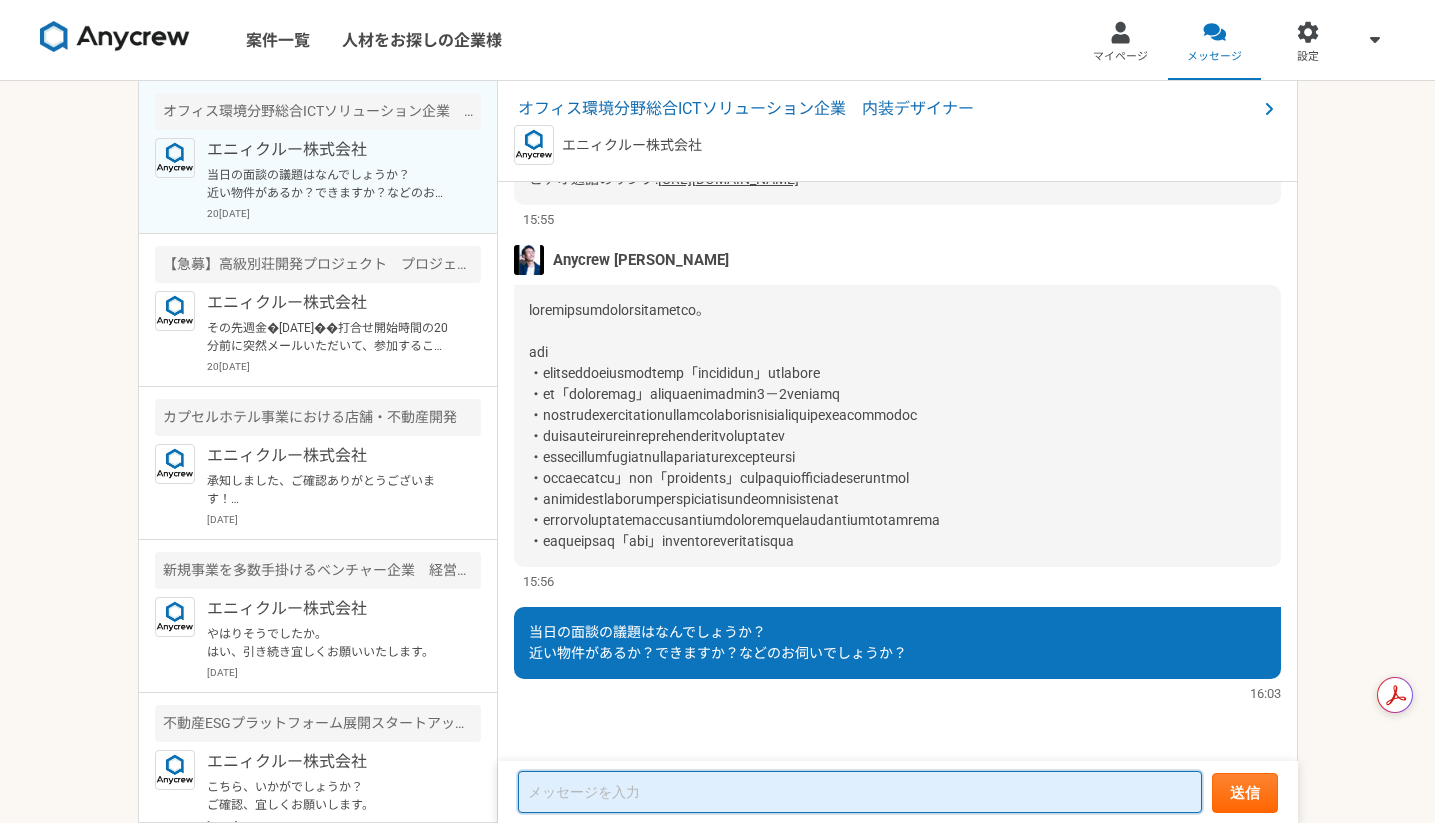 click at bounding box center (860, 792) 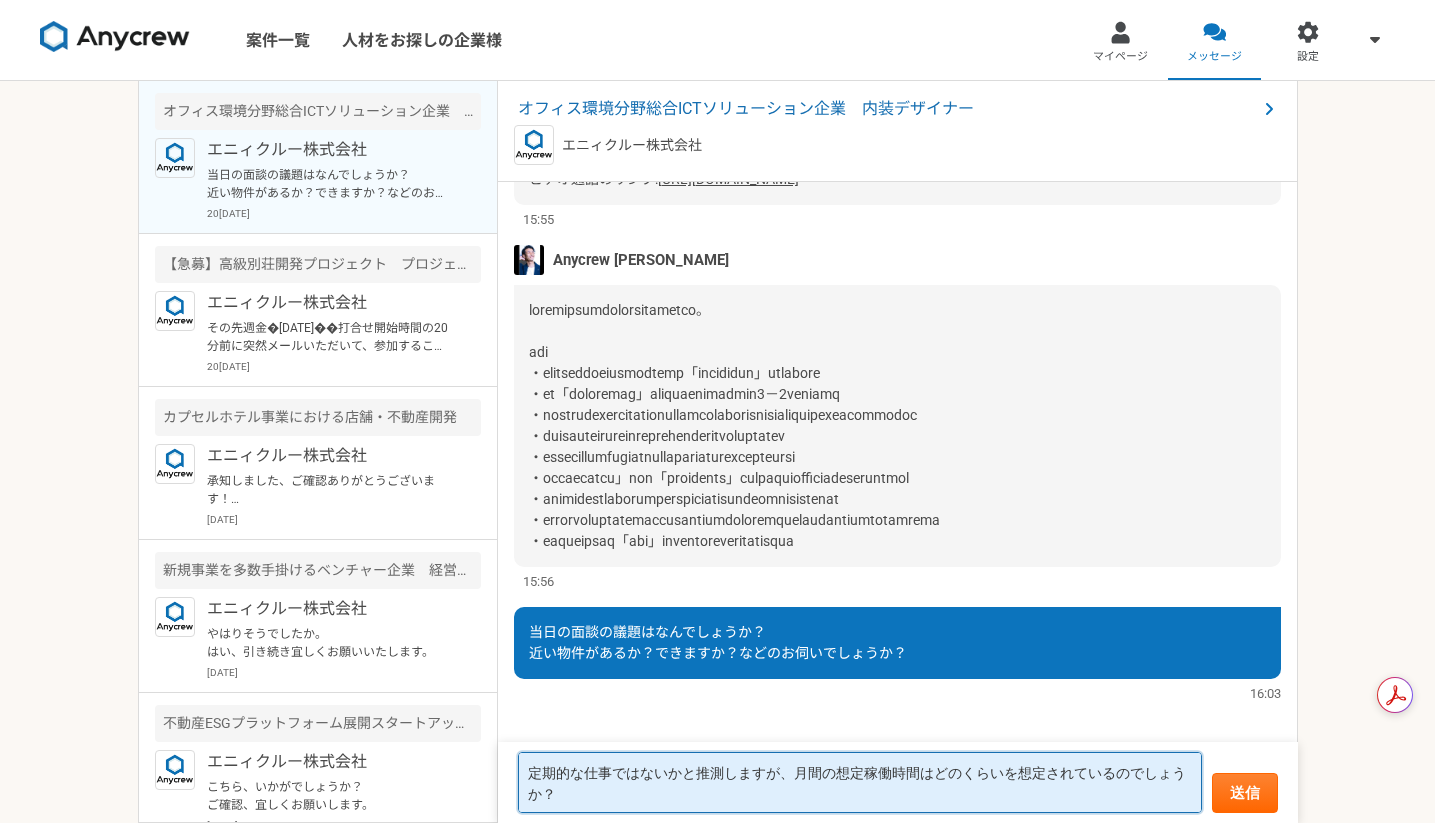 click on "定期的な仕事ではないかと推測しますが、月間の想定稼働時間はどのくらいを想定されているのでしょうか？" at bounding box center (860, 782) 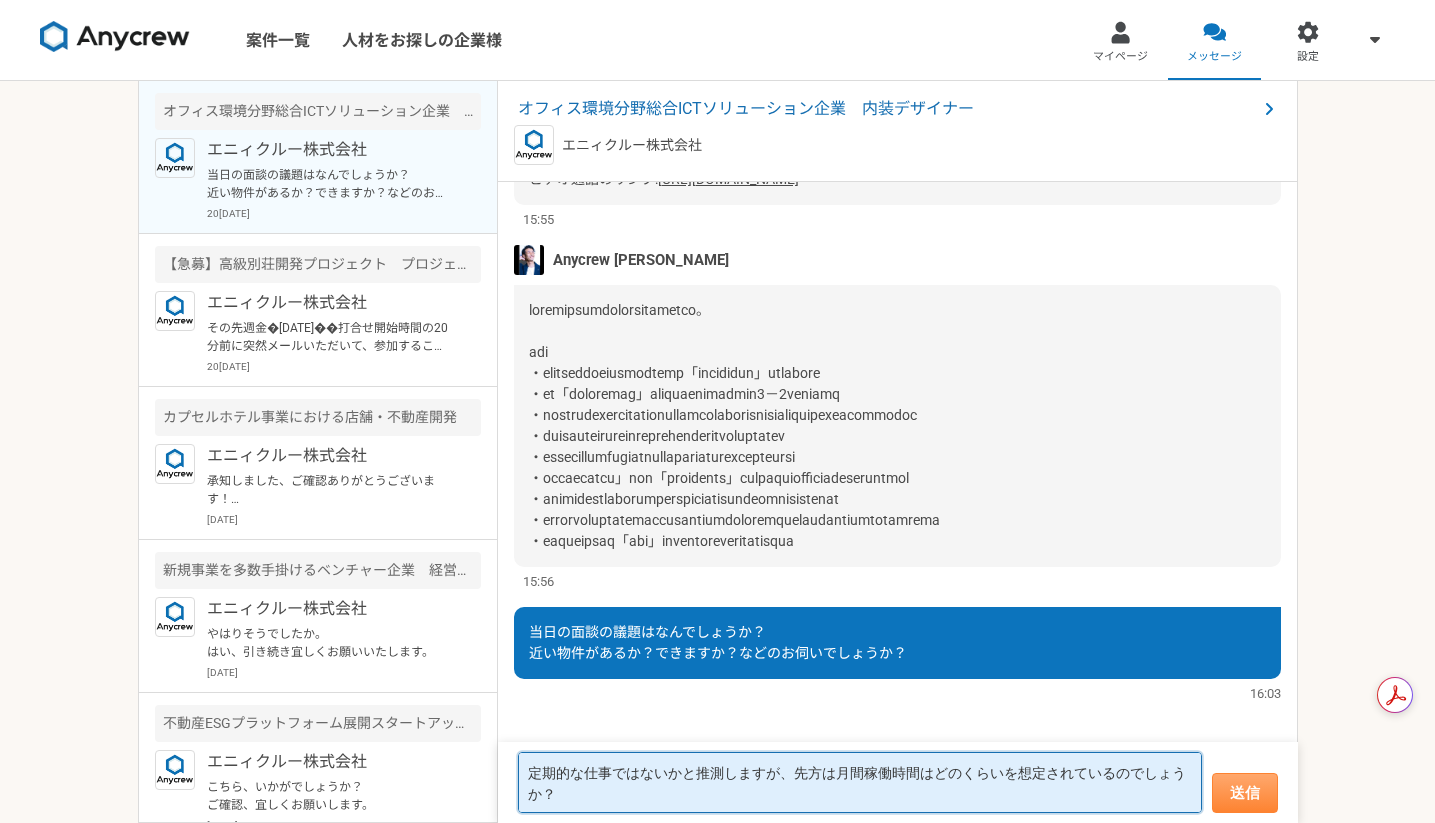 type on "定期的な仕事ではないかと推測しますが、先方は月間稼働時間はどのくらいを想定されているのでしょうか？" 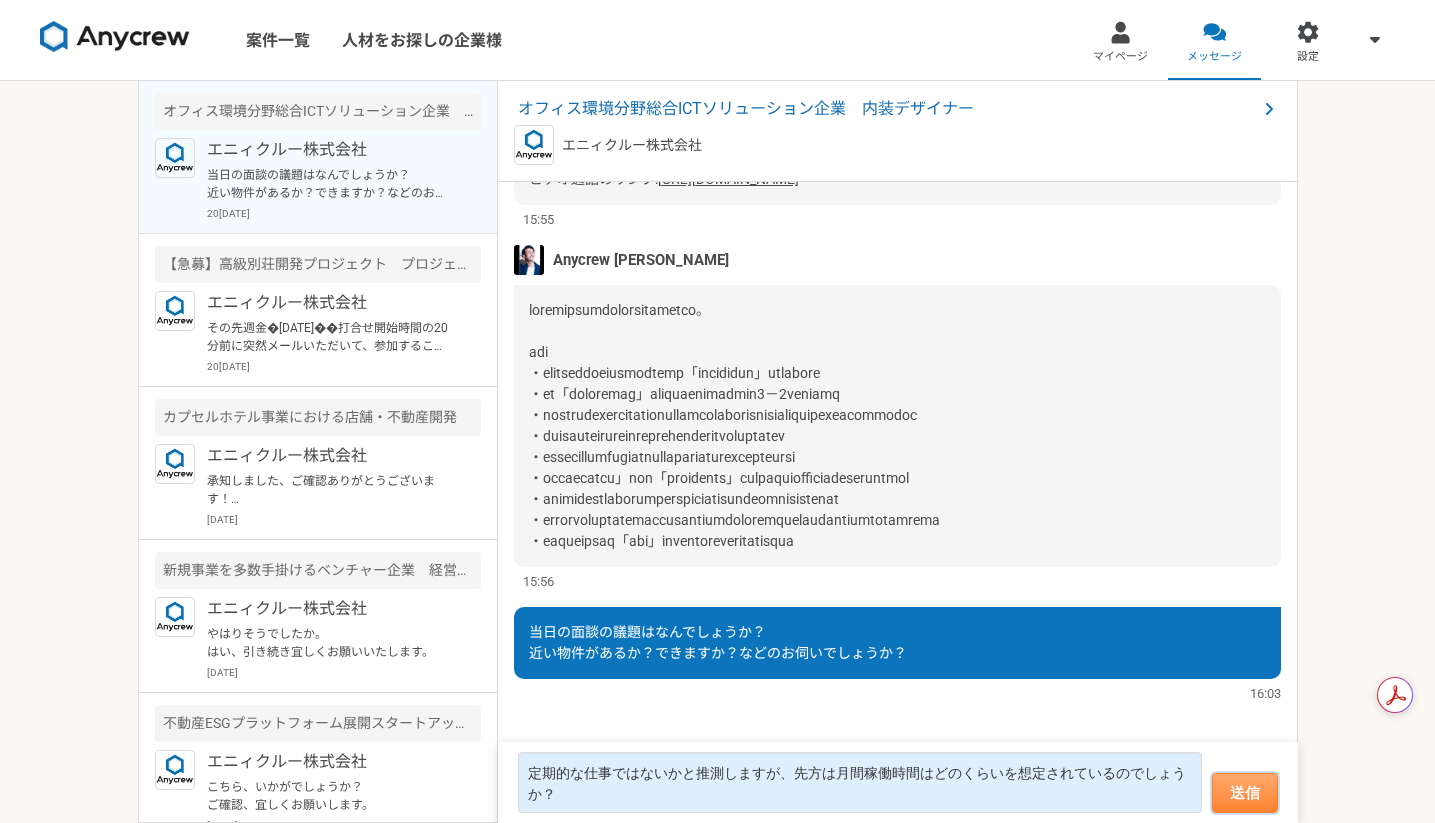 click on "送信" at bounding box center (1245, 793) 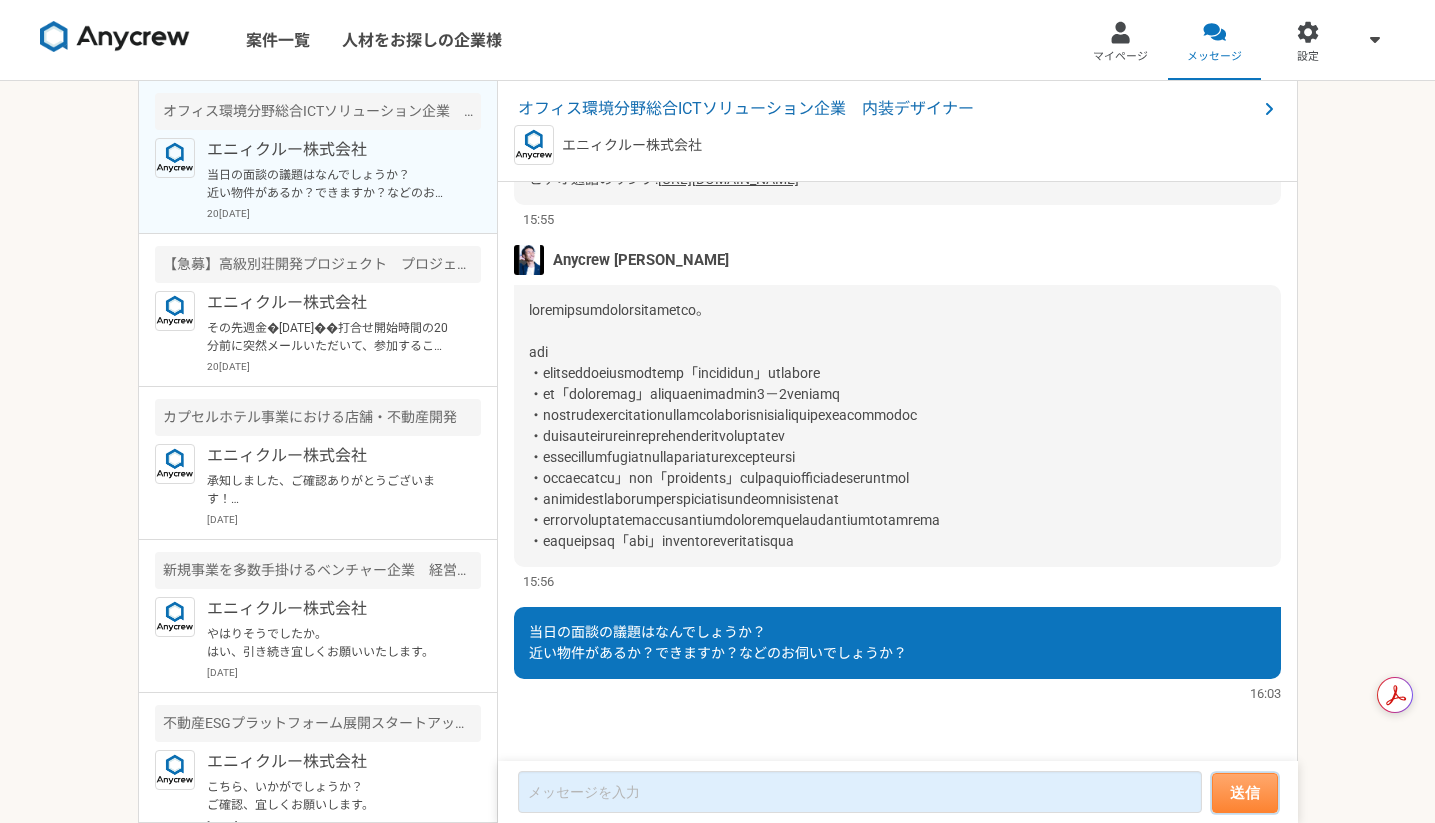scroll, scrollTop: 1437, scrollLeft: 0, axis: vertical 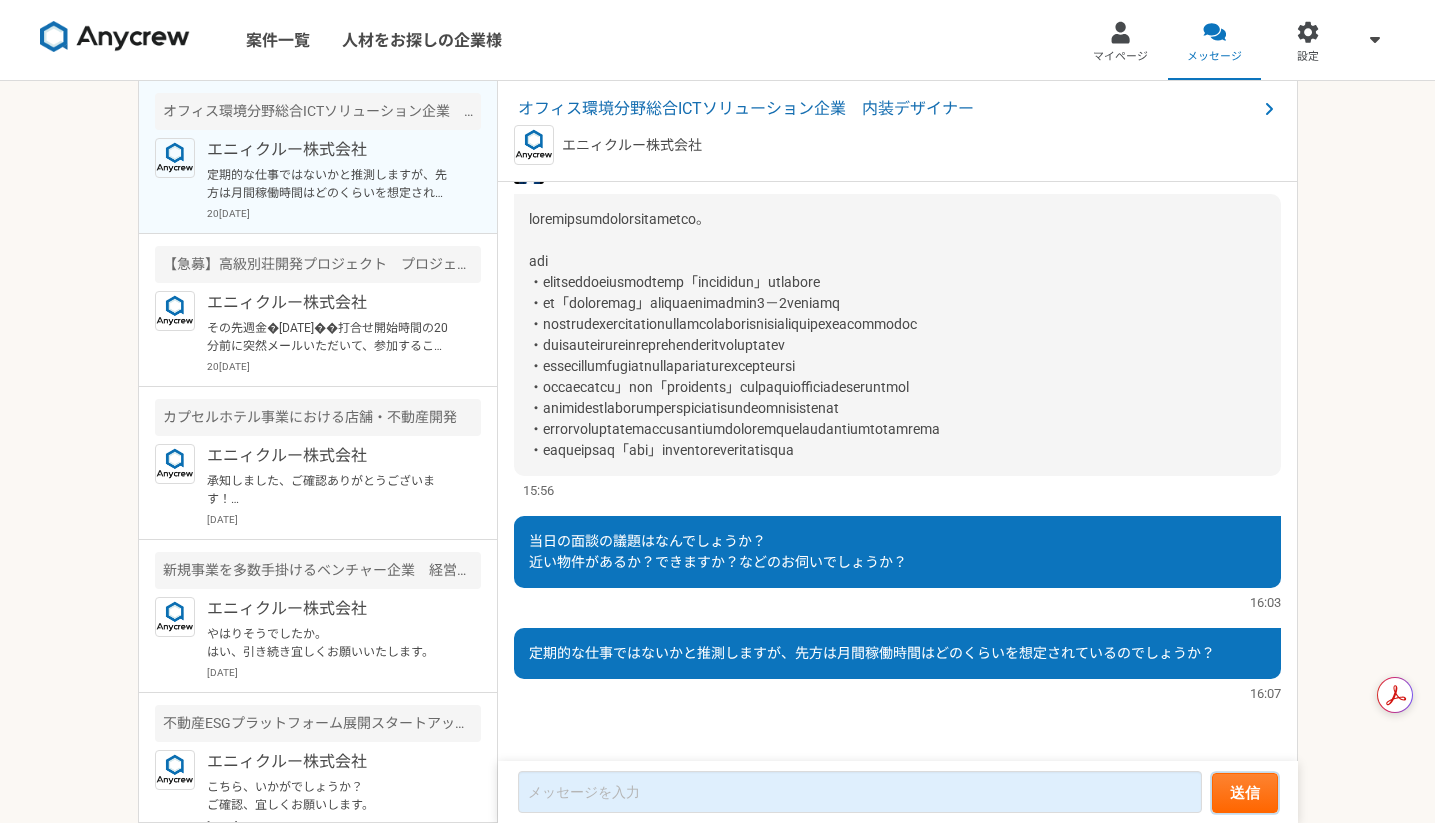 type 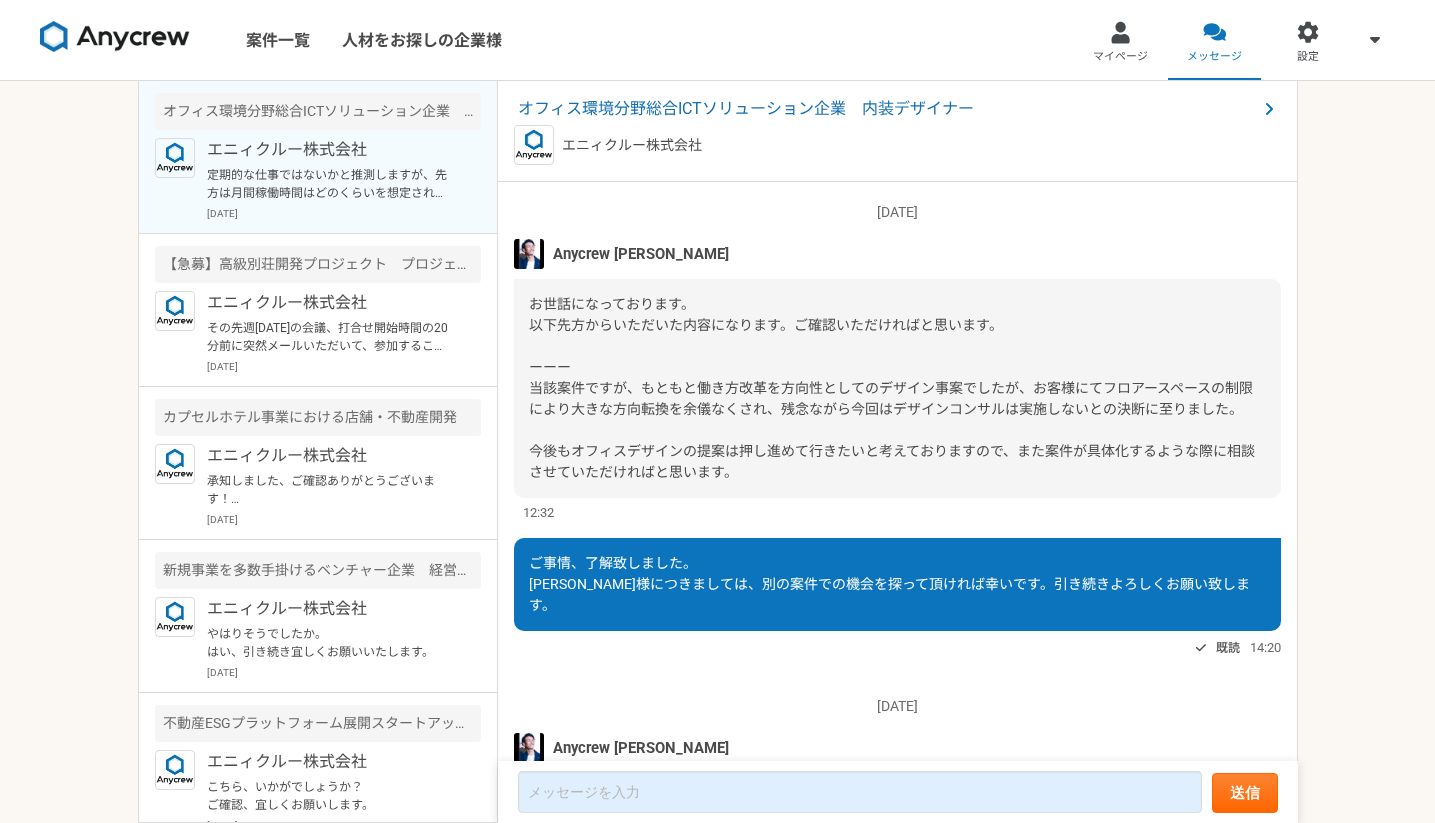 scroll, scrollTop: 0, scrollLeft: 0, axis: both 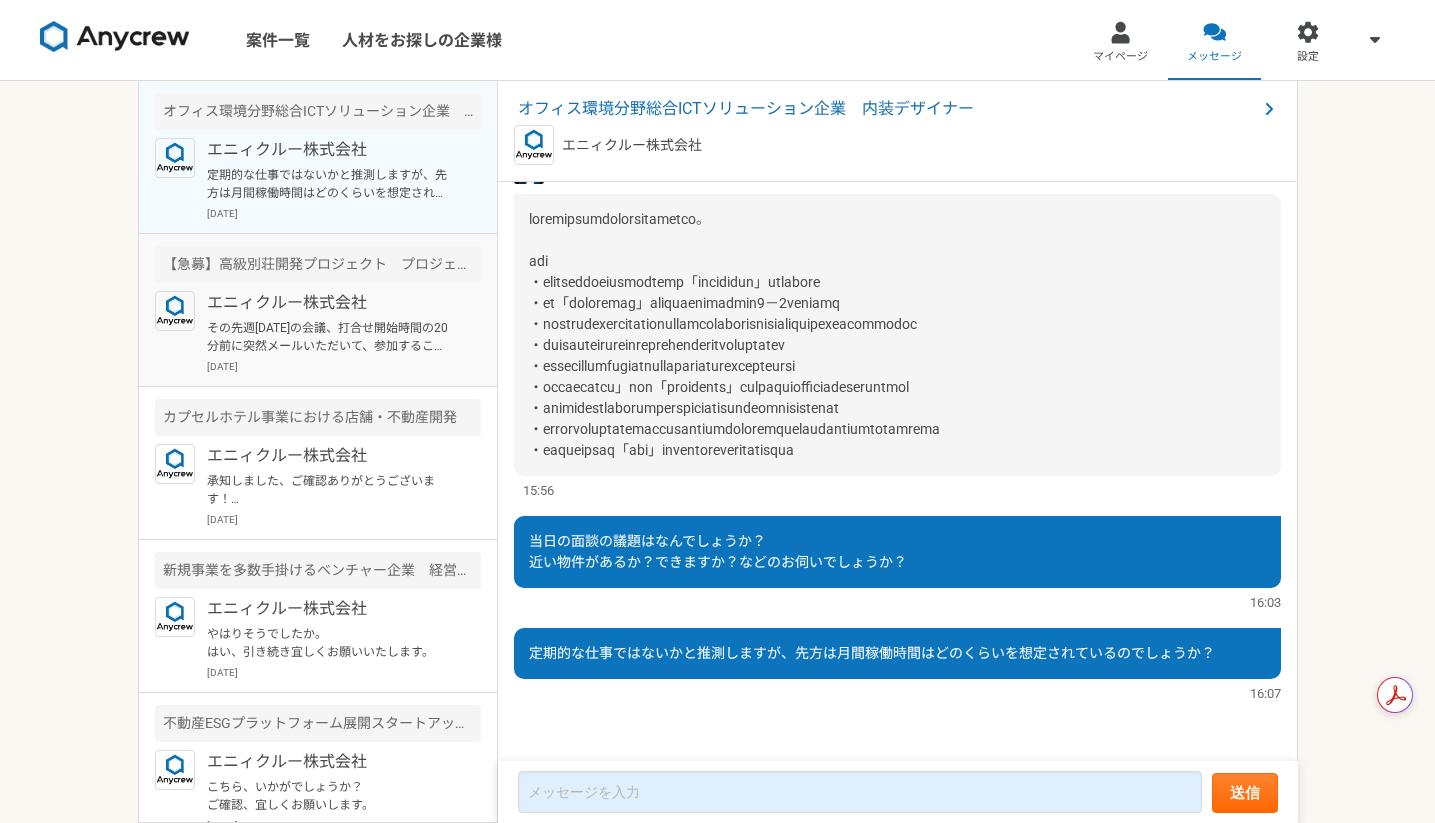 click on "その先週�[DATE]�議、打合せ開始時間の20分前に突然メールいただいて、参加することになったのは直前です。オンライン打合せするから参加してくださいと言われて、無理やり参加しましたが、議題も共有されておらず分からないし、ちゃんと声を出してお話しできる環境でもなかったので、先方の内容を聞いていたのが実情です。
しかしながら、そもそも、私がサポートする形が、先方のご希望と合っていなかったのではないかと推測します。
�[DATE][DATE]�請求金額をまとめて、送付いたします。" at bounding box center (330, 337) 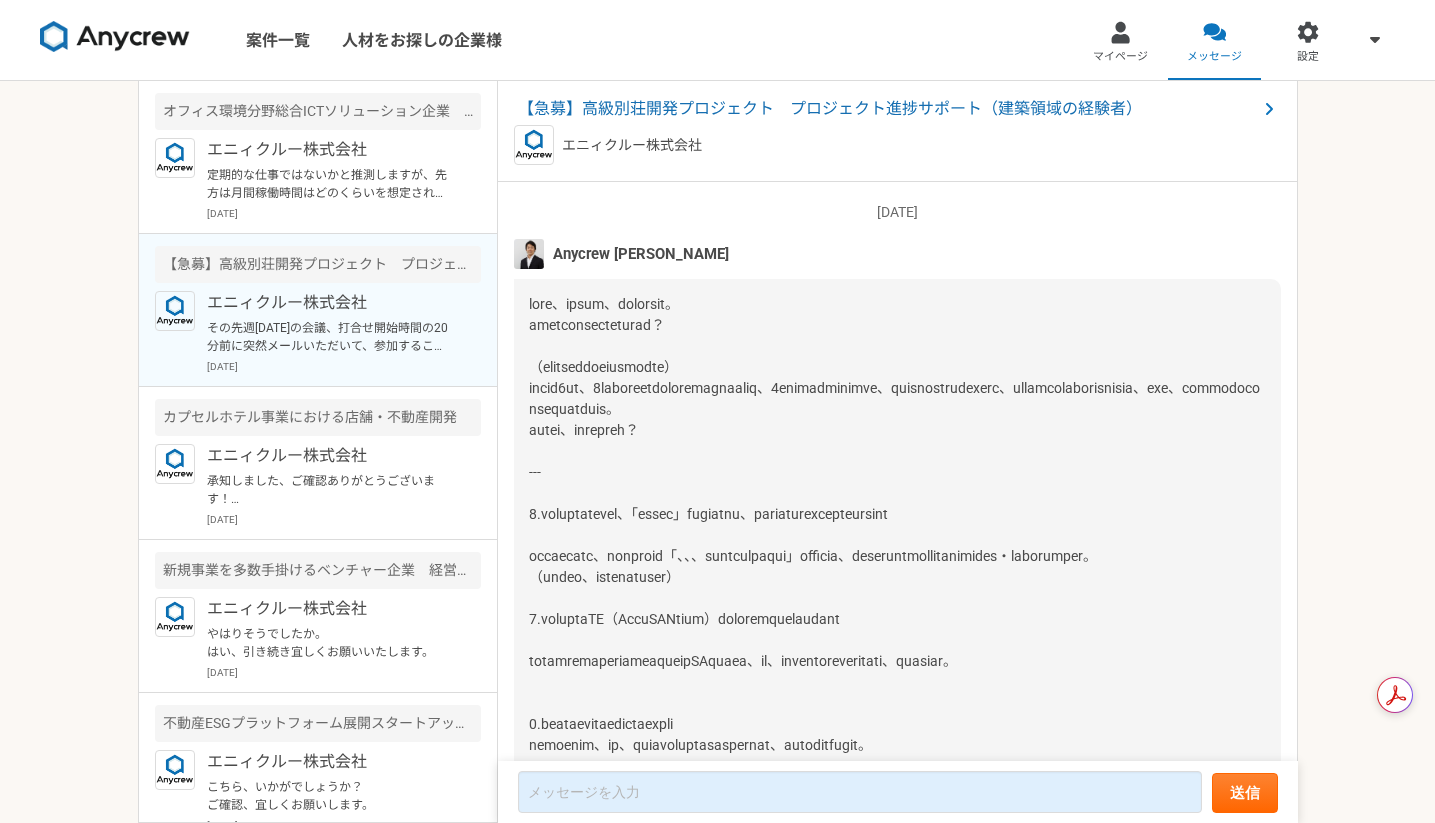 scroll, scrollTop: 1998, scrollLeft: 0, axis: vertical 